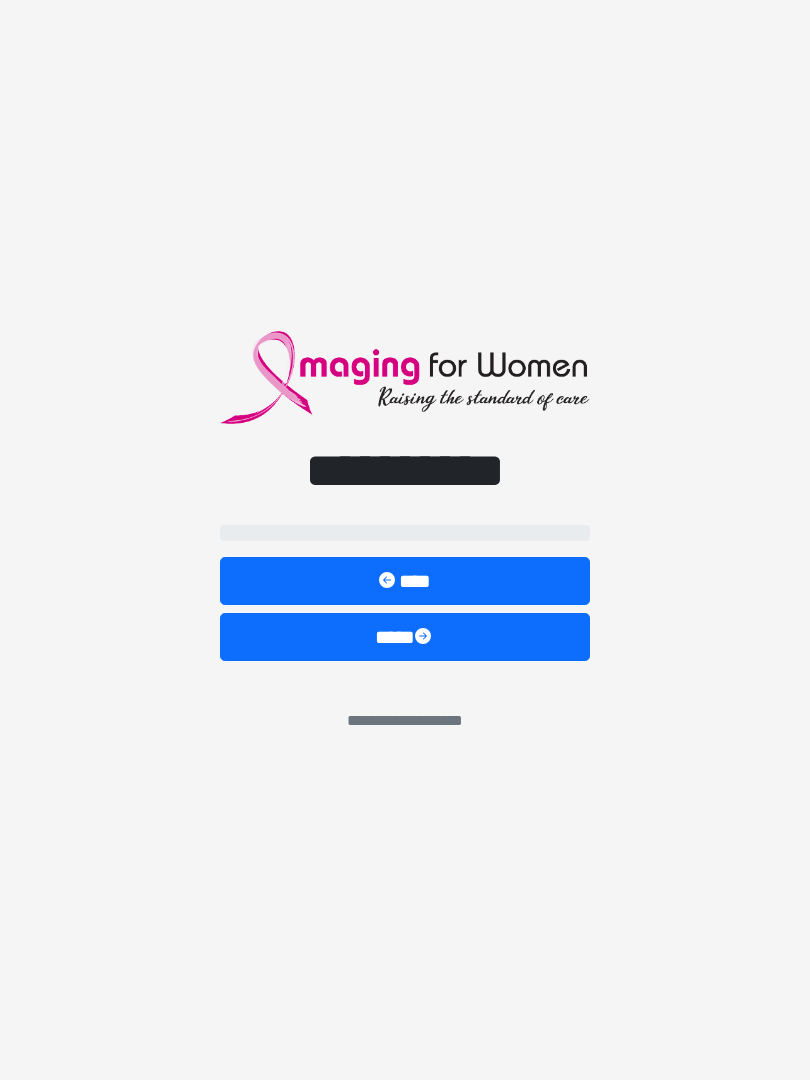 scroll, scrollTop: 0, scrollLeft: 0, axis: both 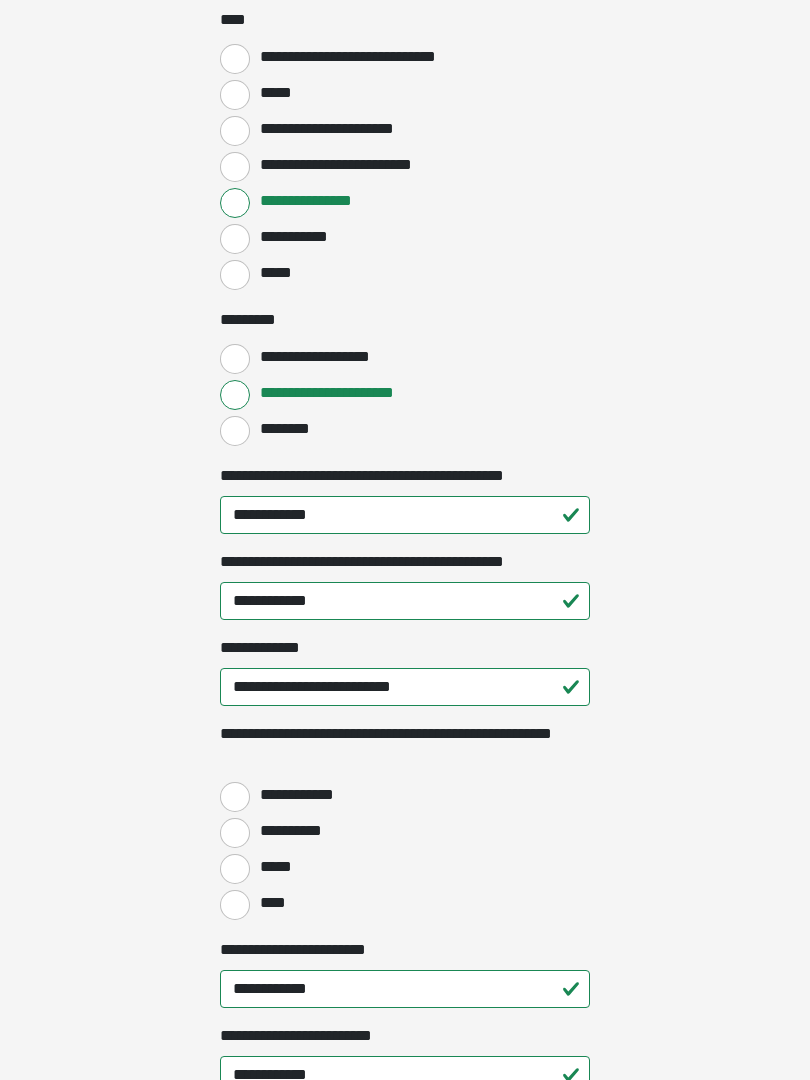 click on "**********" at bounding box center [235, 797] 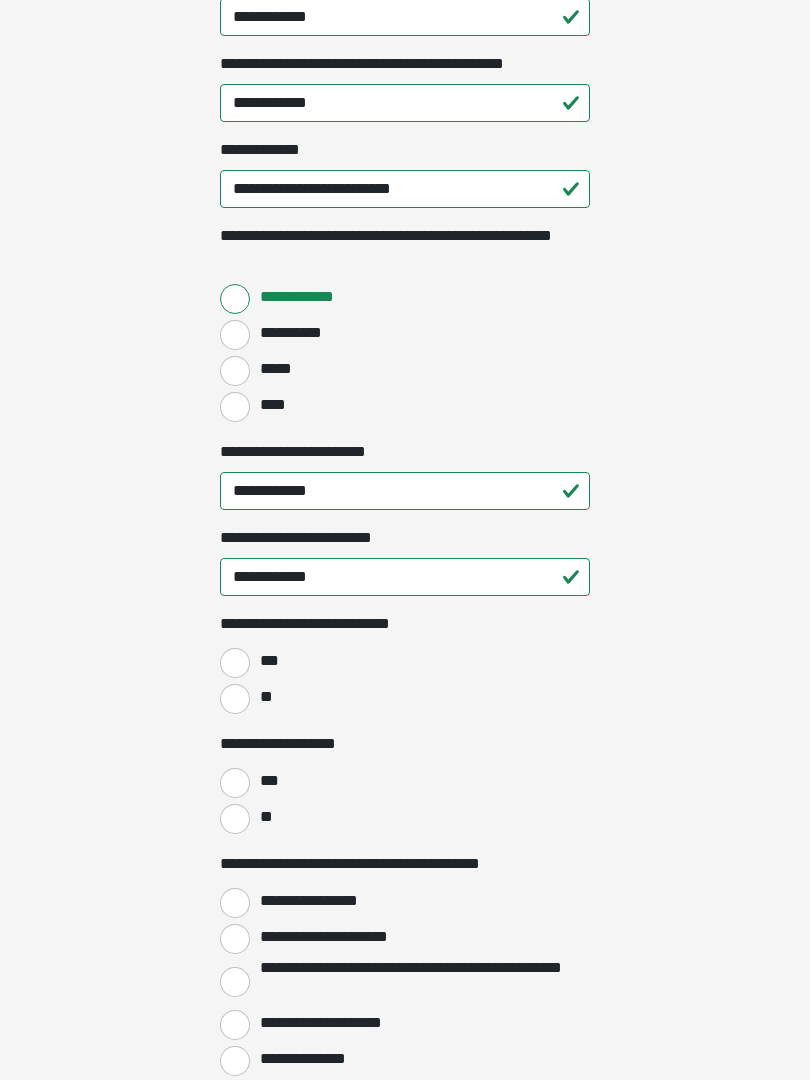 scroll, scrollTop: 2558, scrollLeft: 0, axis: vertical 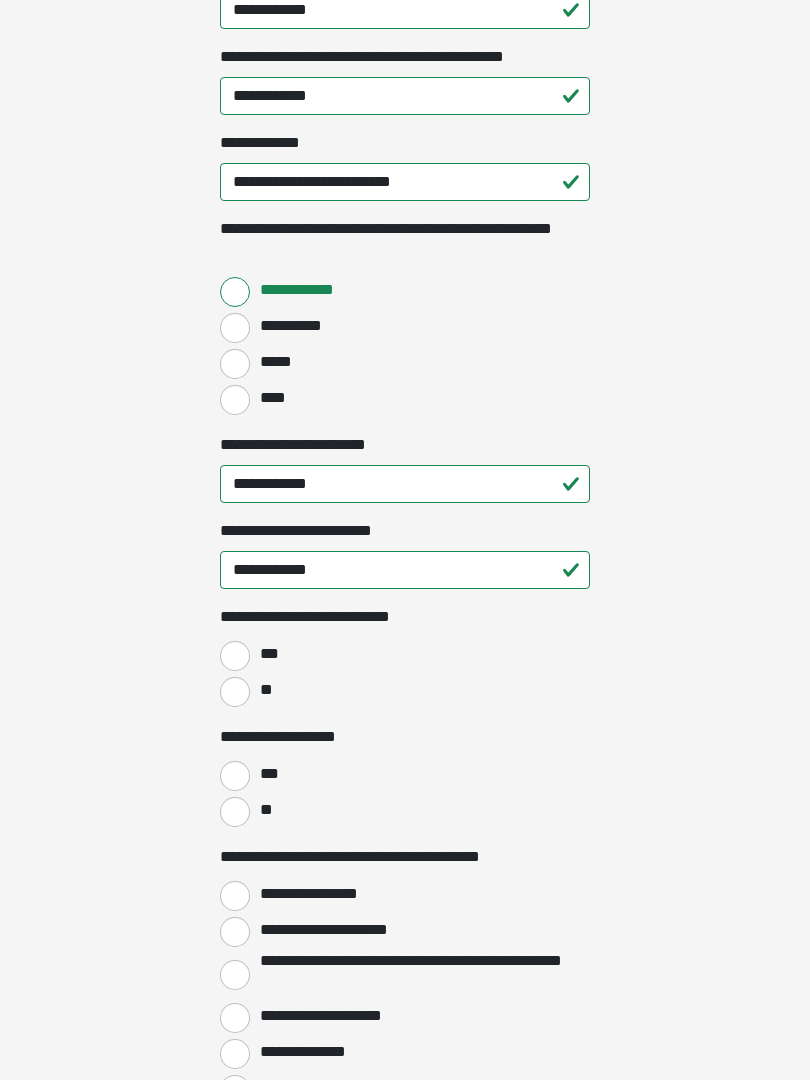 click on "**" at bounding box center [235, 693] 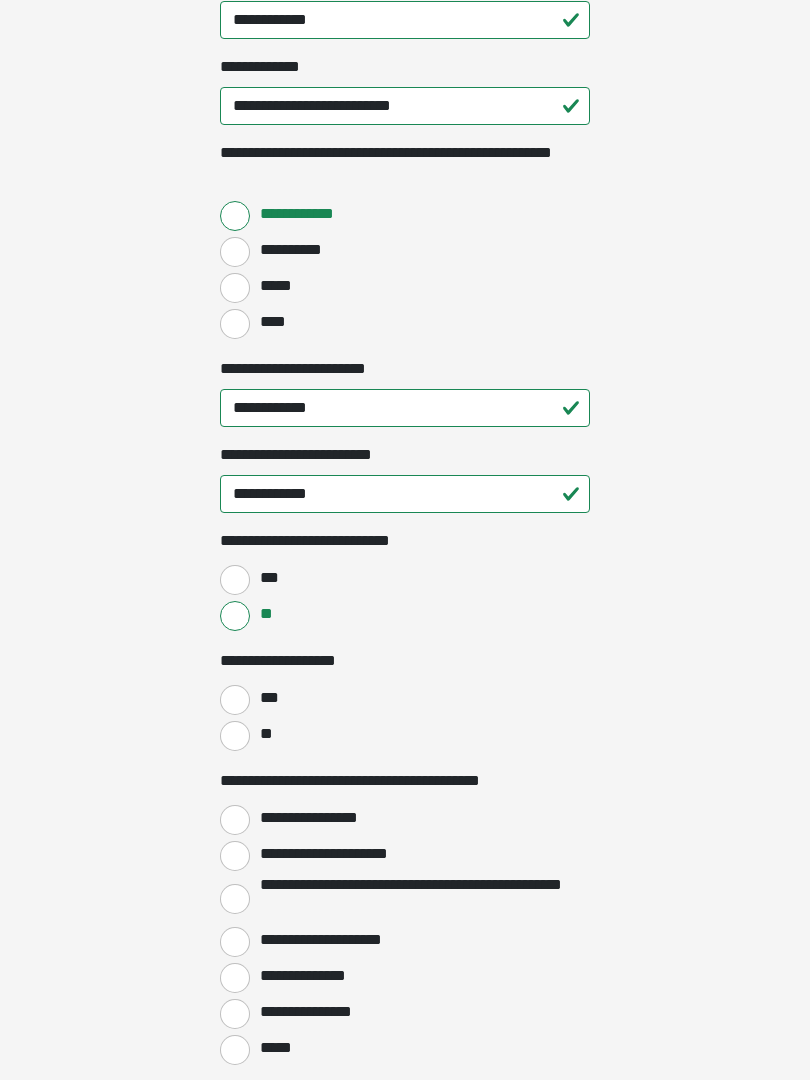 scroll, scrollTop: 2648, scrollLeft: 0, axis: vertical 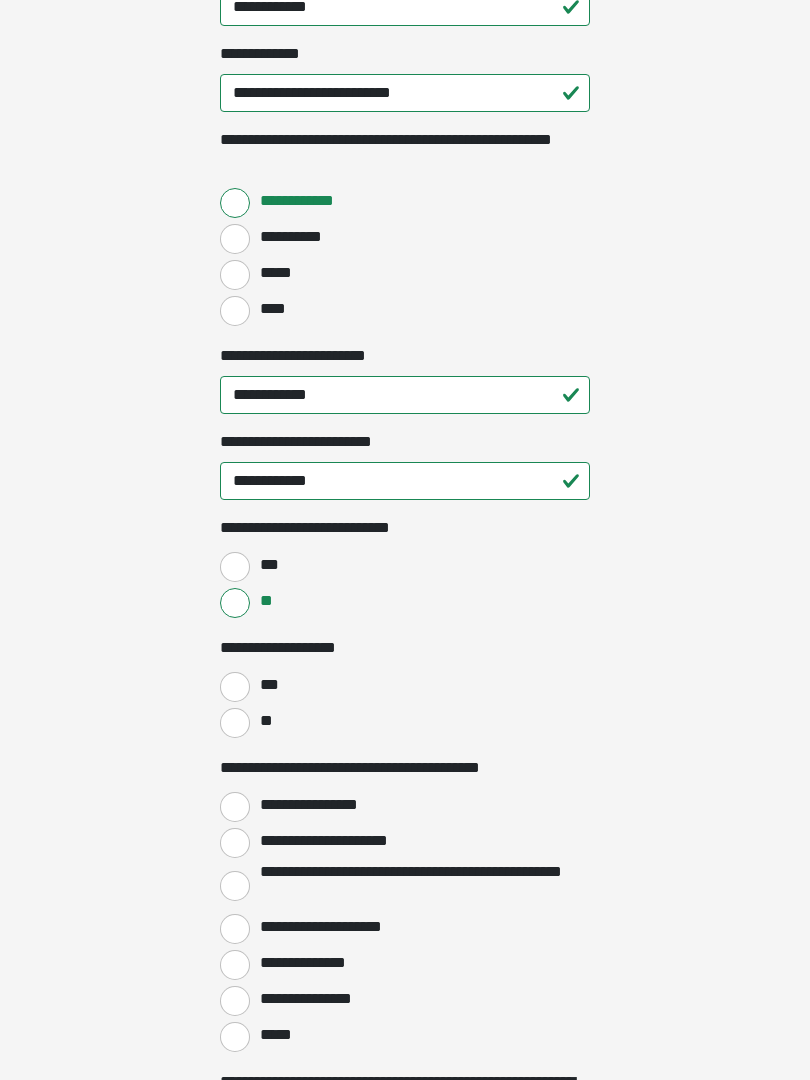 click on "**" at bounding box center [235, 723] 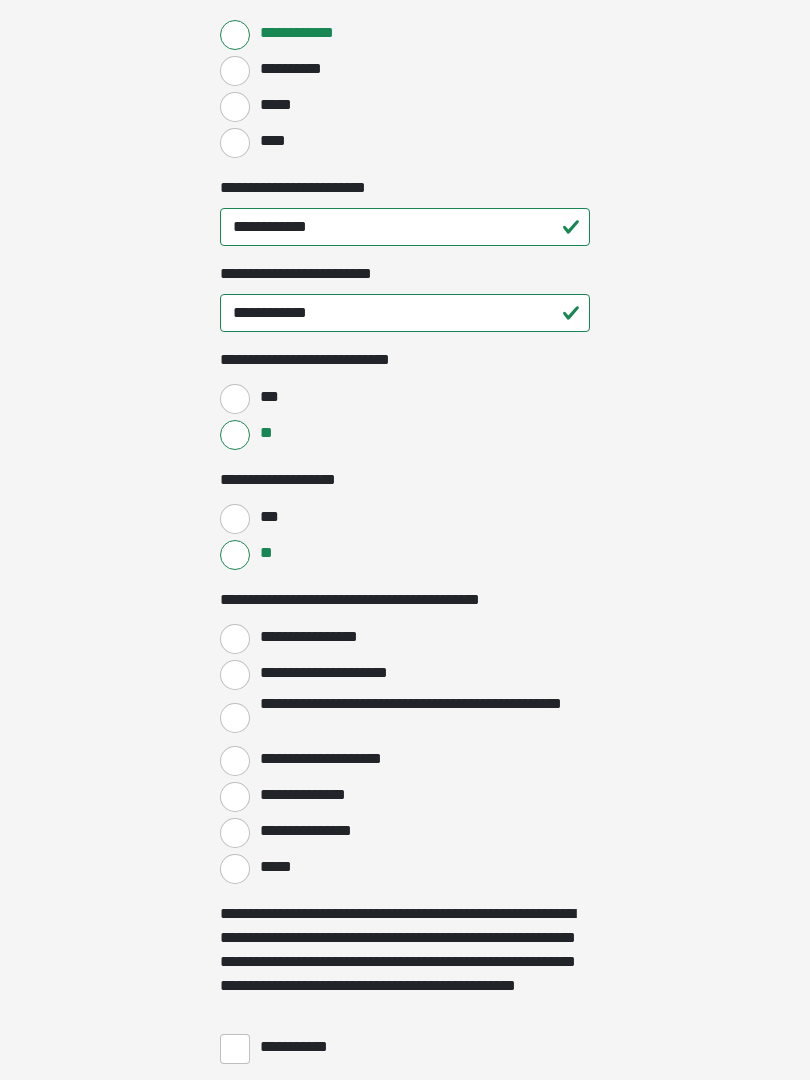 scroll, scrollTop: 2815, scrollLeft: 0, axis: vertical 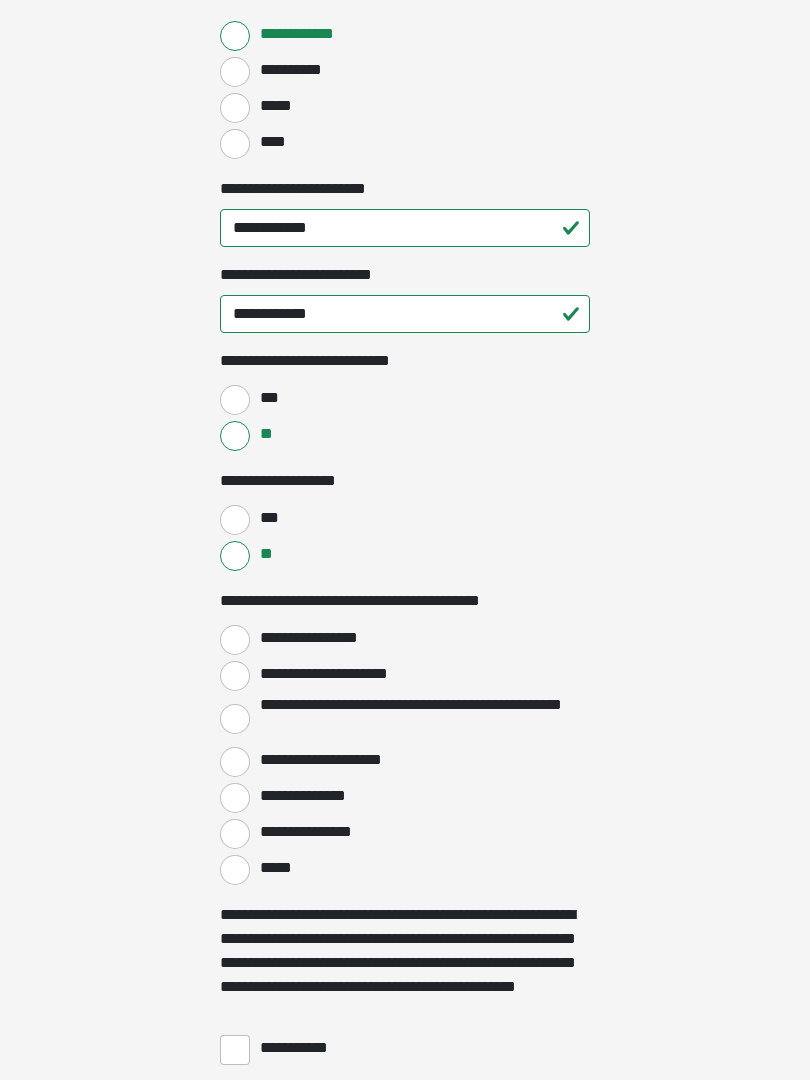 click on "**********" at bounding box center (235, 640) 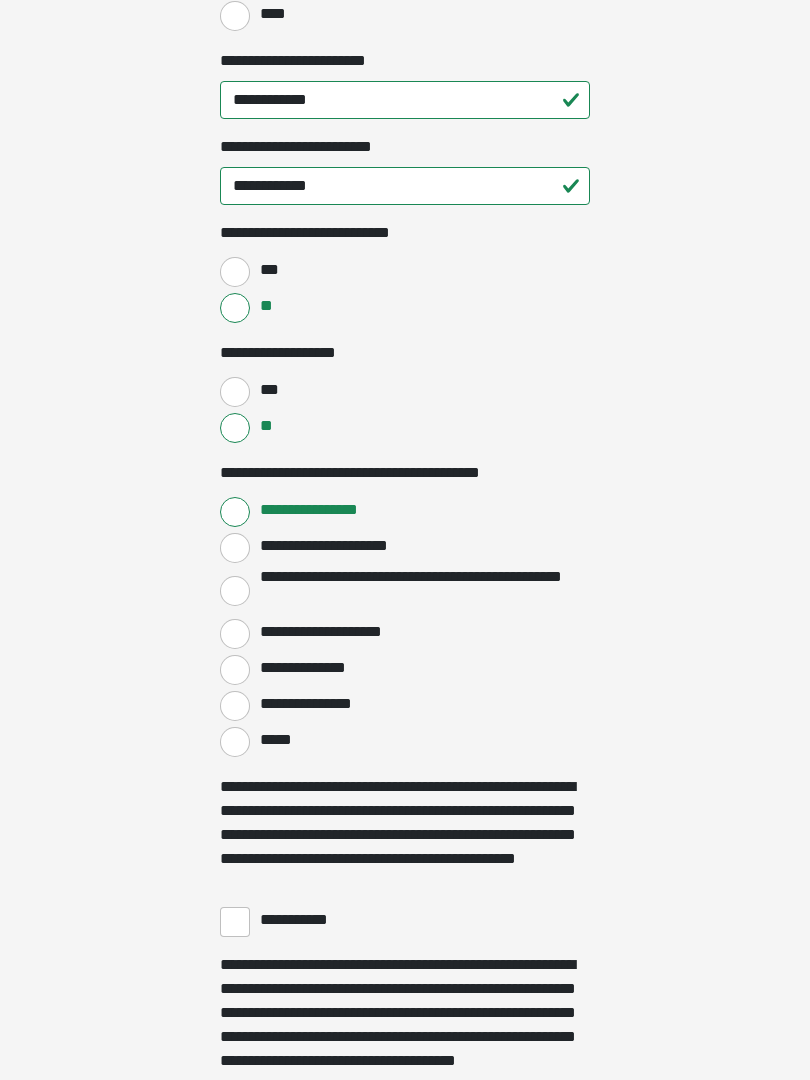 scroll, scrollTop: 2943, scrollLeft: 0, axis: vertical 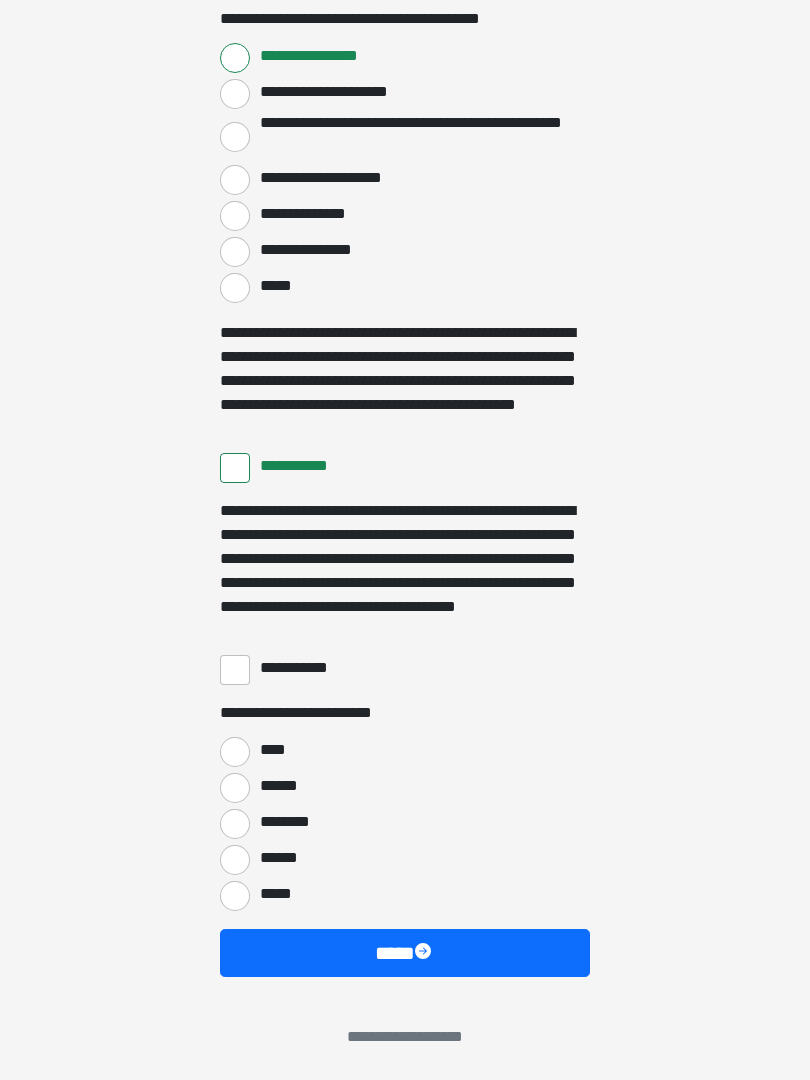 click on "**********" at bounding box center (235, 670) 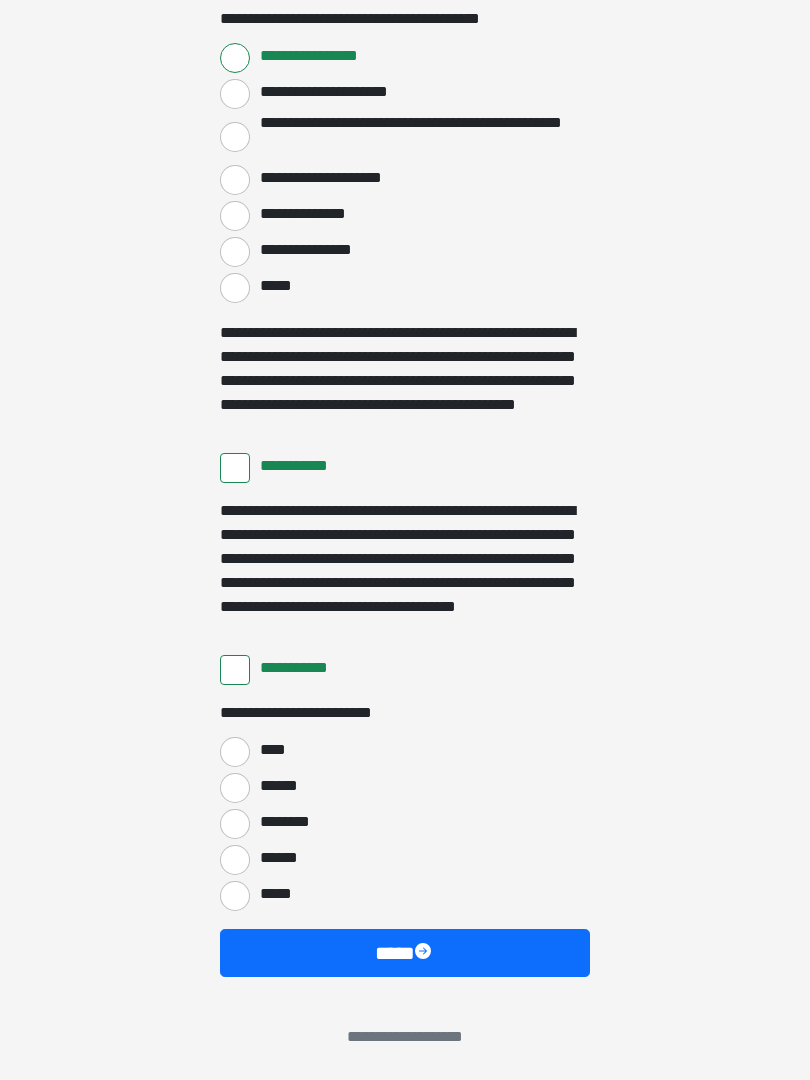 click on "****" at bounding box center (235, 752) 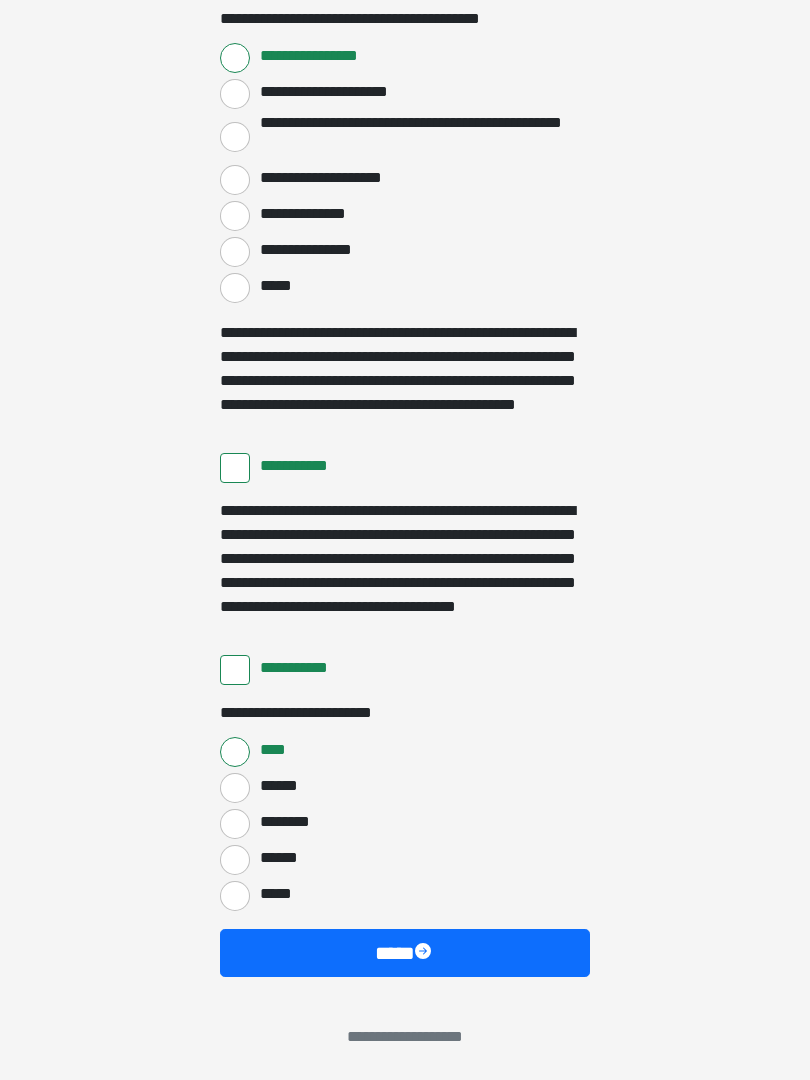 click on "****" at bounding box center [405, 953] 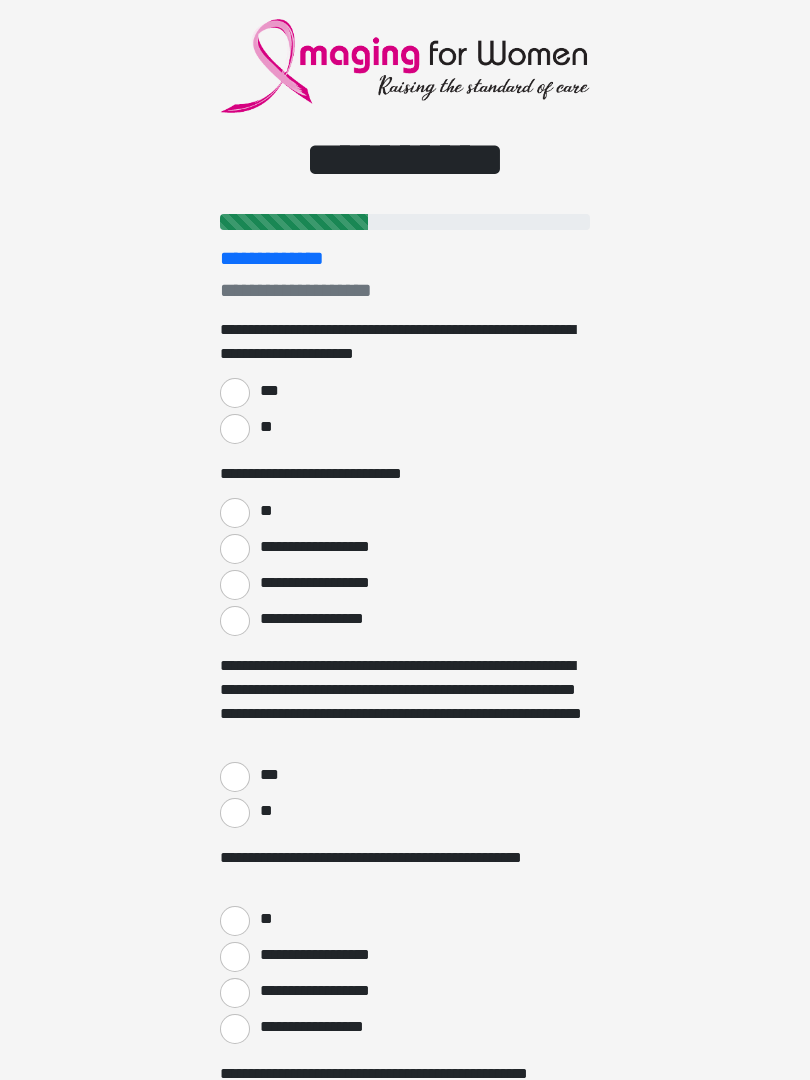 scroll, scrollTop: 0, scrollLeft: 0, axis: both 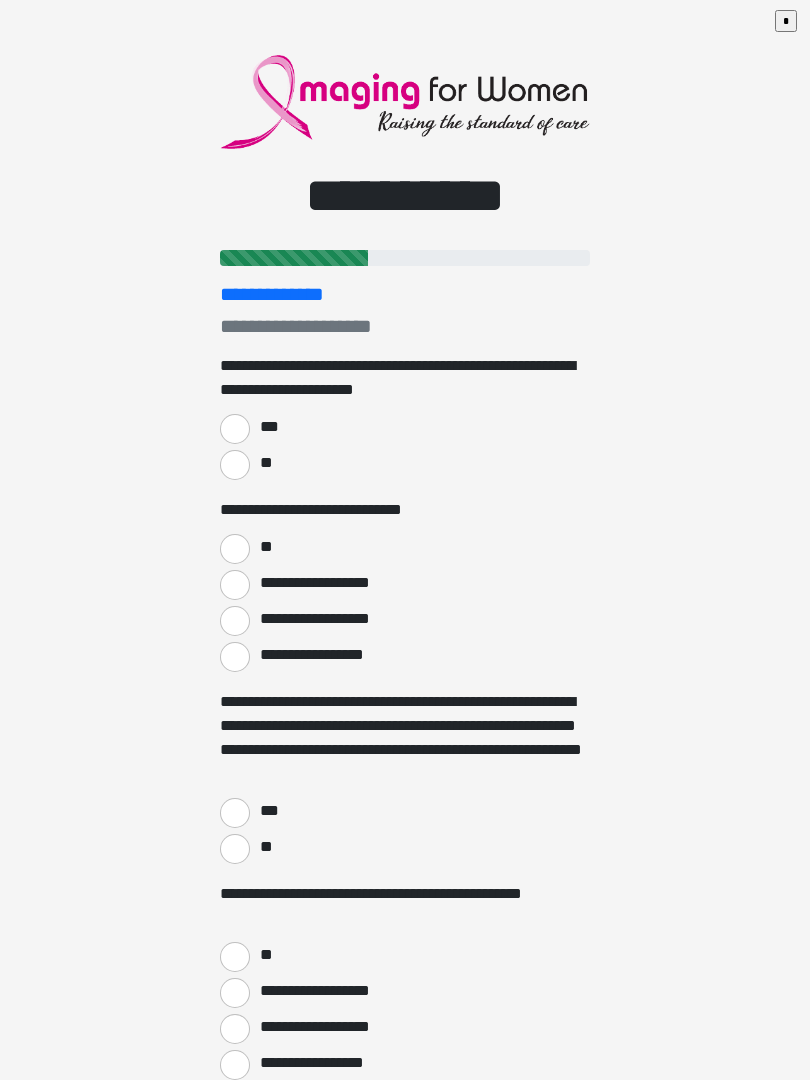 click on "***" at bounding box center [235, 429] 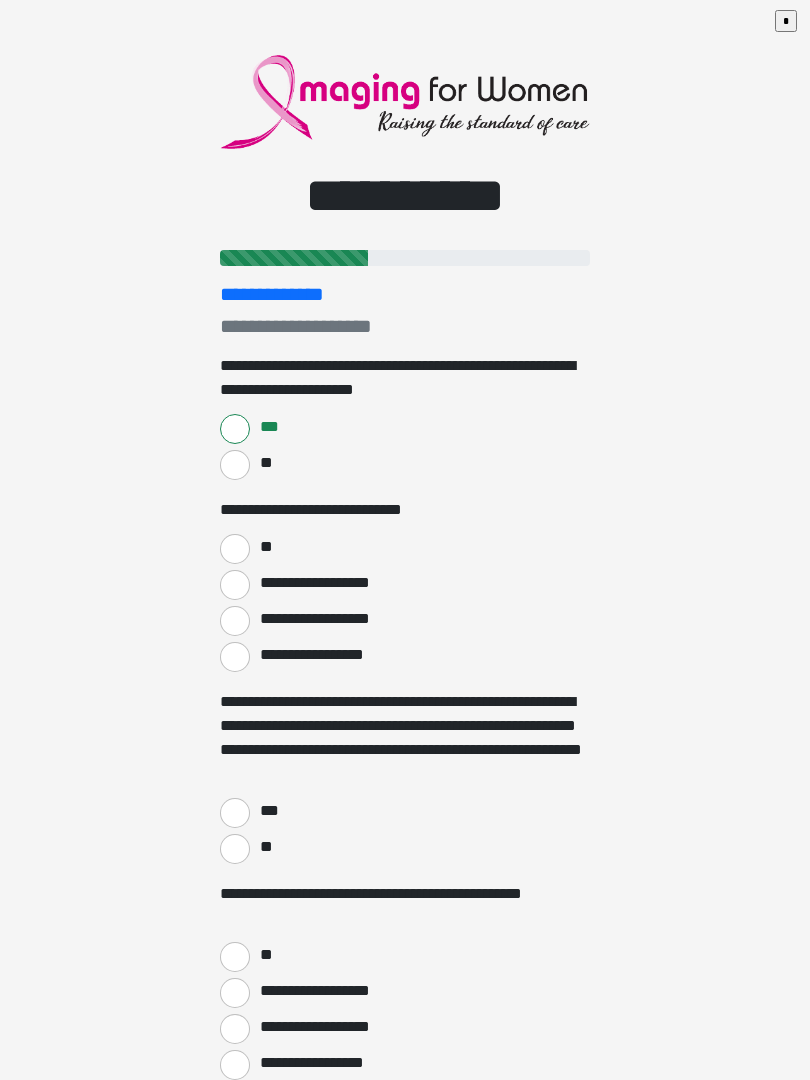 click on "**********" at bounding box center (405, 586) 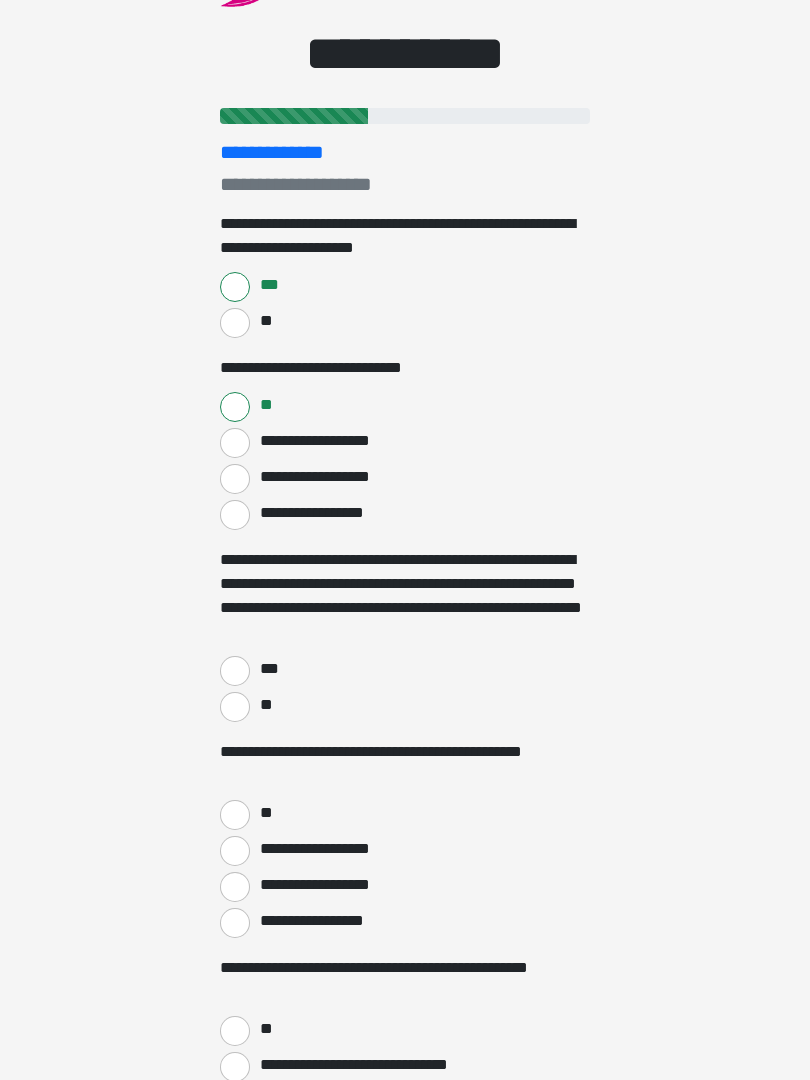 scroll, scrollTop: 141, scrollLeft: 0, axis: vertical 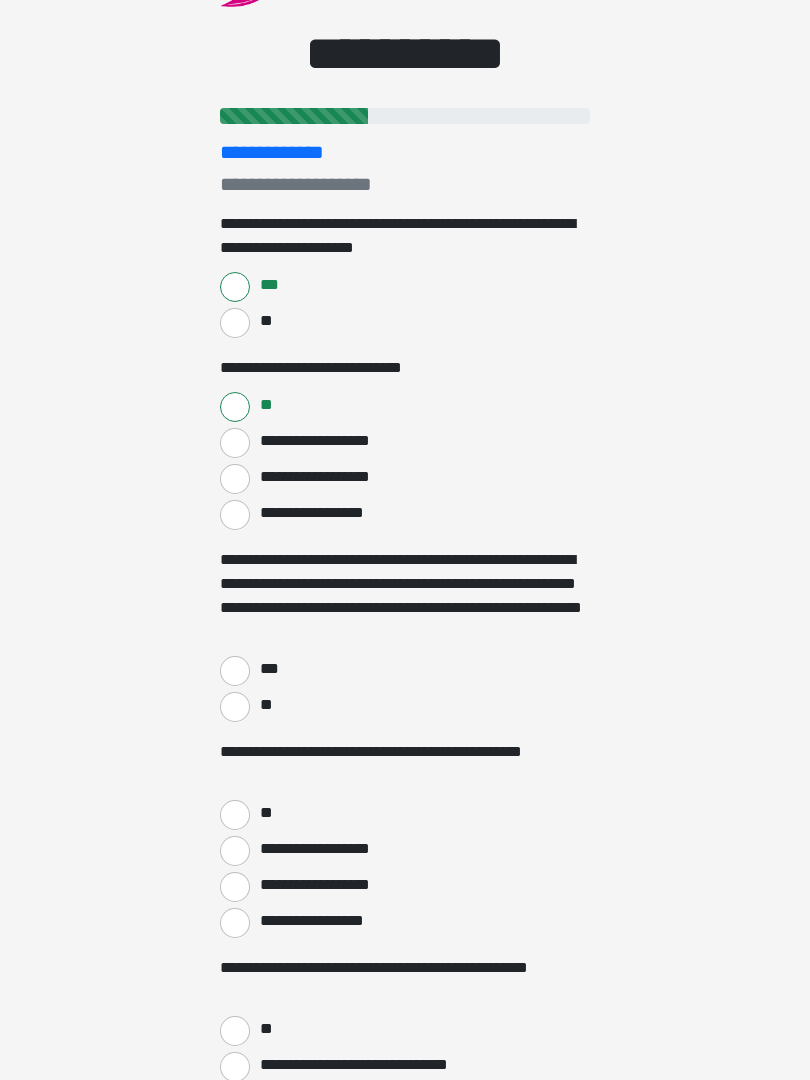 click on "***" at bounding box center [235, 672] 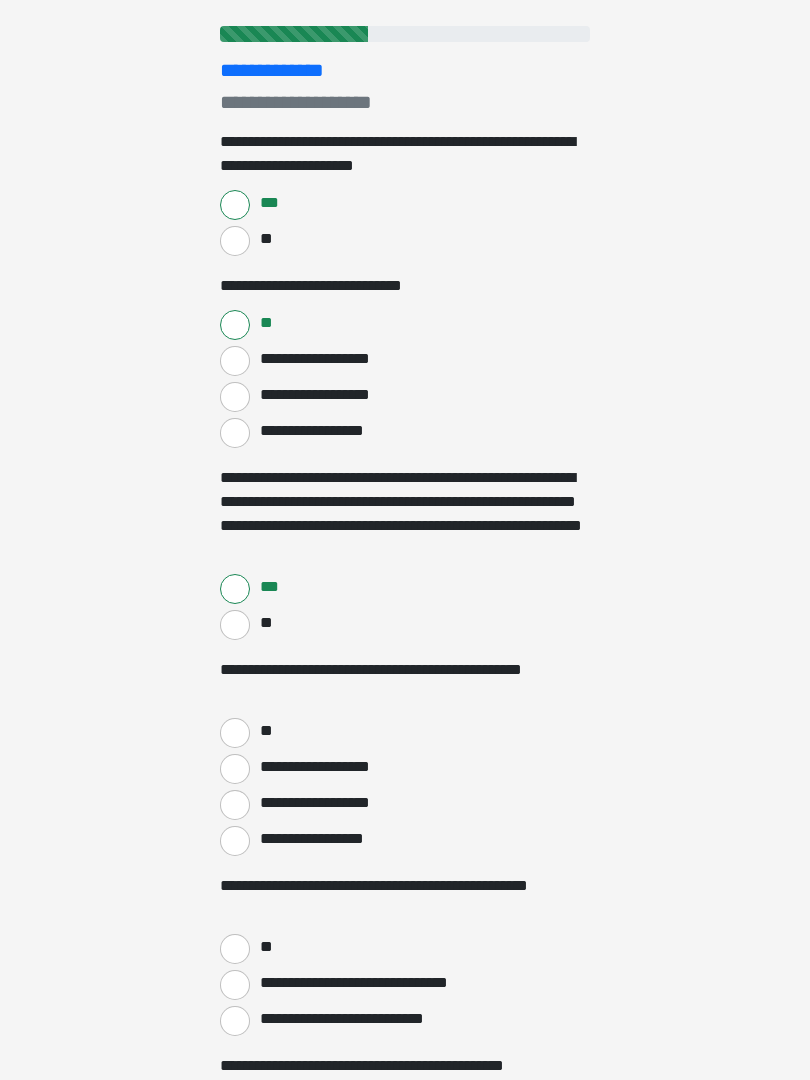 scroll, scrollTop: 237, scrollLeft: 0, axis: vertical 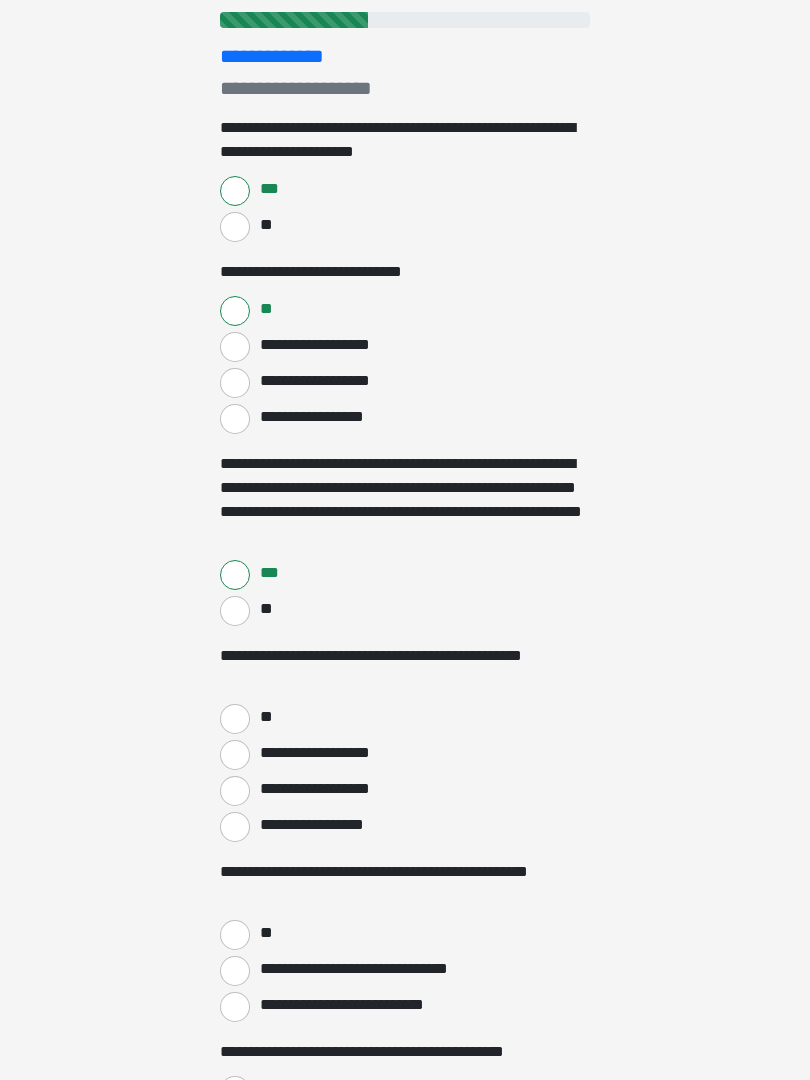 click on "**" at bounding box center (235, 719) 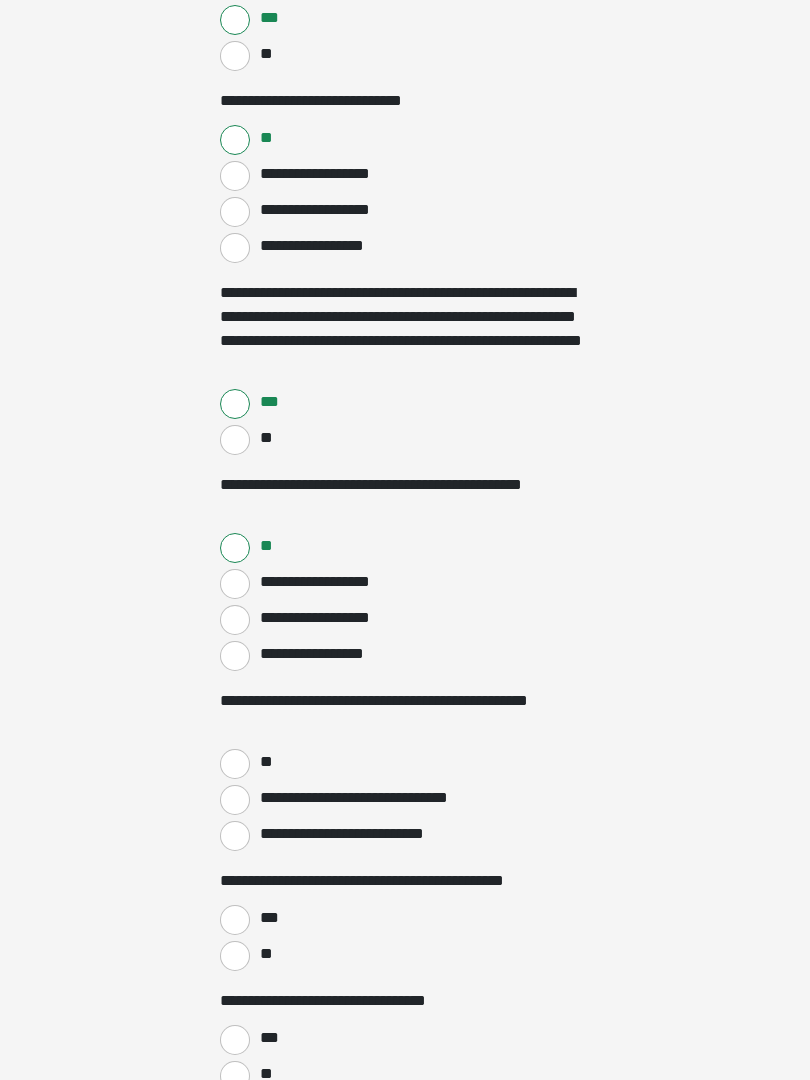 scroll, scrollTop: 444, scrollLeft: 0, axis: vertical 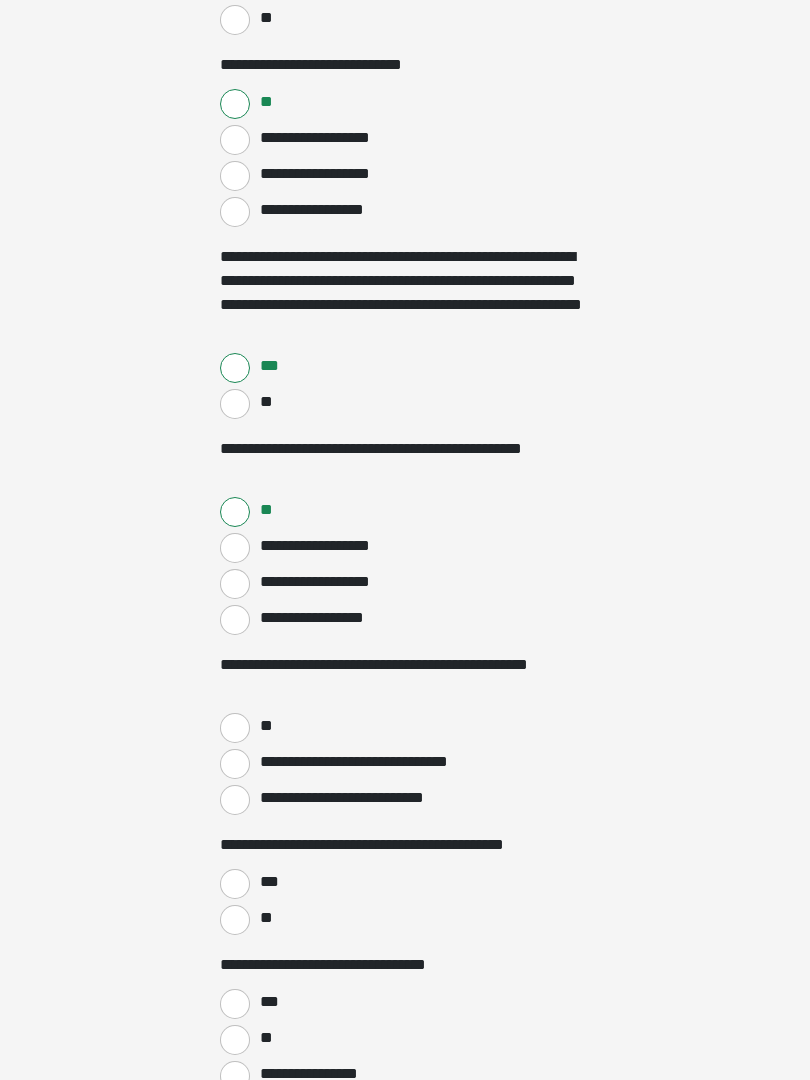 click on "**" at bounding box center (235, 728) 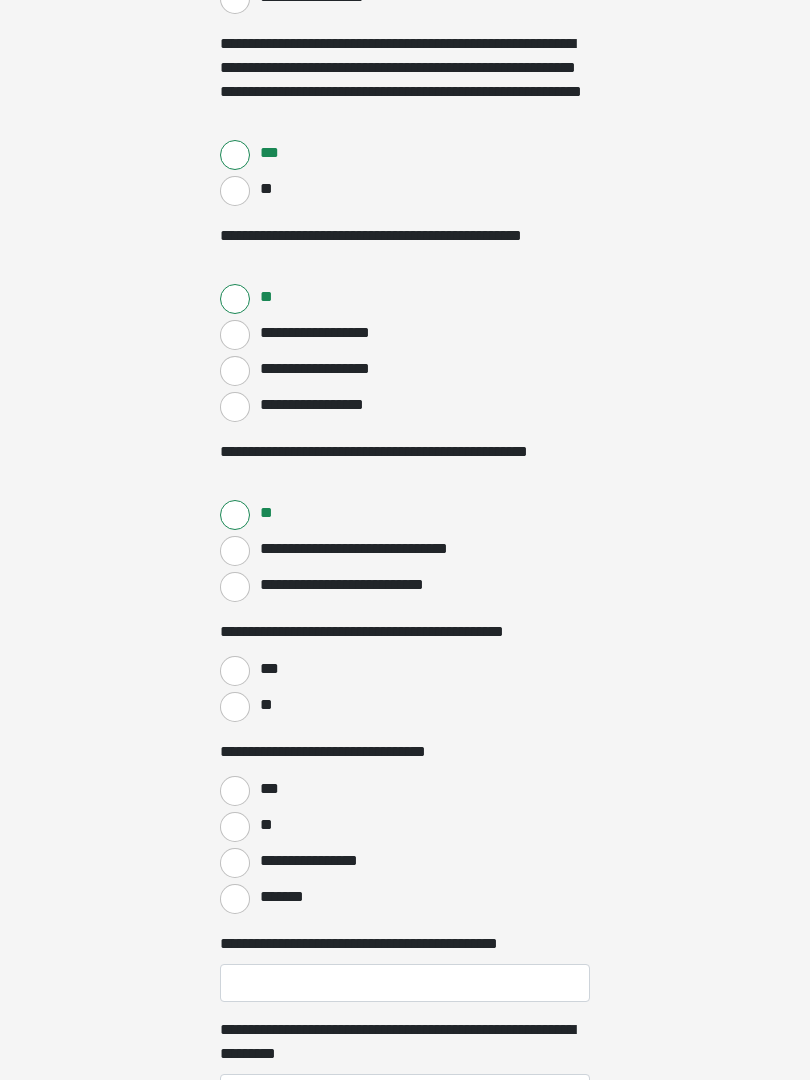 scroll, scrollTop: 658, scrollLeft: 0, axis: vertical 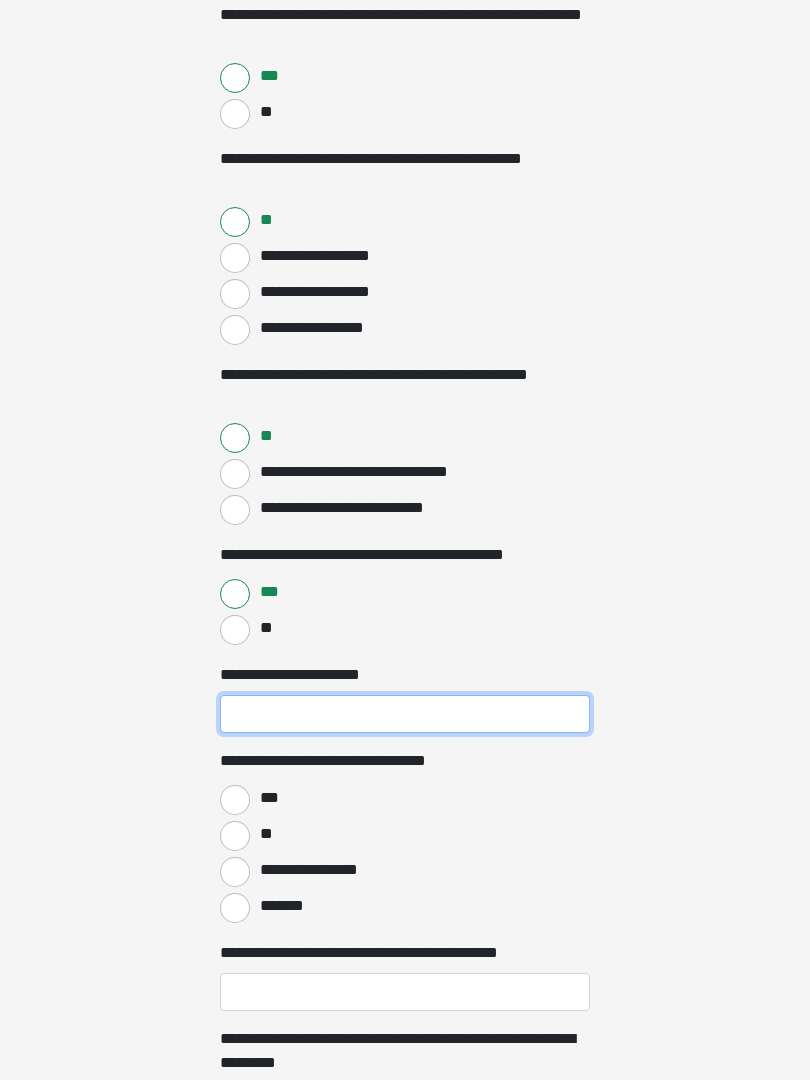 click on "**********" at bounding box center [405, 714] 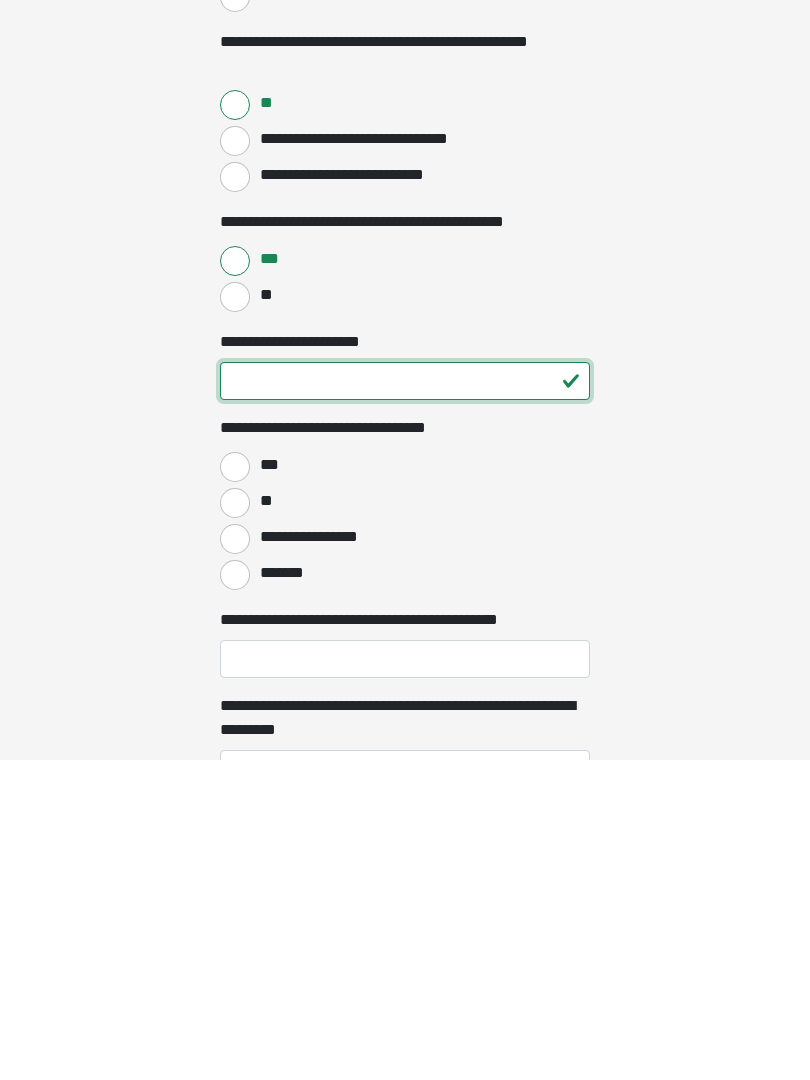 type on "**" 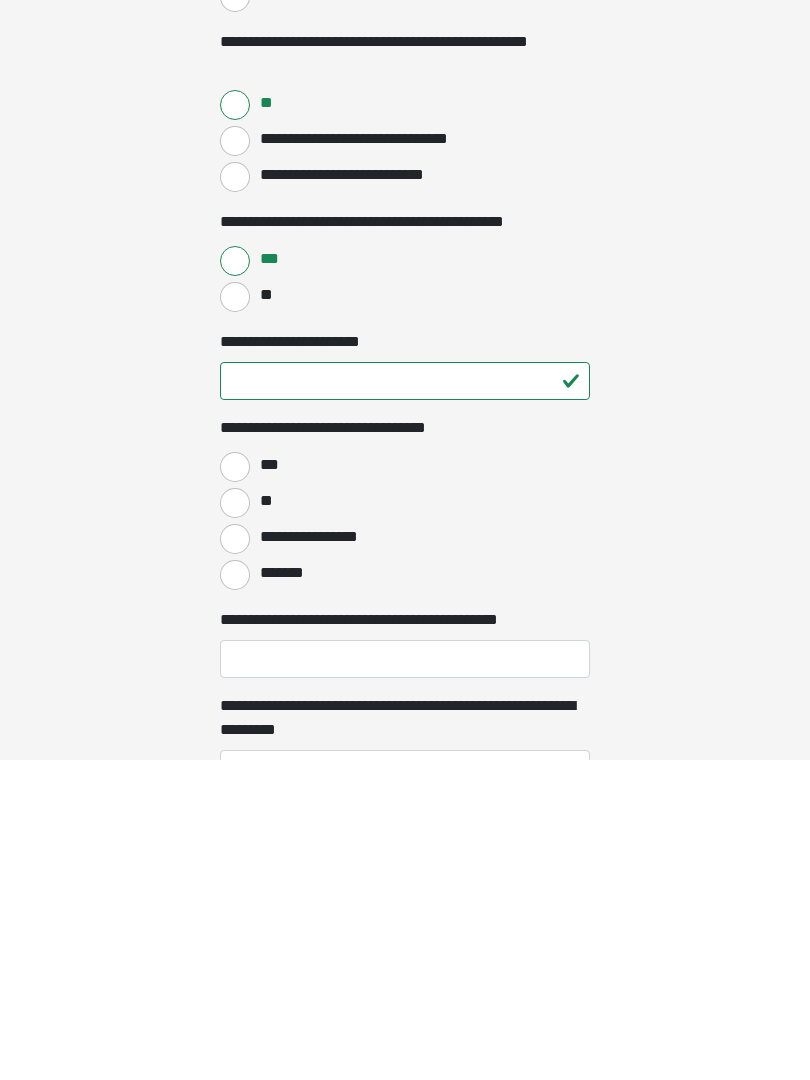 click on "***" at bounding box center (235, 787) 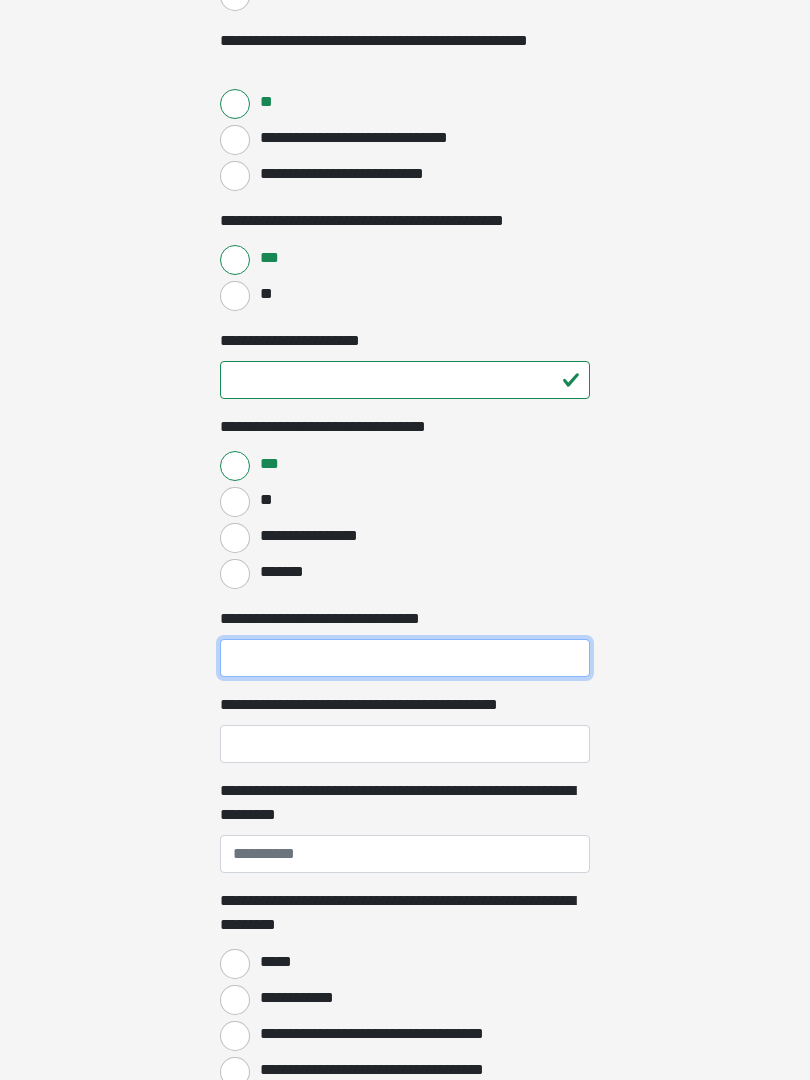 click on "**********" at bounding box center [405, 658] 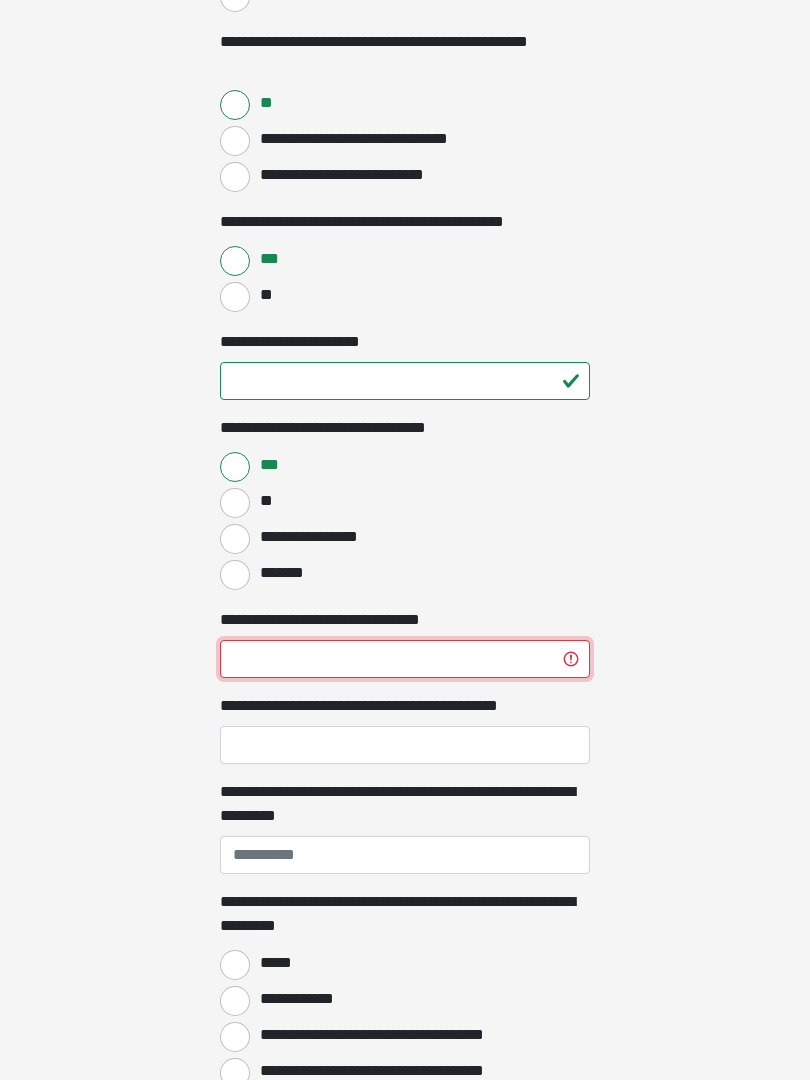 type on "**" 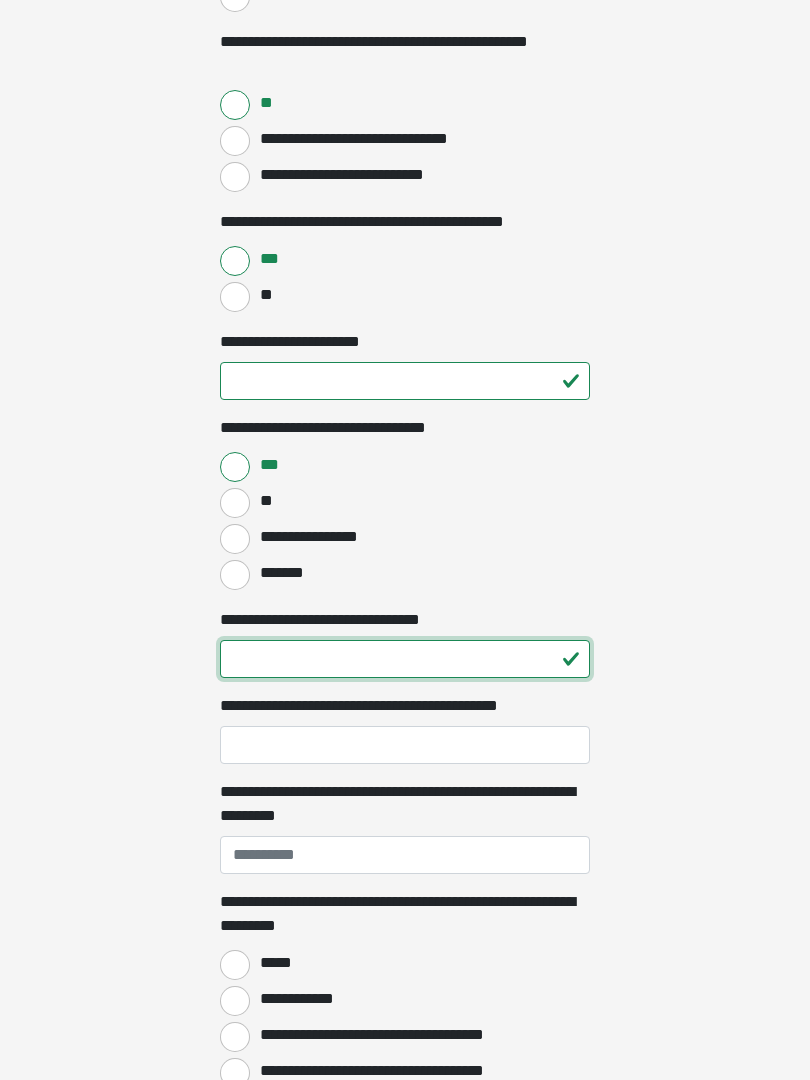 type 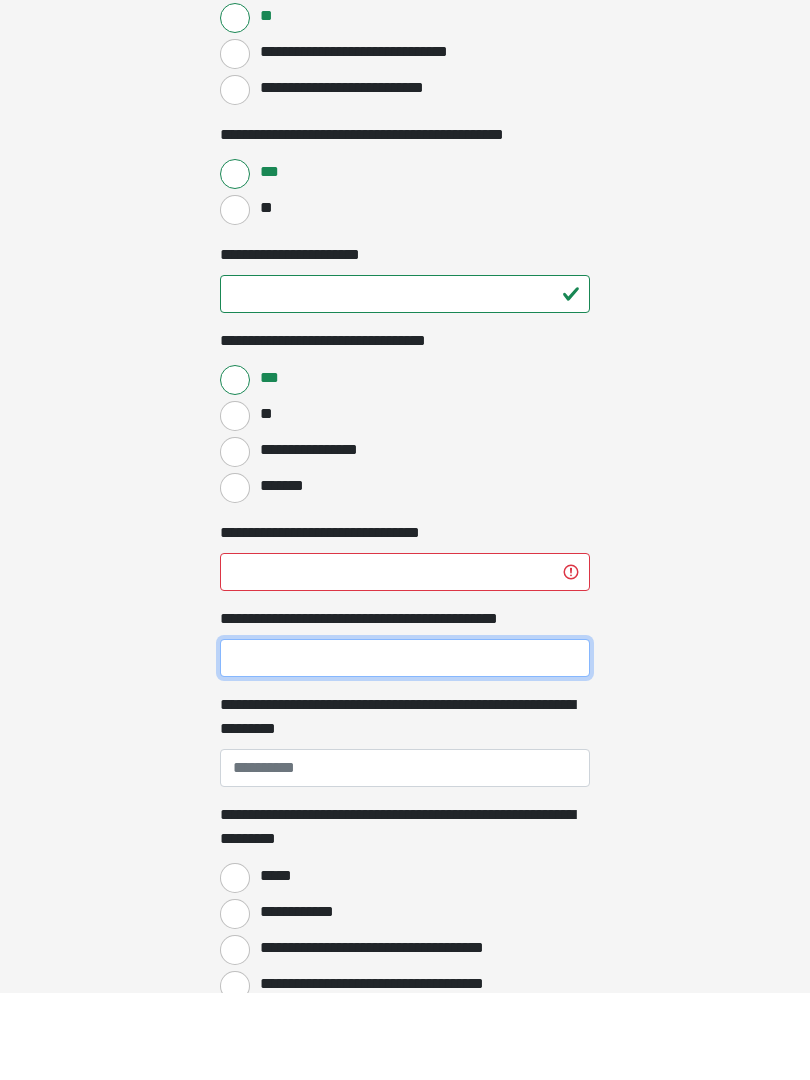 click on "**********" at bounding box center (405, 745) 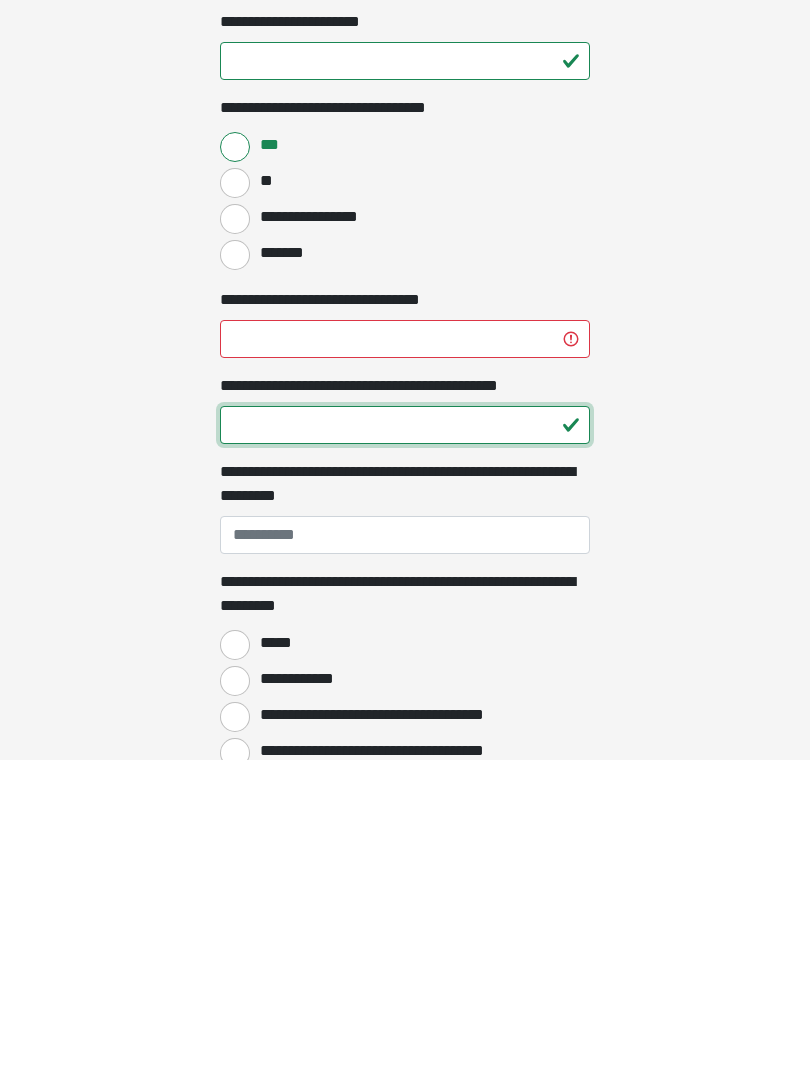 scroll, scrollTop: 1076, scrollLeft: 0, axis: vertical 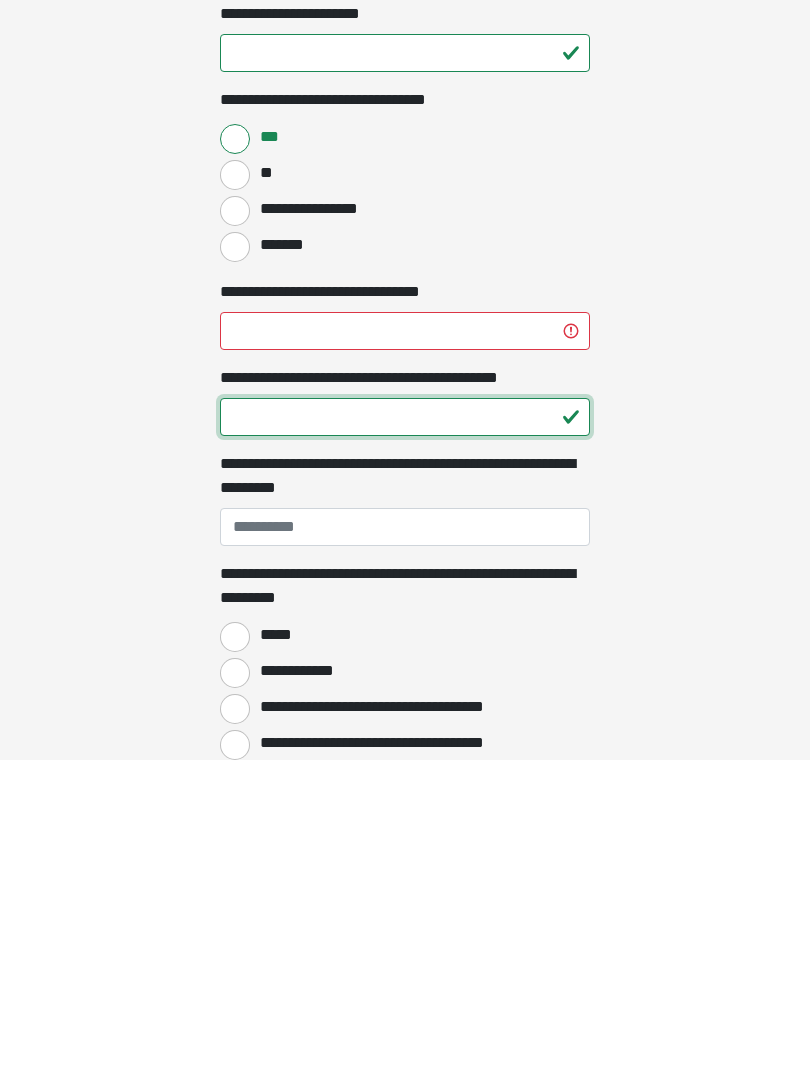 type on "**" 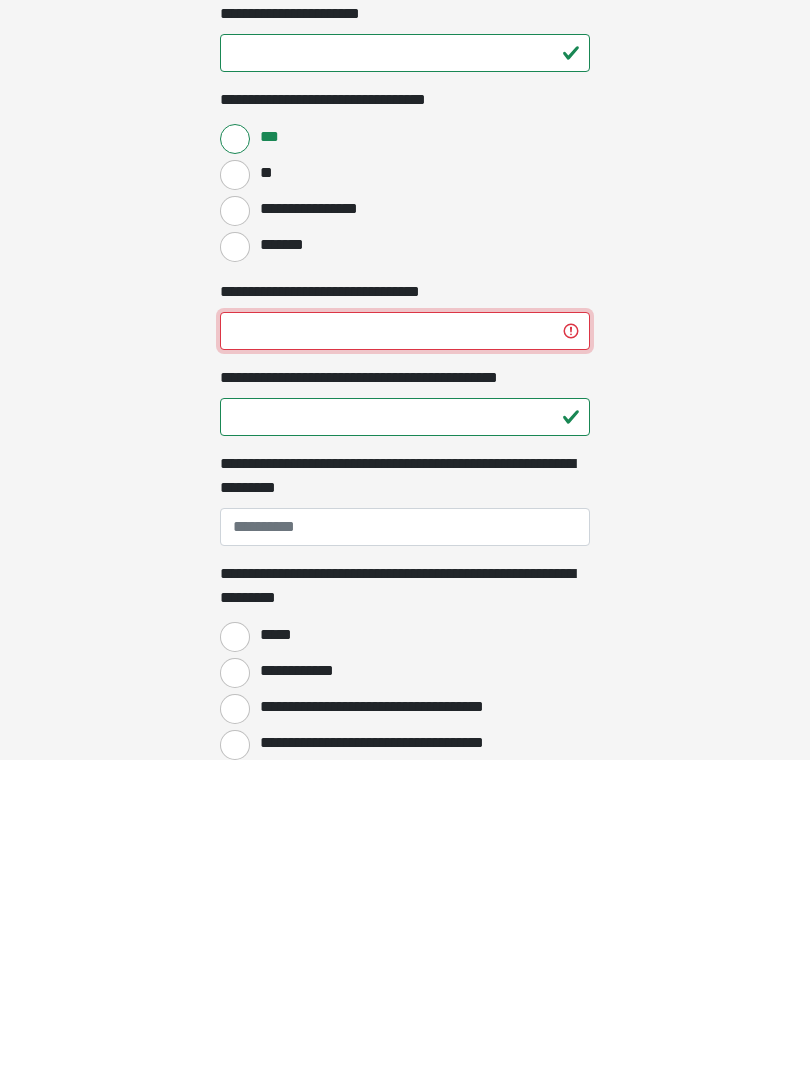 click on "**********" at bounding box center (405, 651) 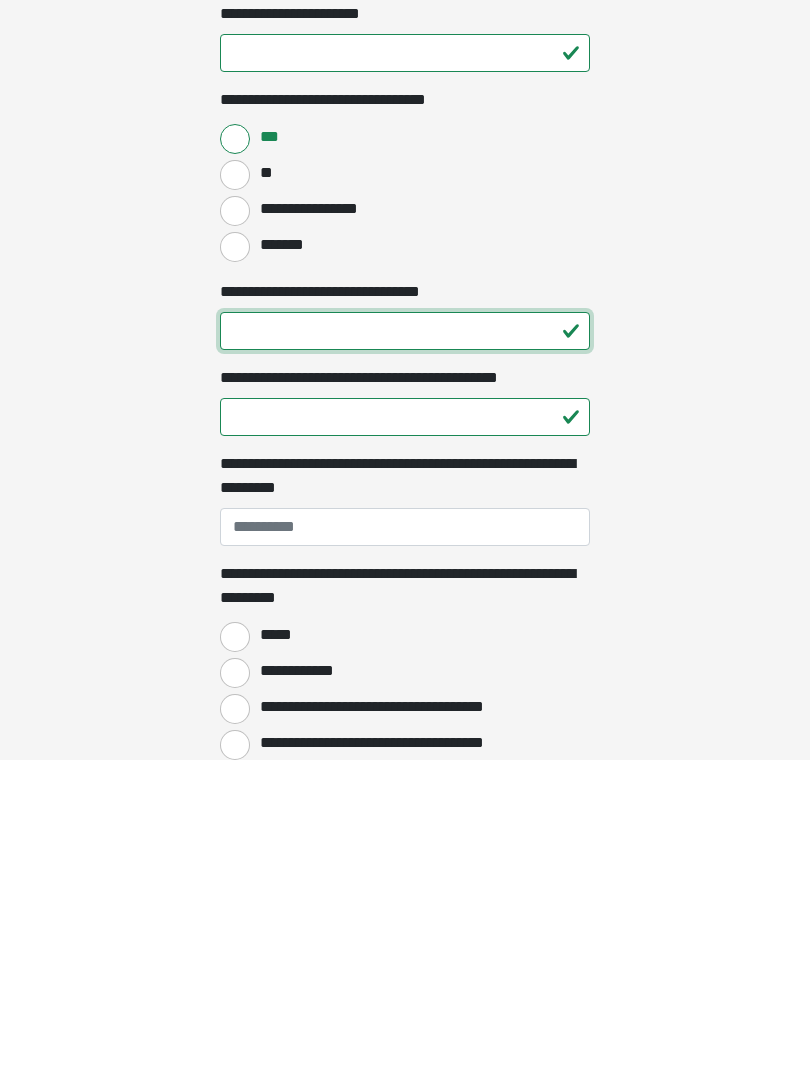 type on "**" 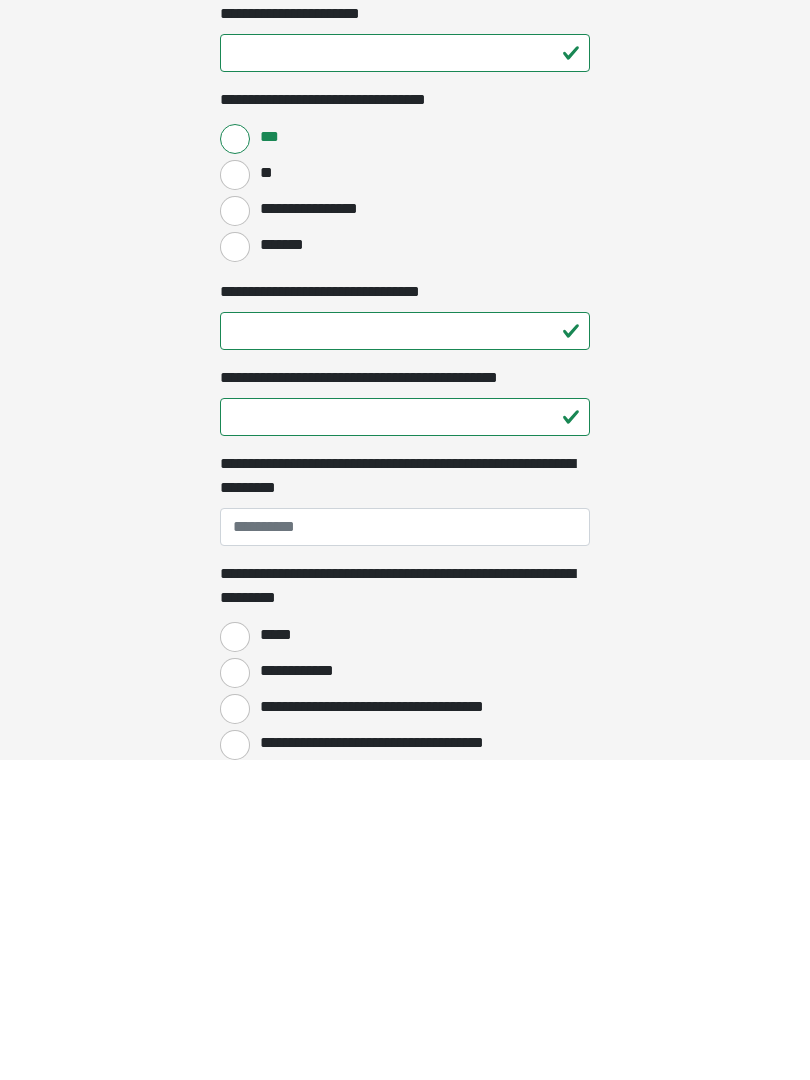 click on "*****" at bounding box center [235, 957] 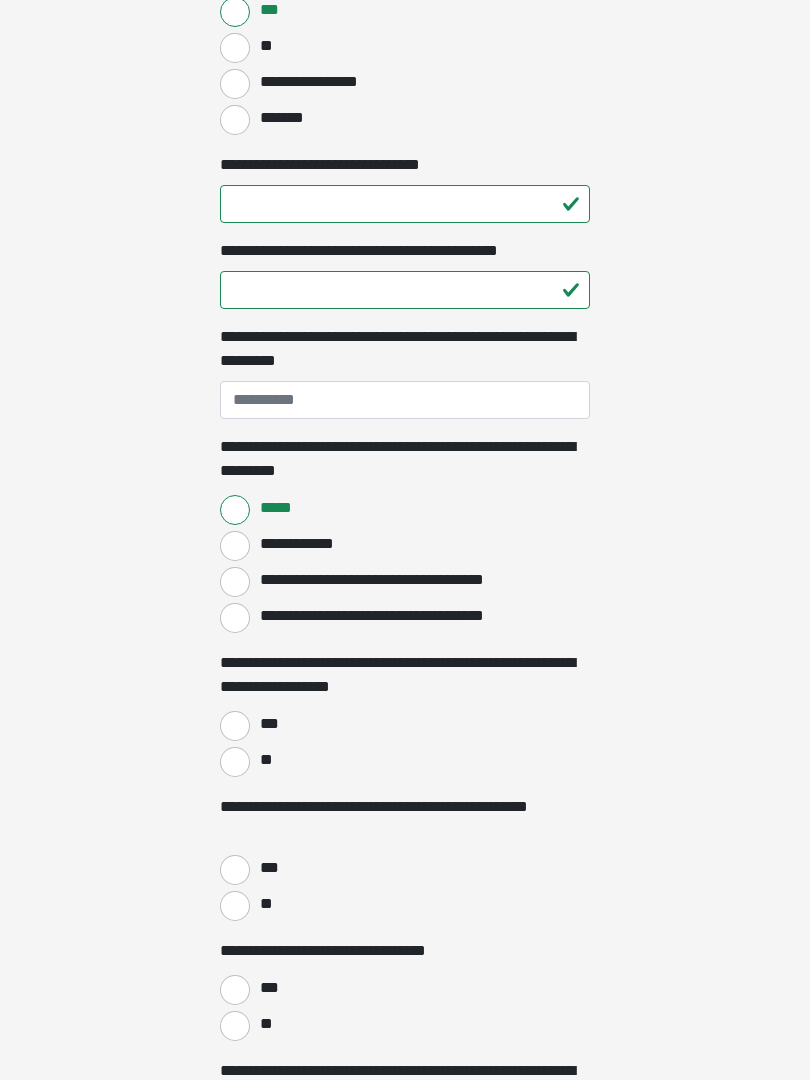 scroll, scrollTop: 1546, scrollLeft: 0, axis: vertical 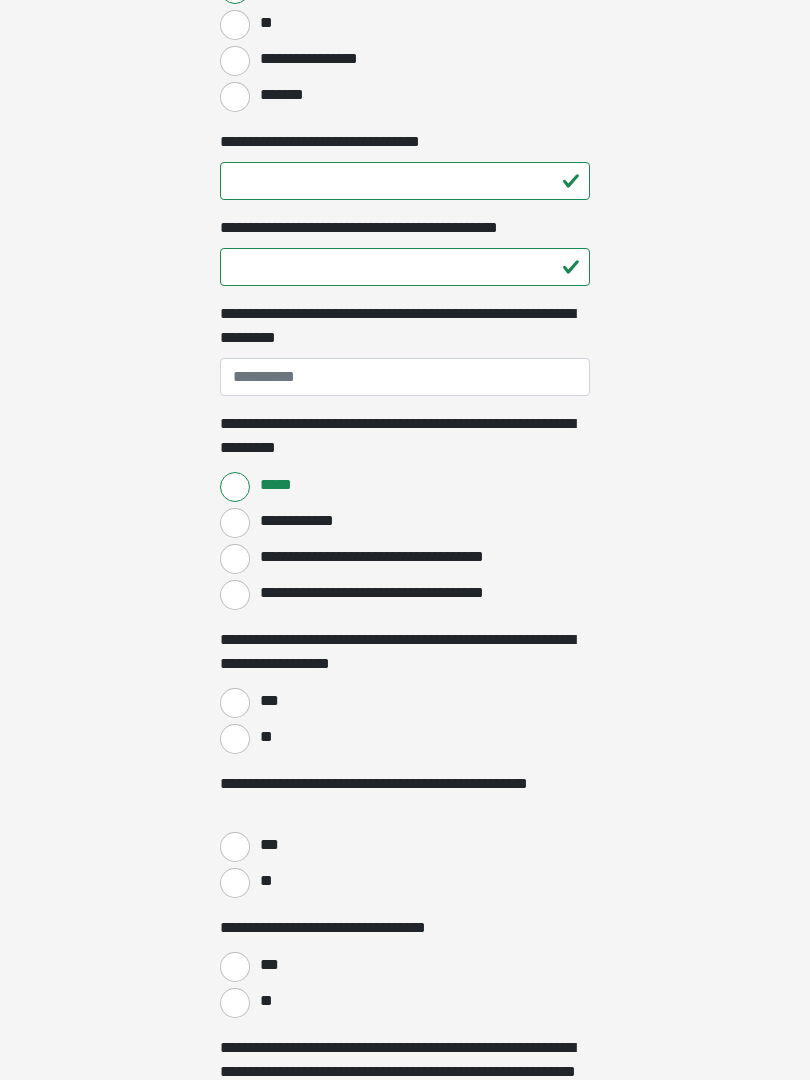 click on "**" at bounding box center (235, 739) 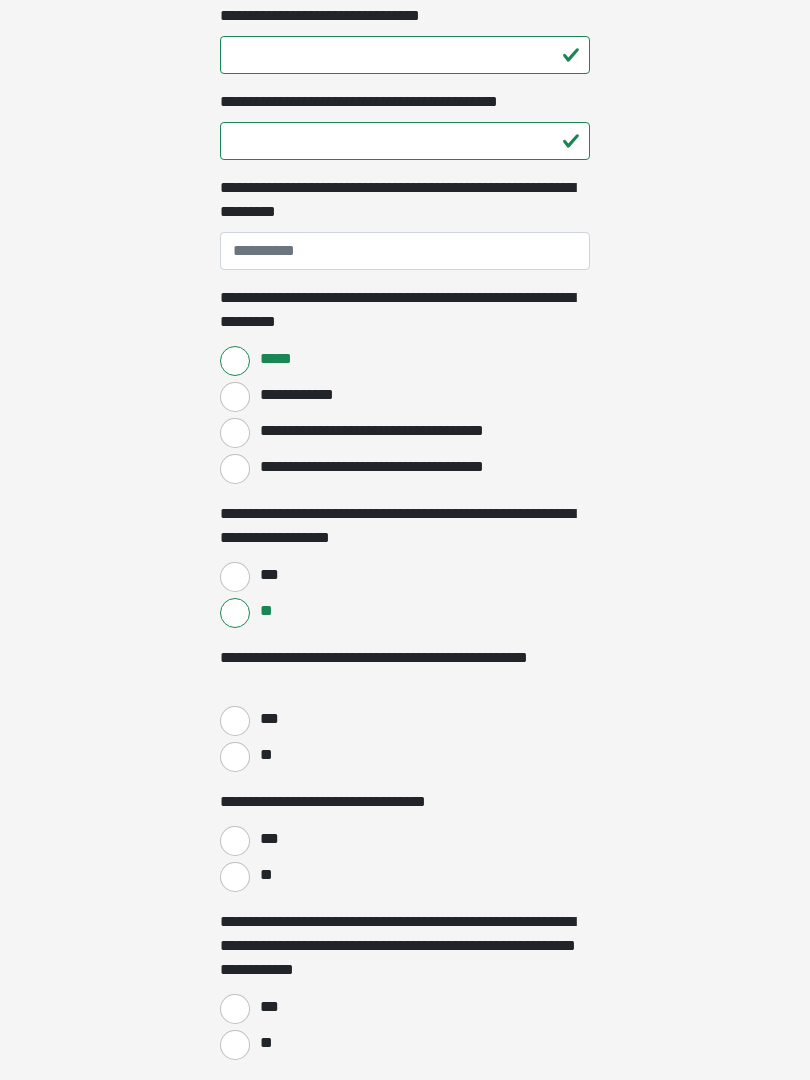 scroll, scrollTop: 1672, scrollLeft: 0, axis: vertical 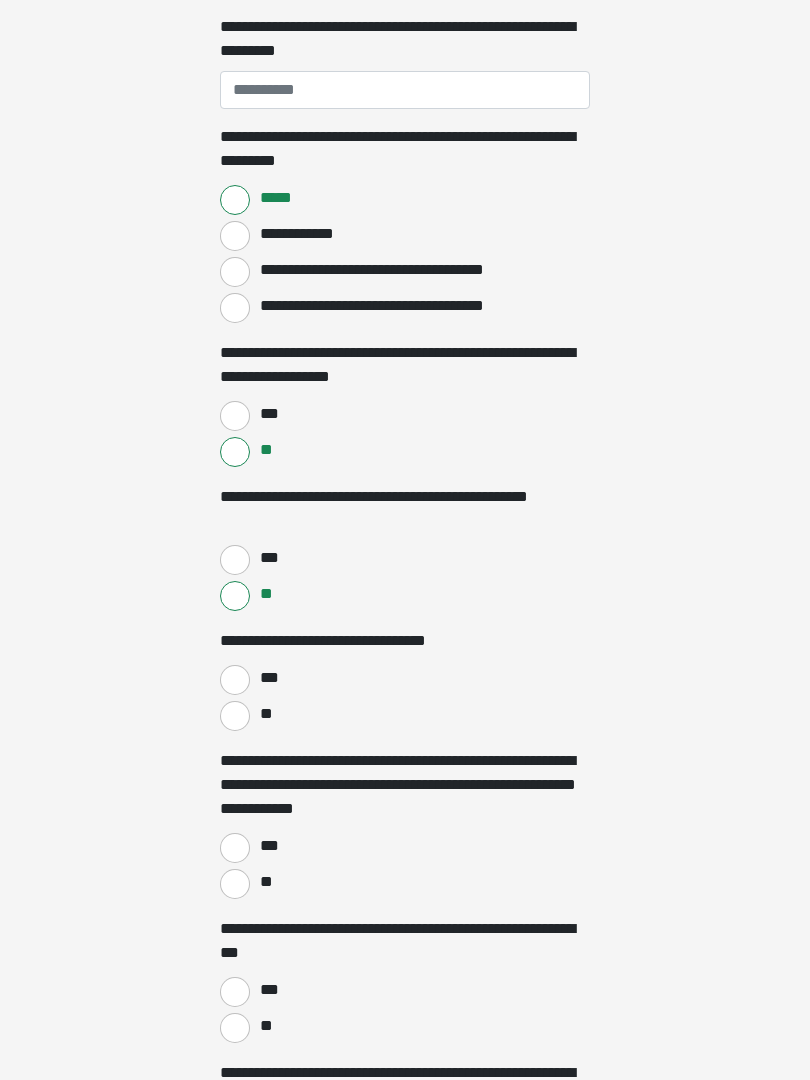 click on "***" at bounding box center [235, 681] 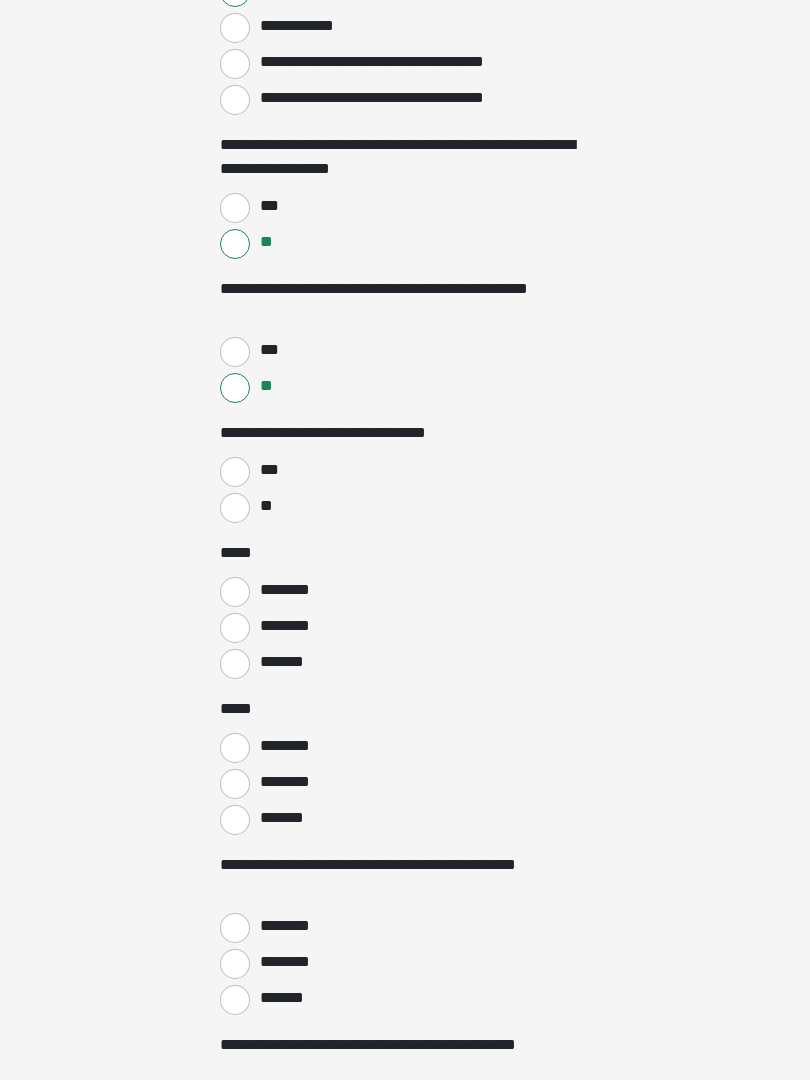 scroll, scrollTop: 2041, scrollLeft: 0, axis: vertical 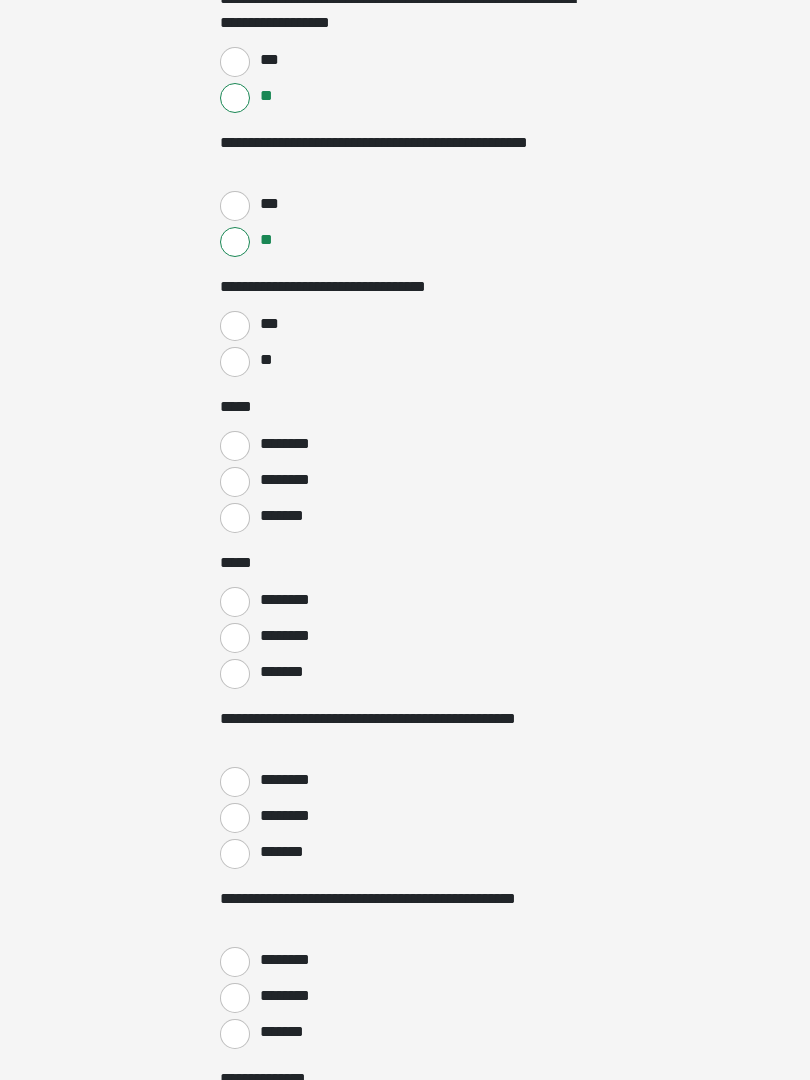 click on "********" at bounding box center (235, 782) 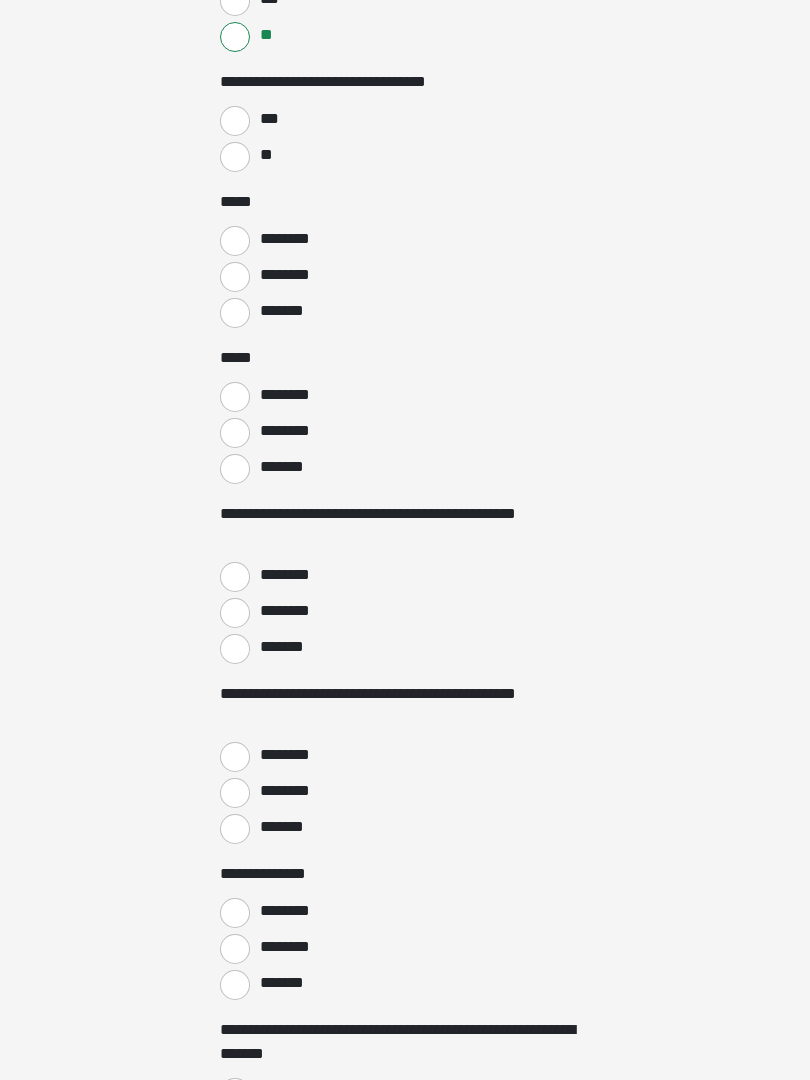 scroll, scrollTop: 2366, scrollLeft: 0, axis: vertical 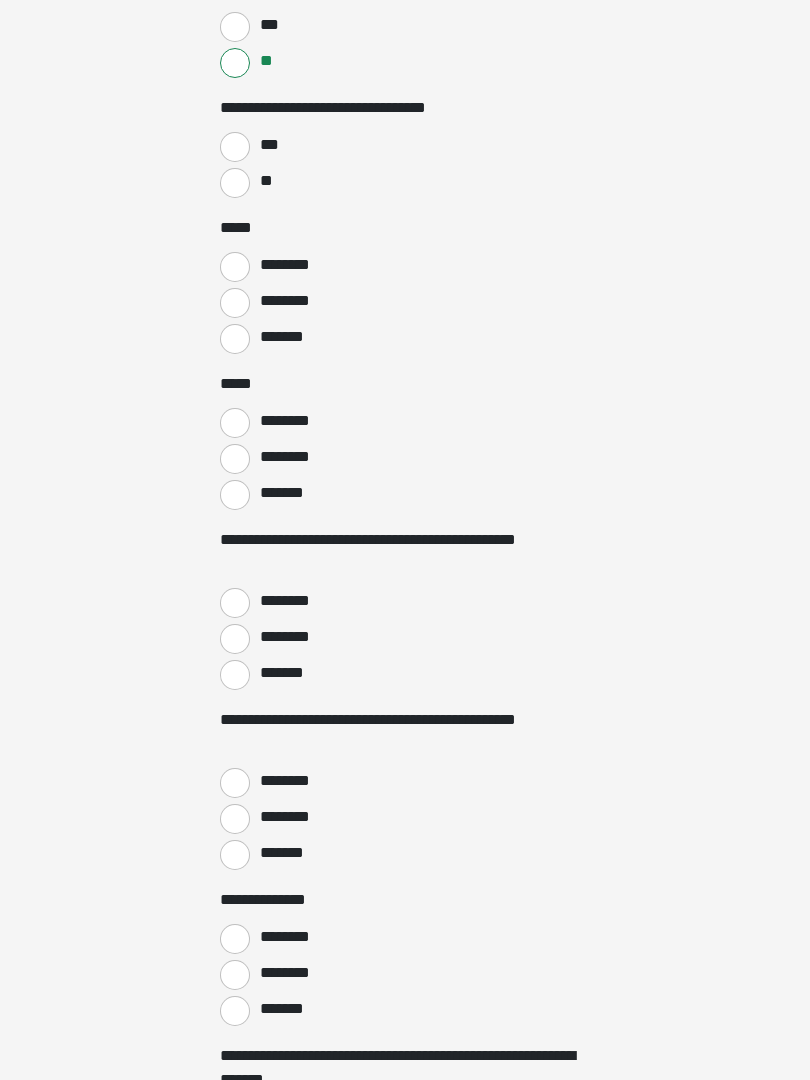 click on "*******" at bounding box center (235, 675) 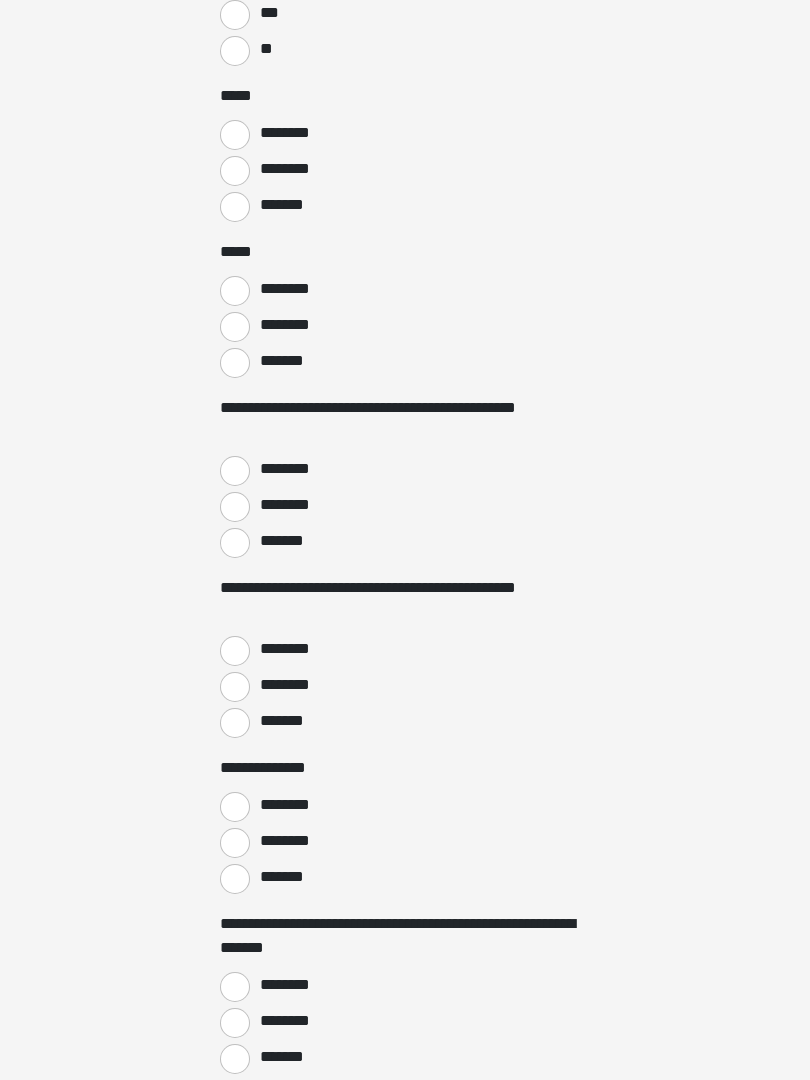 scroll, scrollTop: 2543, scrollLeft: 0, axis: vertical 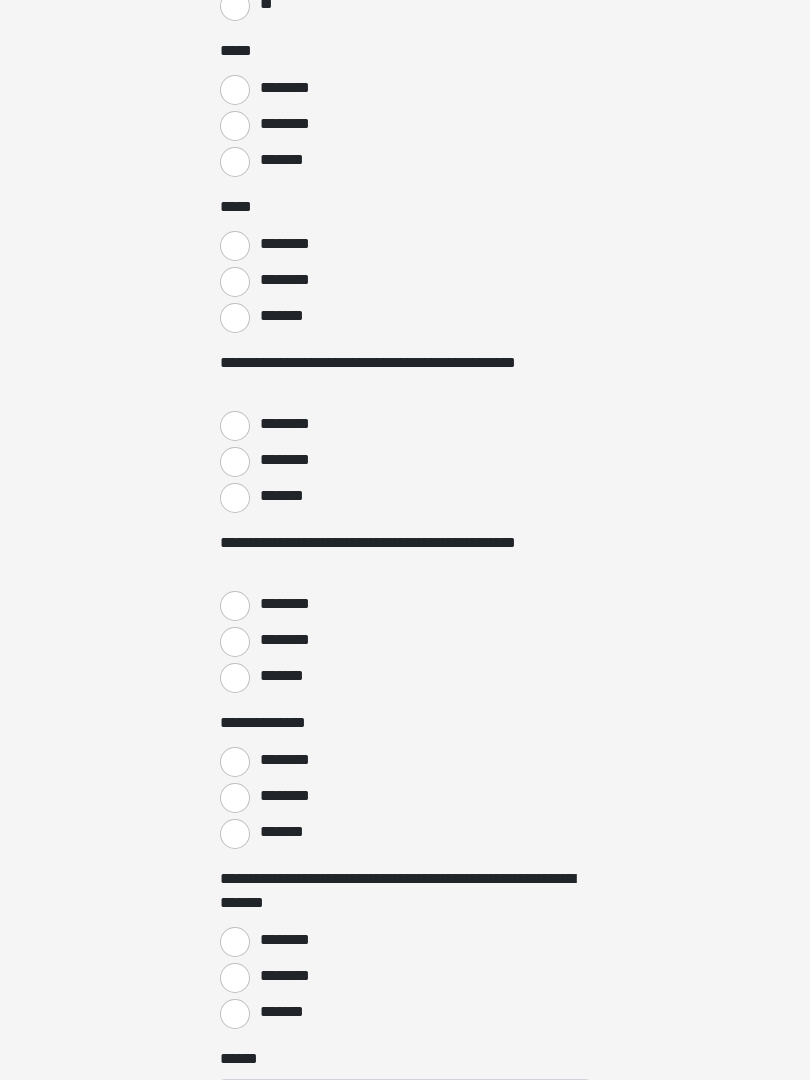 click on "*******" at bounding box center (235, 834) 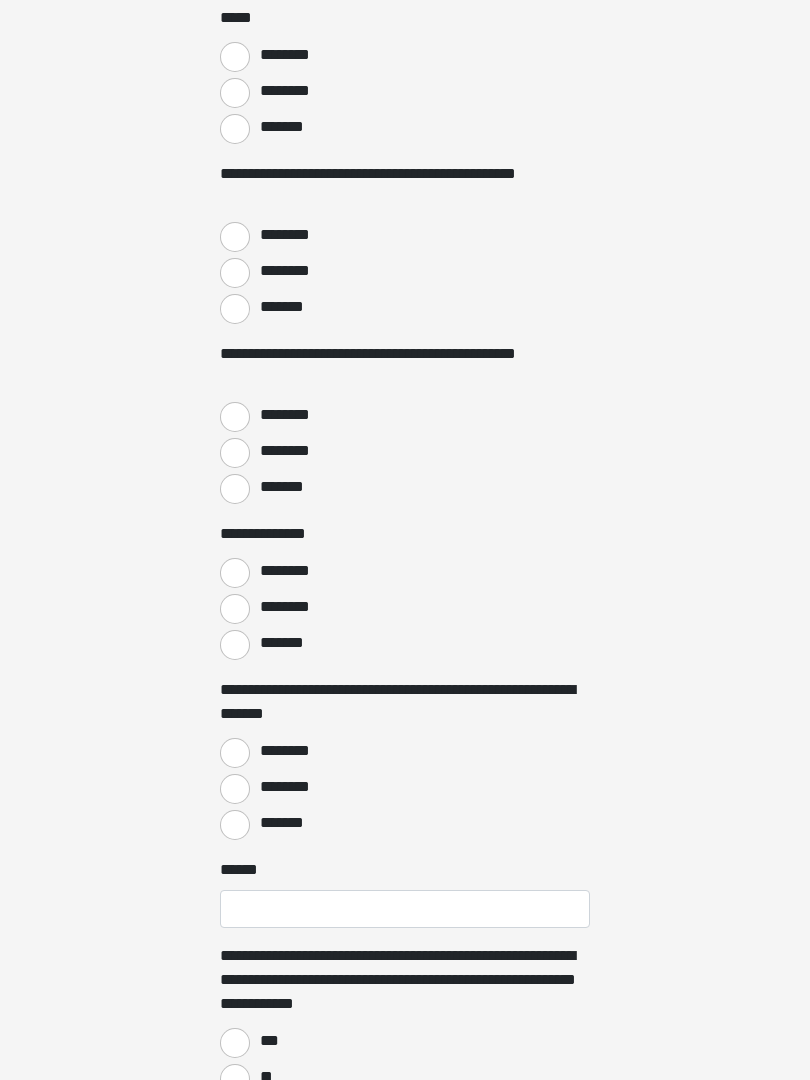 scroll, scrollTop: 2729, scrollLeft: 0, axis: vertical 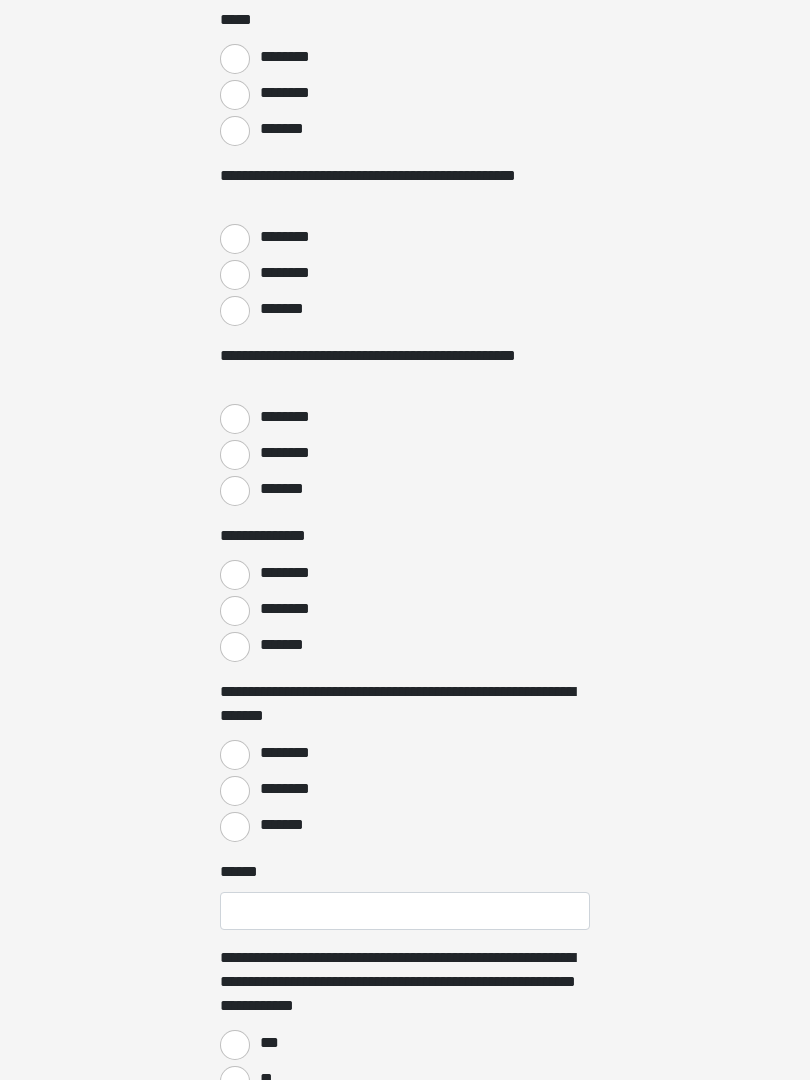 click on "********" at bounding box center (235, 756) 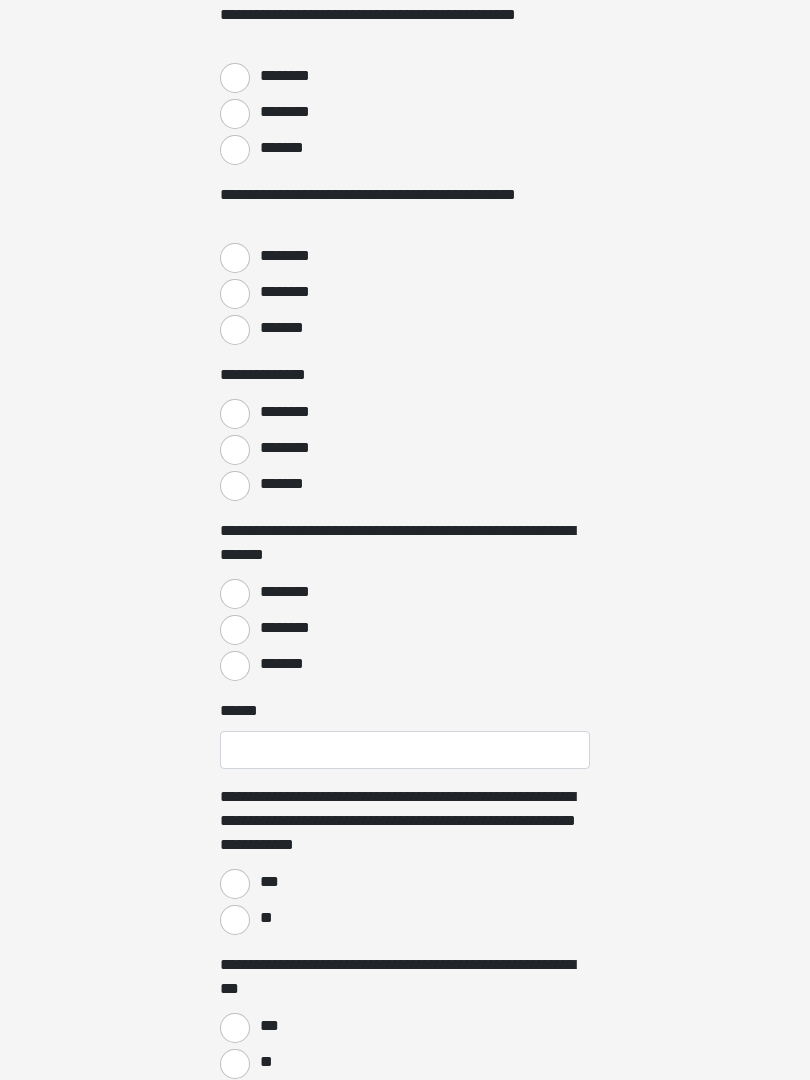 scroll, scrollTop: 2894, scrollLeft: 0, axis: vertical 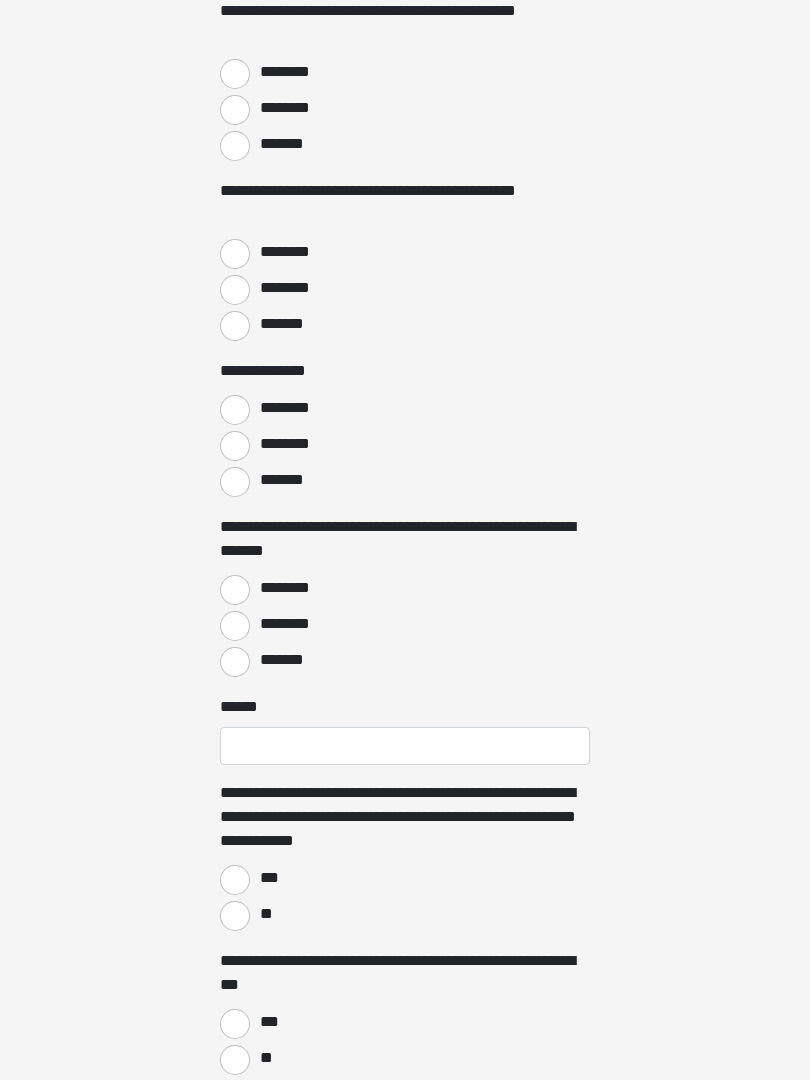 click on "**" at bounding box center (235, 916) 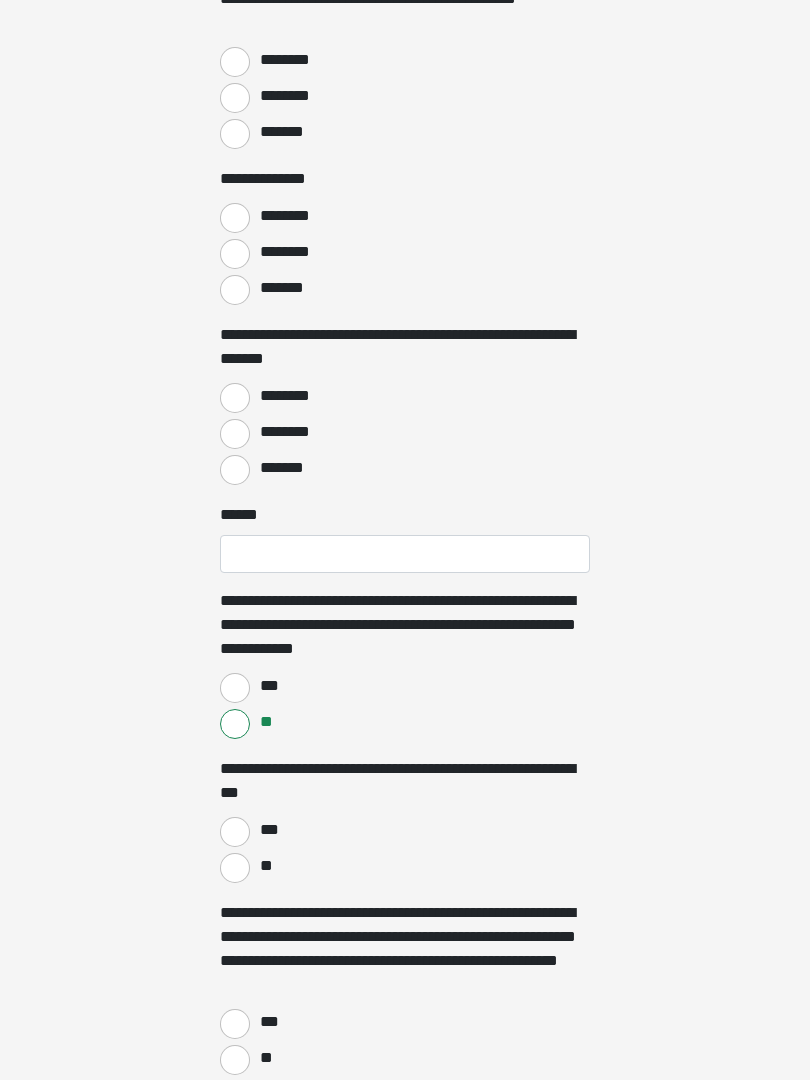 scroll, scrollTop: 3087, scrollLeft: 0, axis: vertical 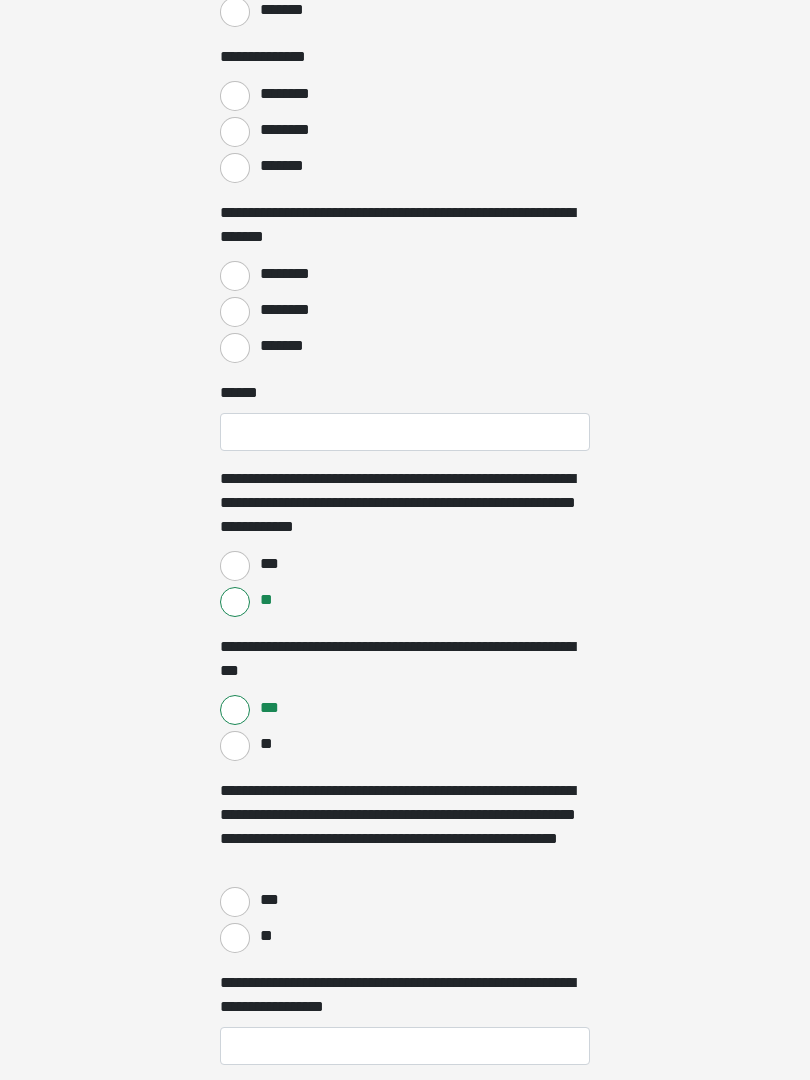 click on "**" at bounding box center [235, 938] 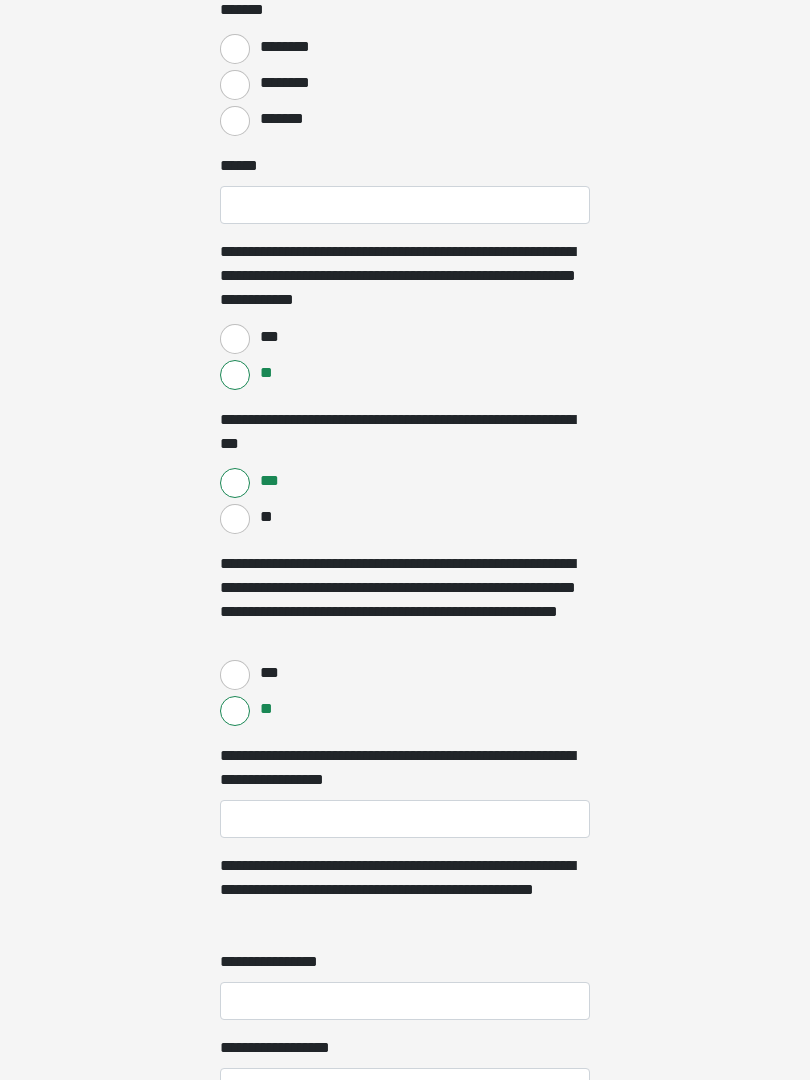scroll, scrollTop: 3453, scrollLeft: 0, axis: vertical 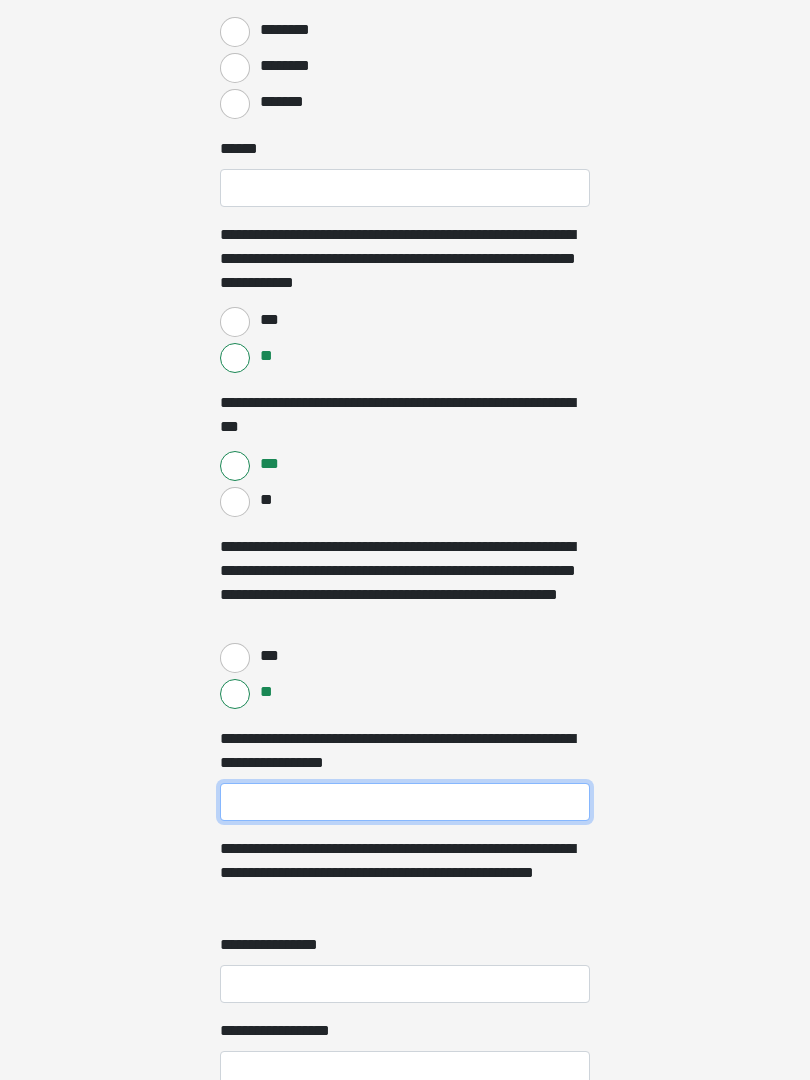 click on "**********" at bounding box center [405, 802] 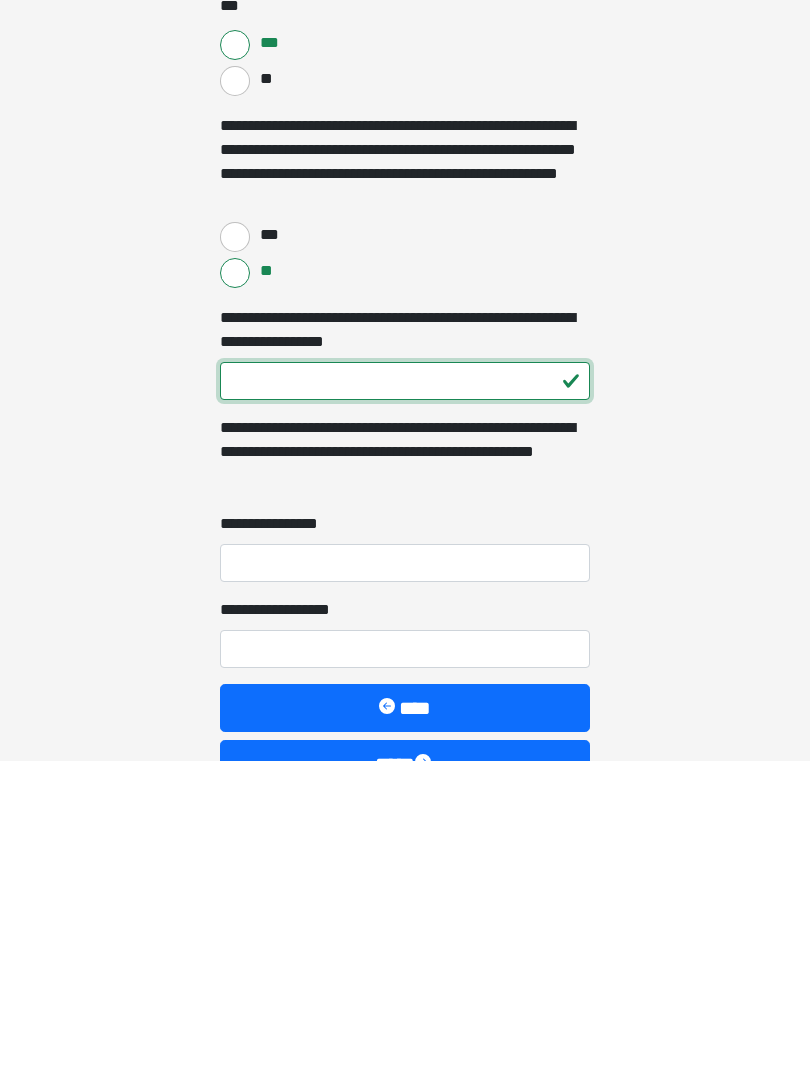 type on "***" 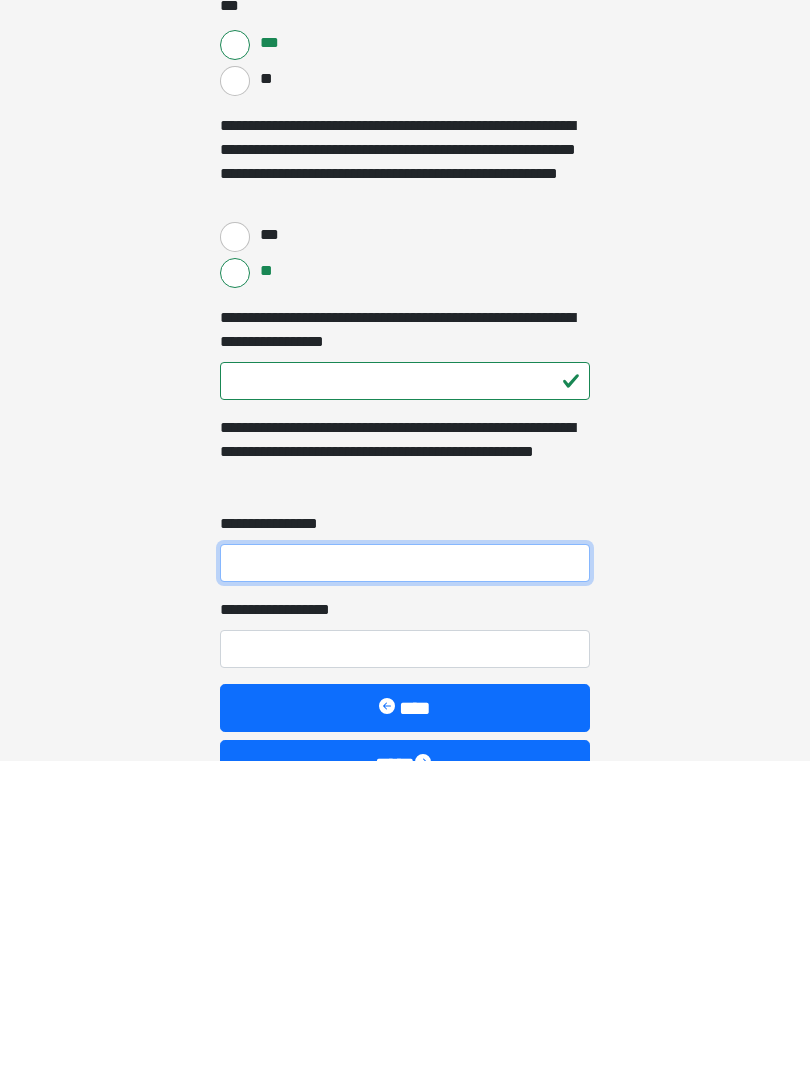 click on "**********" at bounding box center [405, 883] 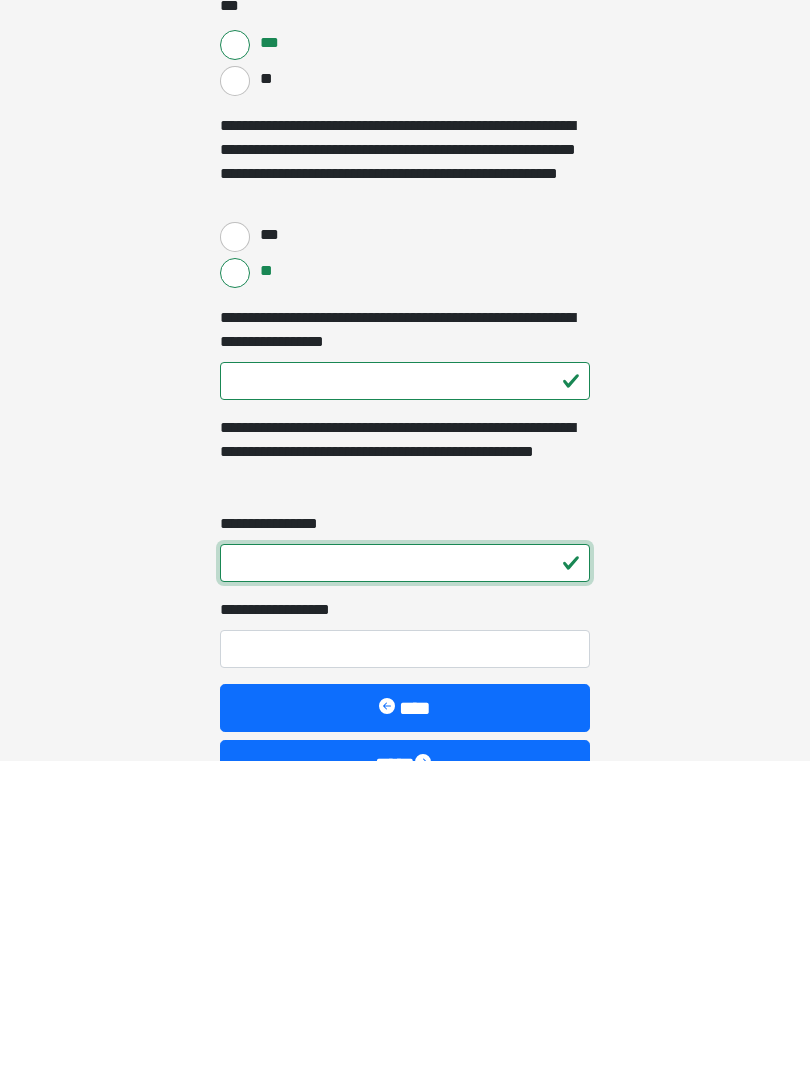type on "*" 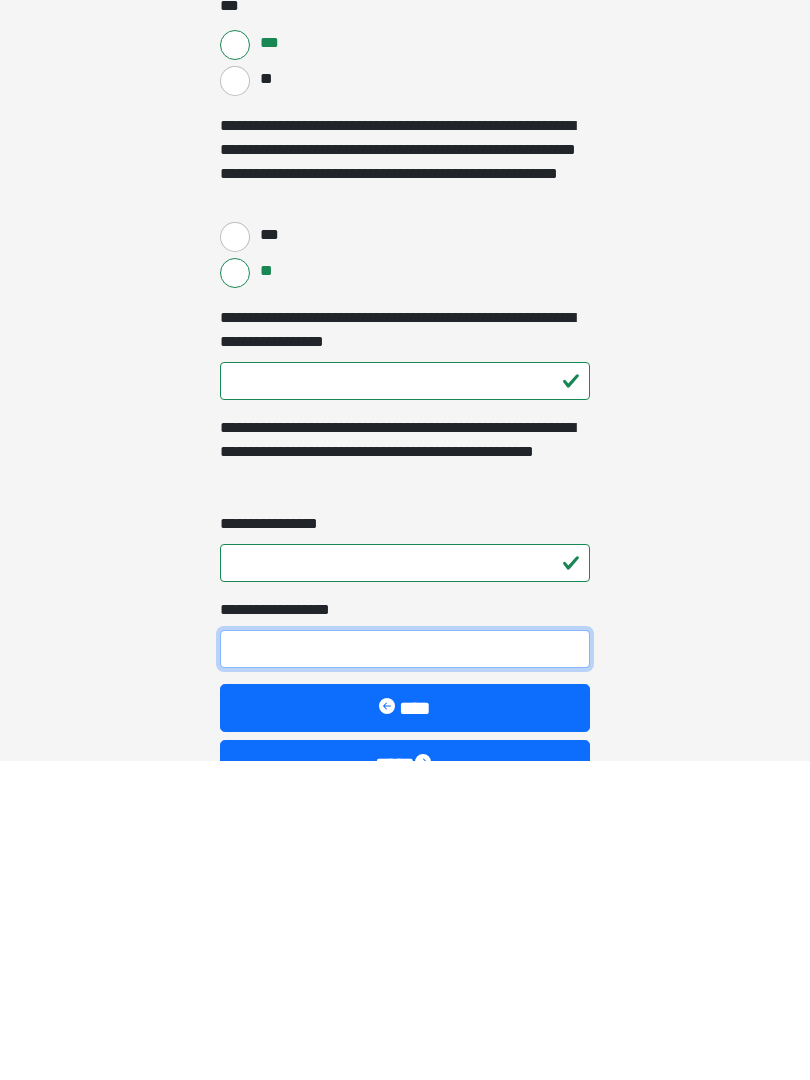 click on "**********" at bounding box center [405, 969] 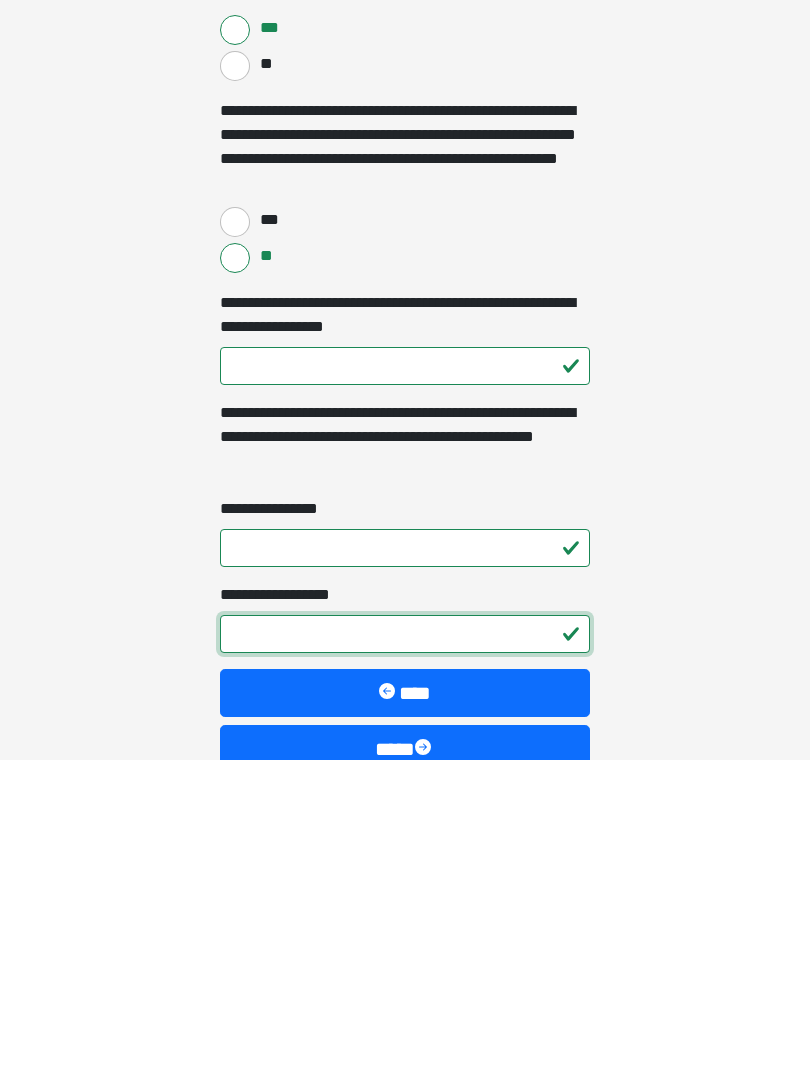scroll, scrollTop: 3685, scrollLeft: 0, axis: vertical 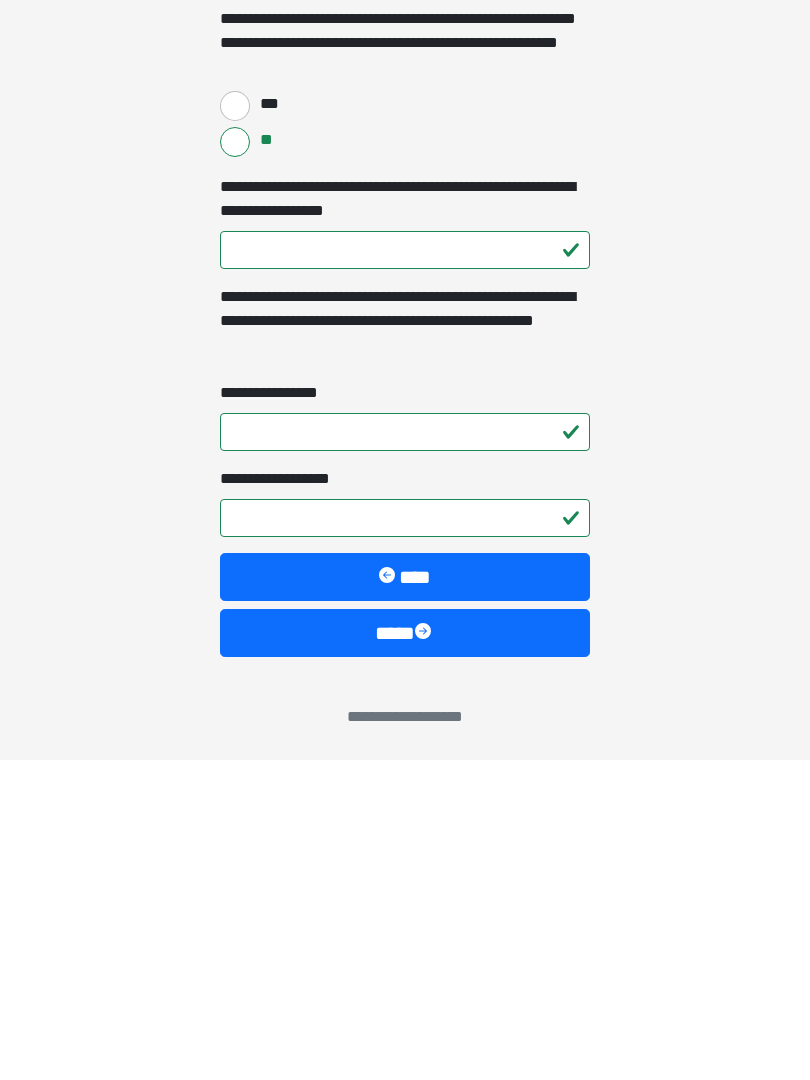 click at bounding box center (425, 953) 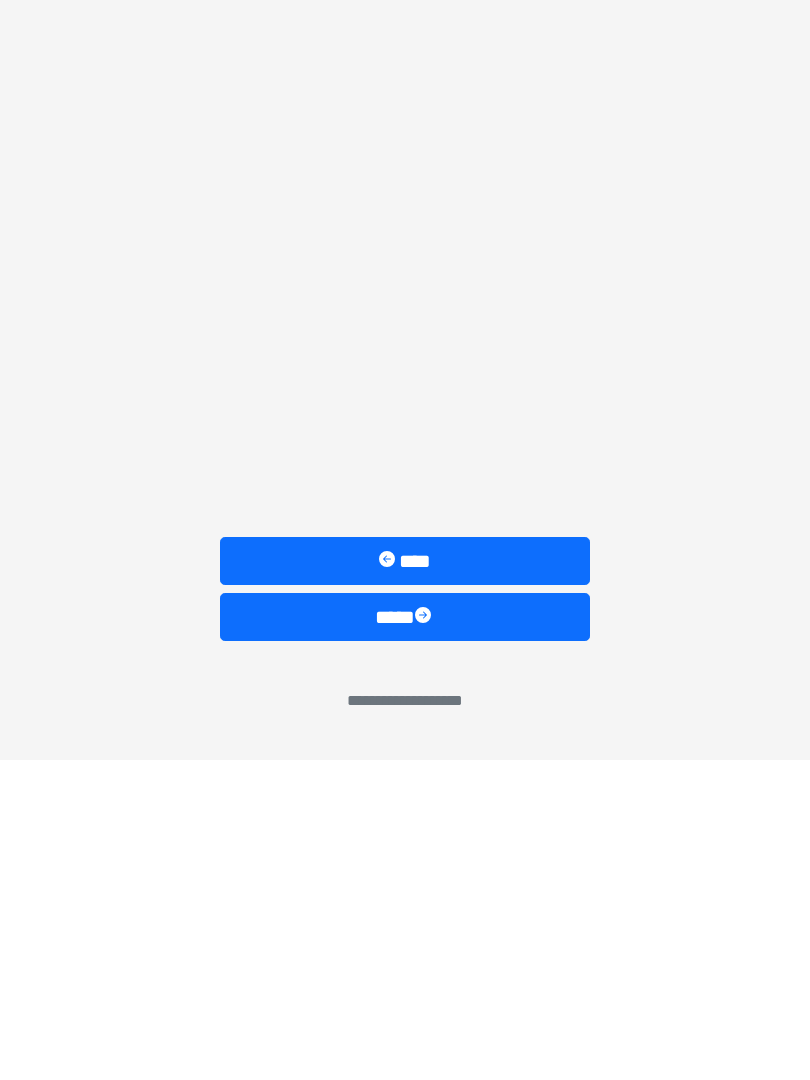 scroll, scrollTop: 0, scrollLeft: 0, axis: both 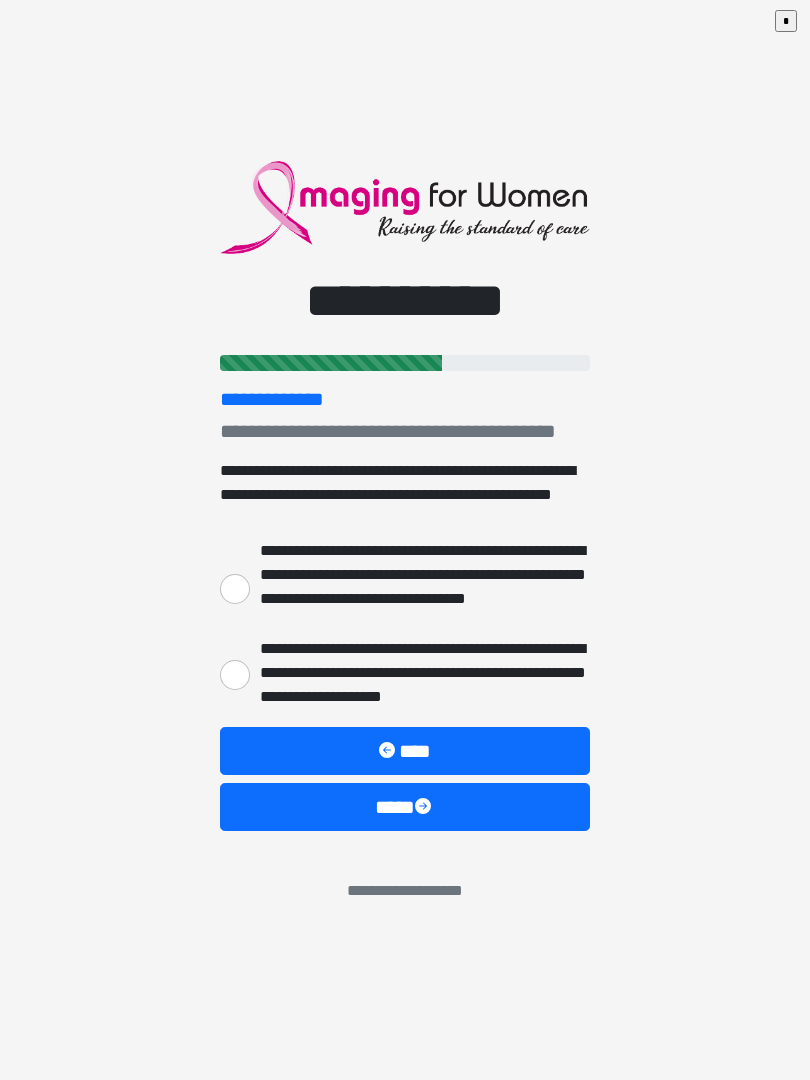 click on "**********" at bounding box center [235, 675] 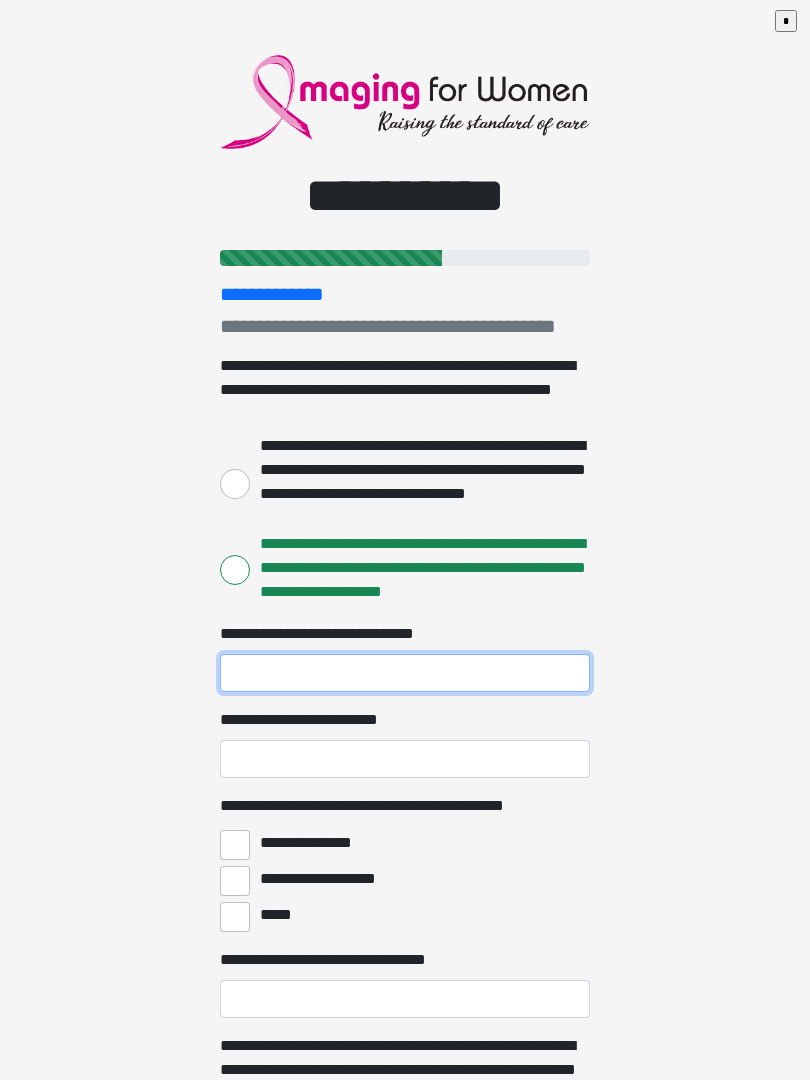 click on "**********" at bounding box center [405, 673] 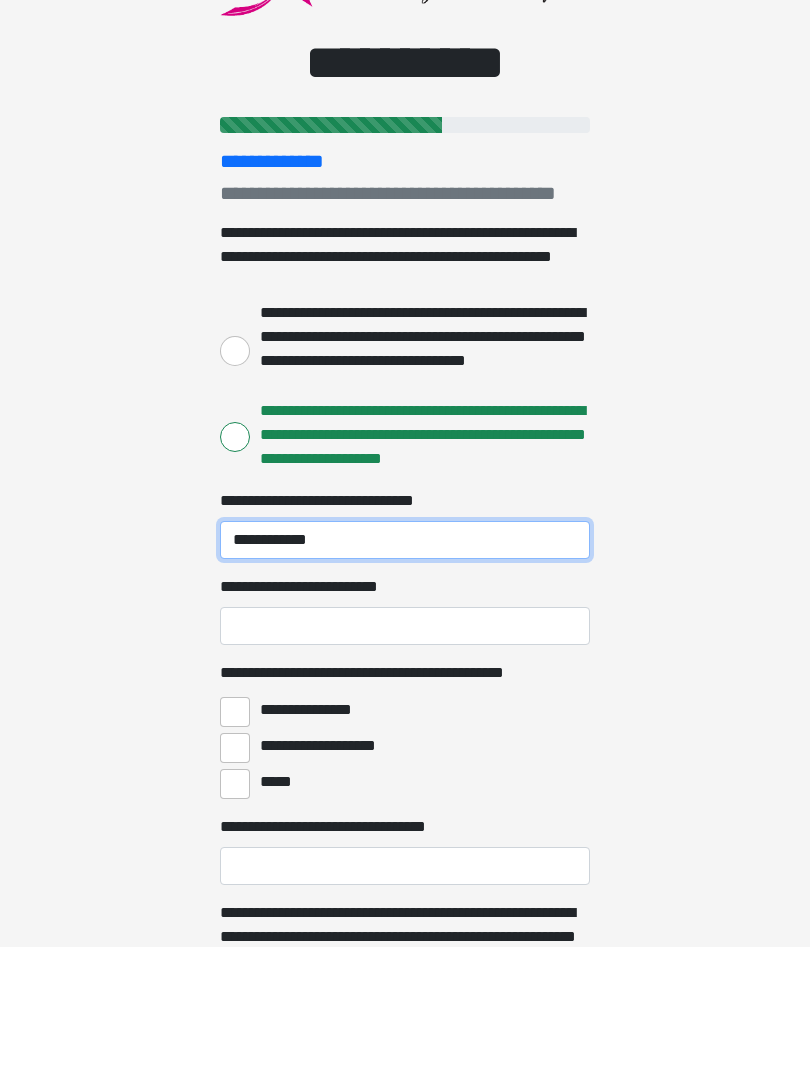 type on "**********" 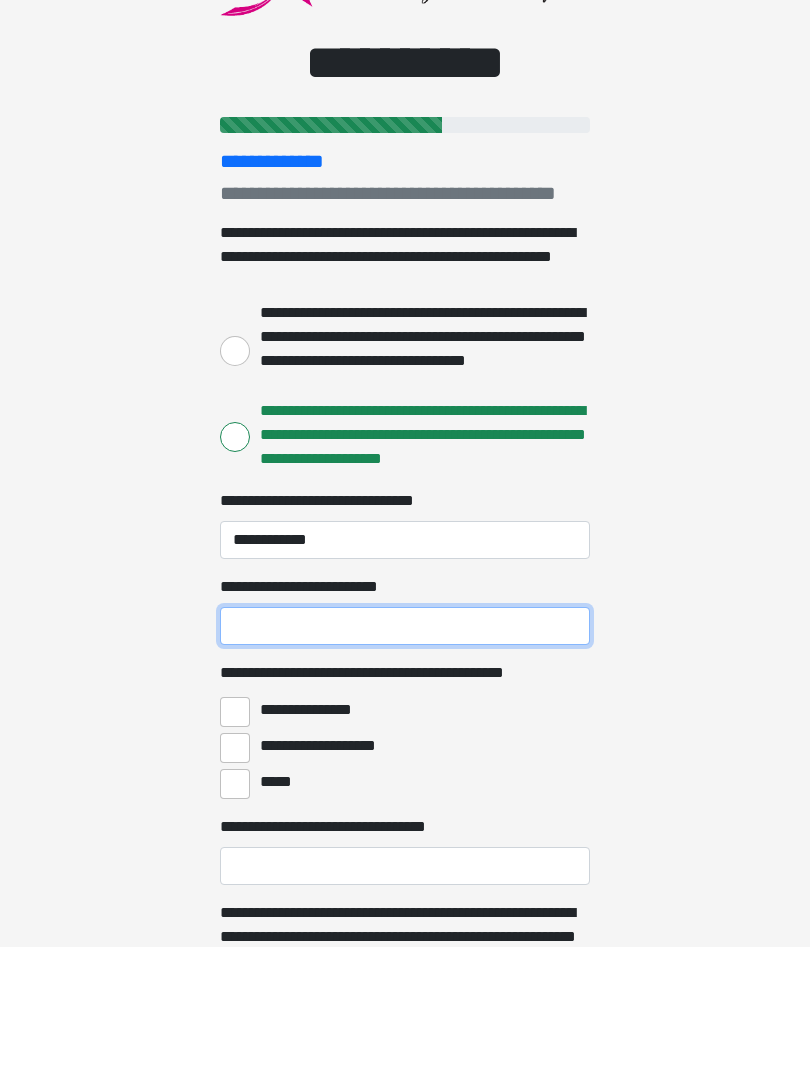 click on "**********" at bounding box center (405, 759) 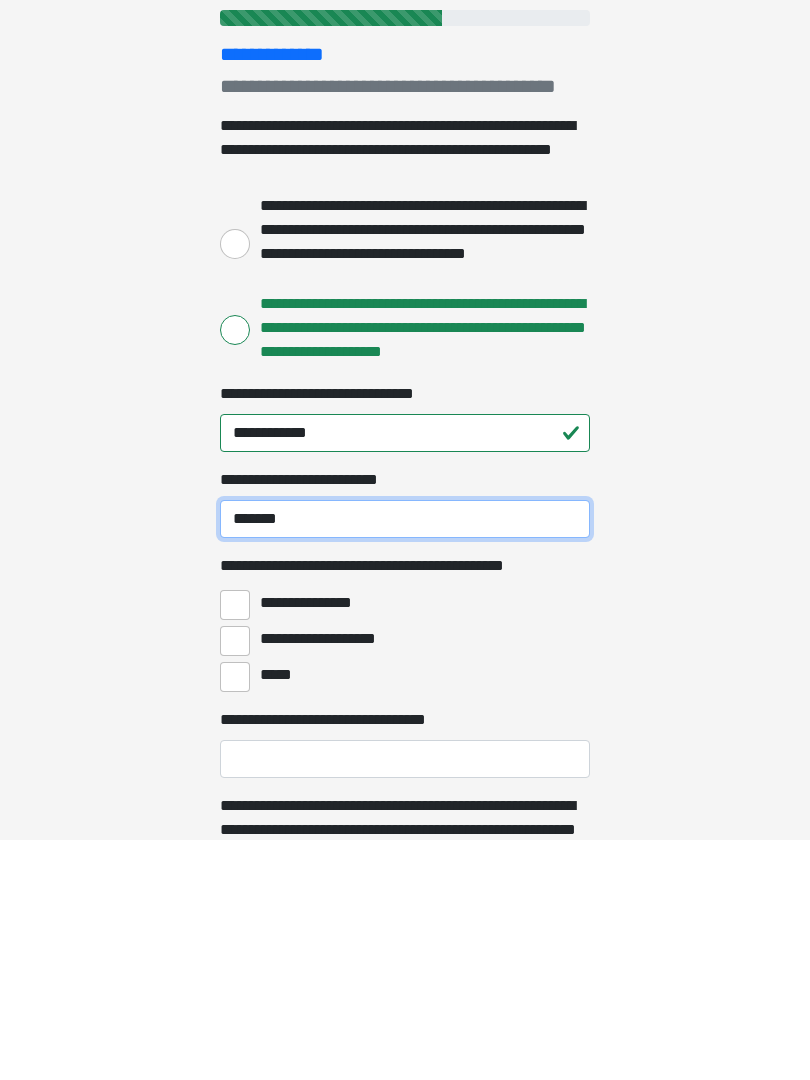 type on "******" 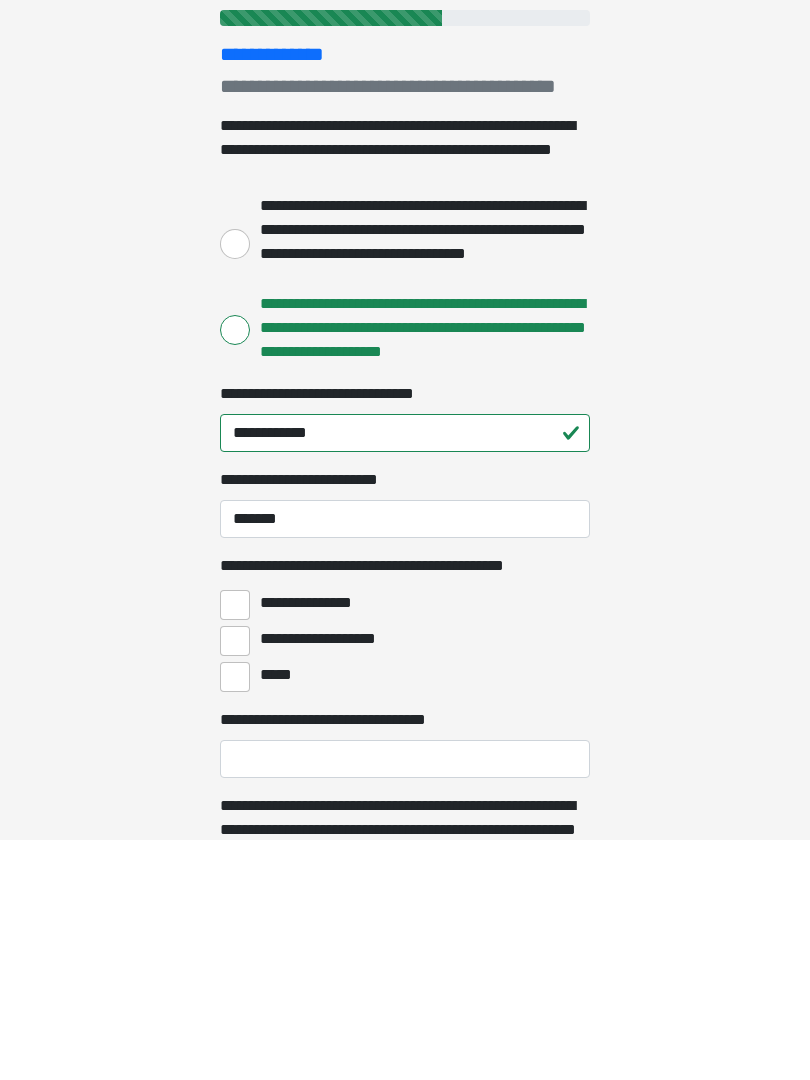 click on "**********" at bounding box center [235, 845] 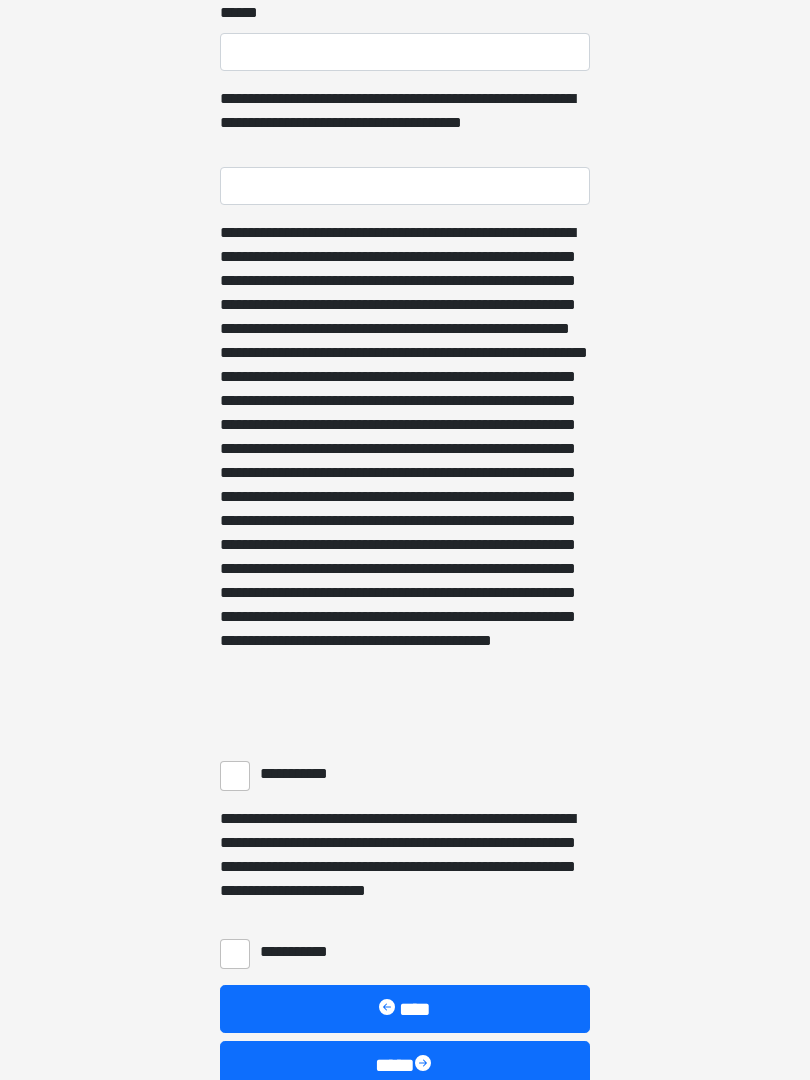 scroll, scrollTop: 1091, scrollLeft: 0, axis: vertical 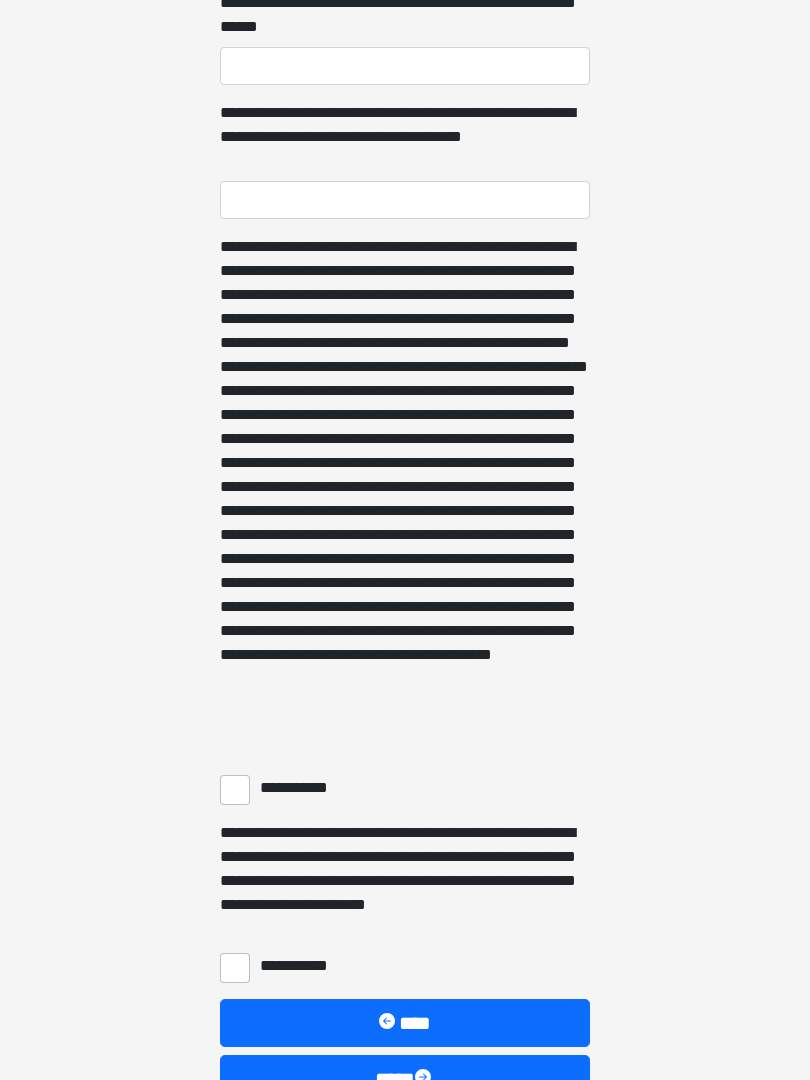click on "**********" at bounding box center [235, 791] 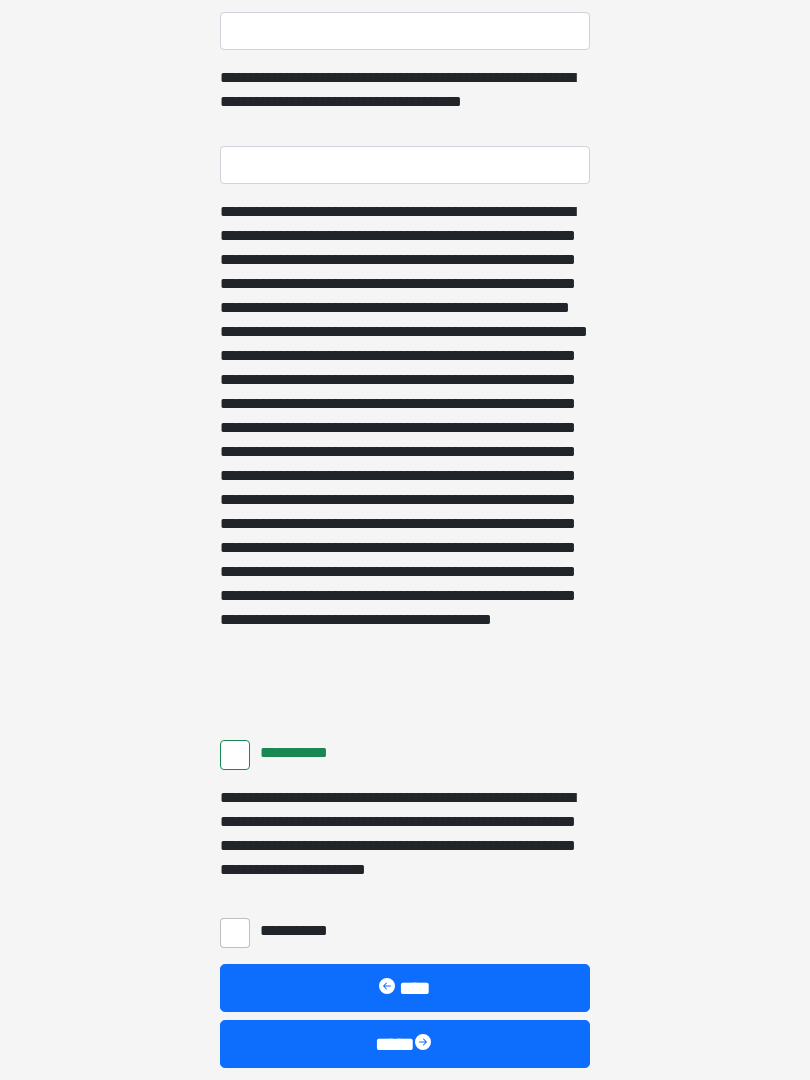 scroll, scrollTop: 1217, scrollLeft: 0, axis: vertical 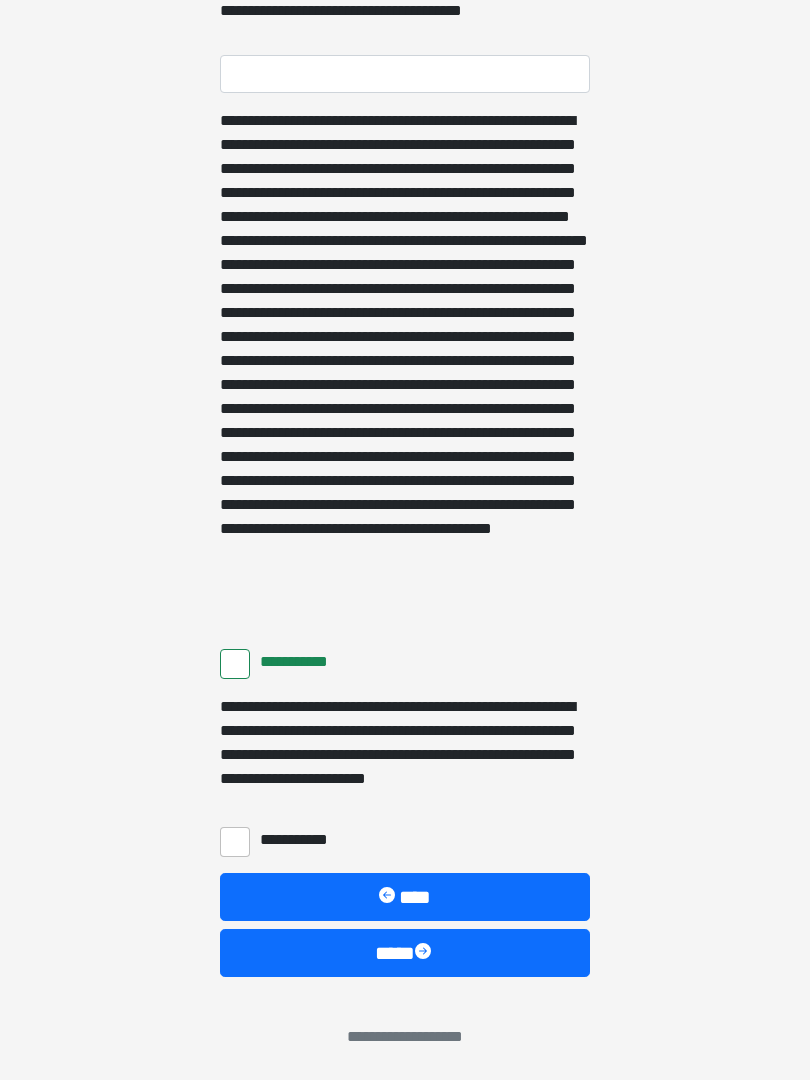 click on "**********" at bounding box center [235, 842] 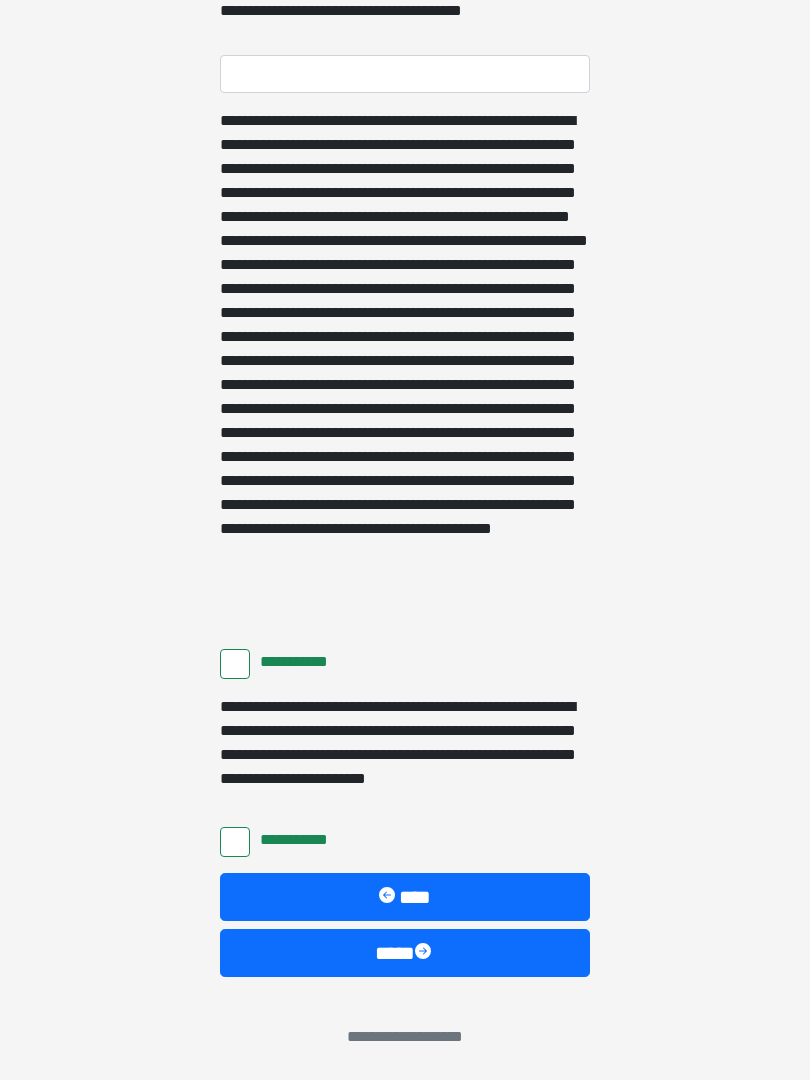 click on "****" at bounding box center [405, 953] 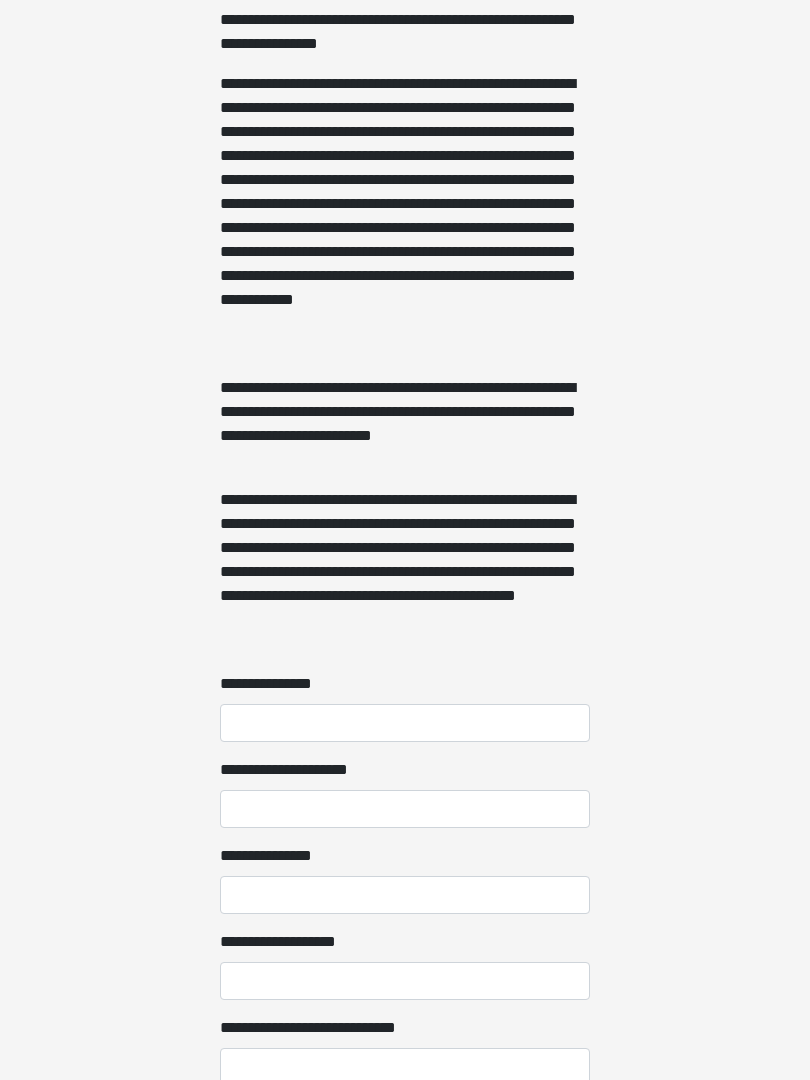 scroll, scrollTop: 1135, scrollLeft: 0, axis: vertical 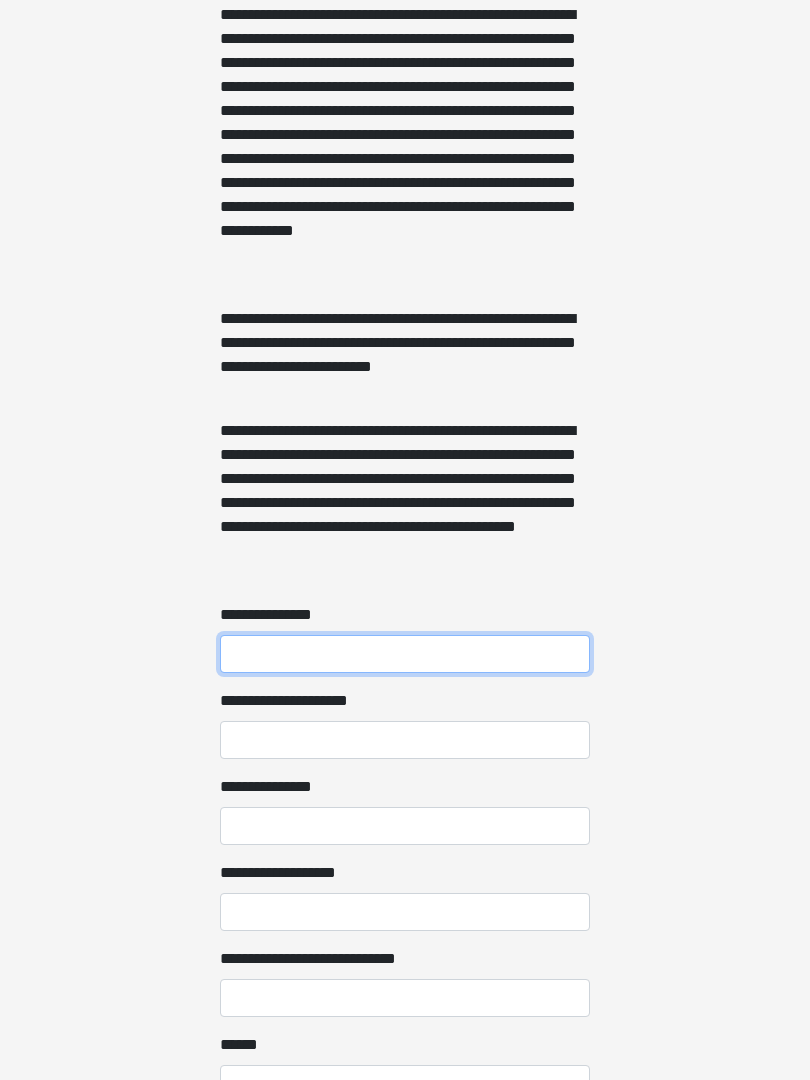 click on "**********" at bounding box center [405, 654] 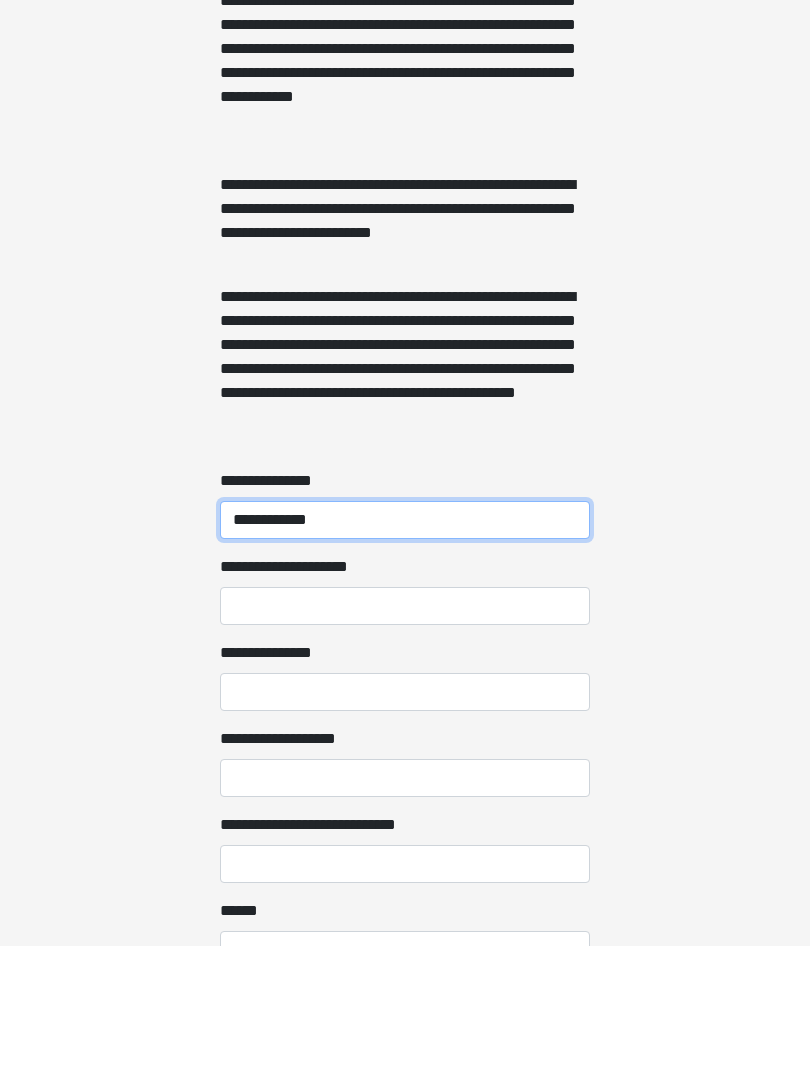 type on "**********" 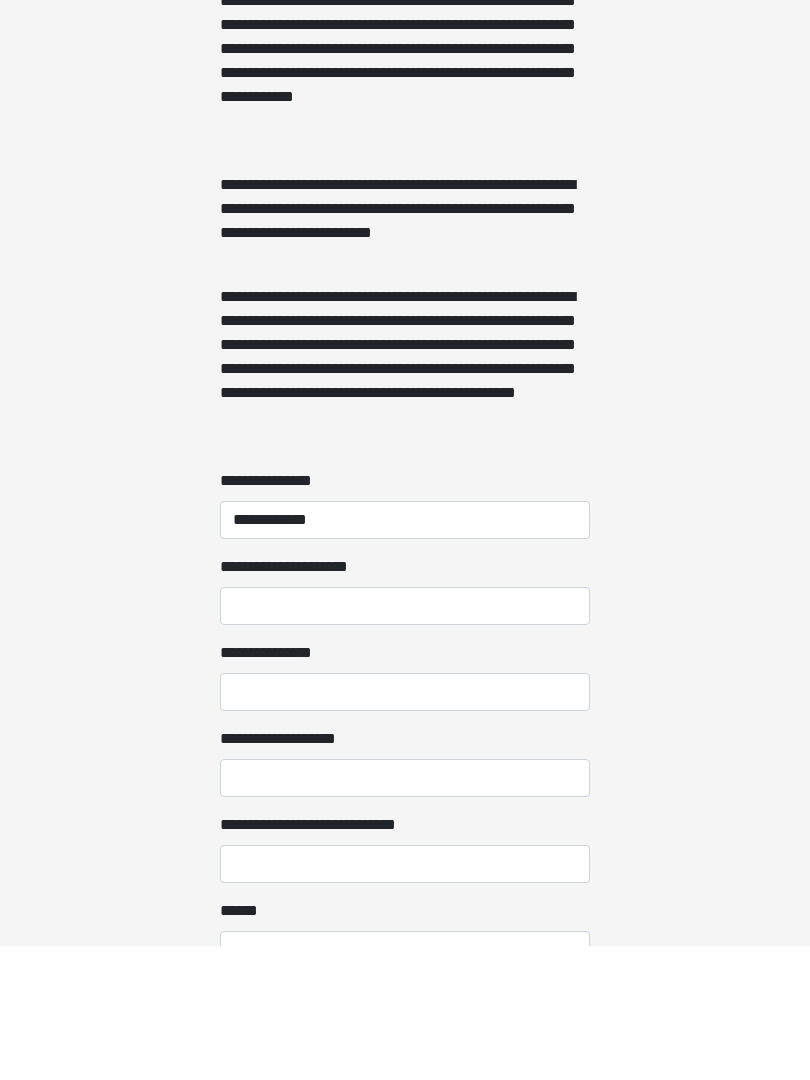 click on "**********" at bounding box center [405, 826] 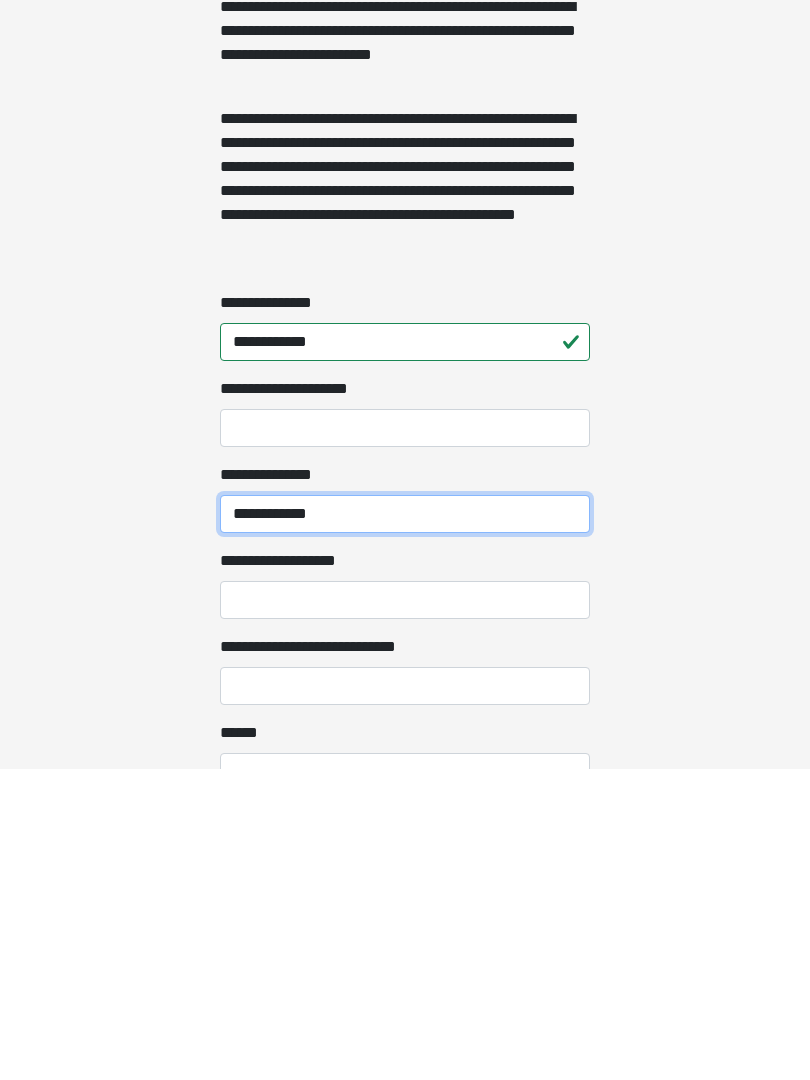 type on "**********" 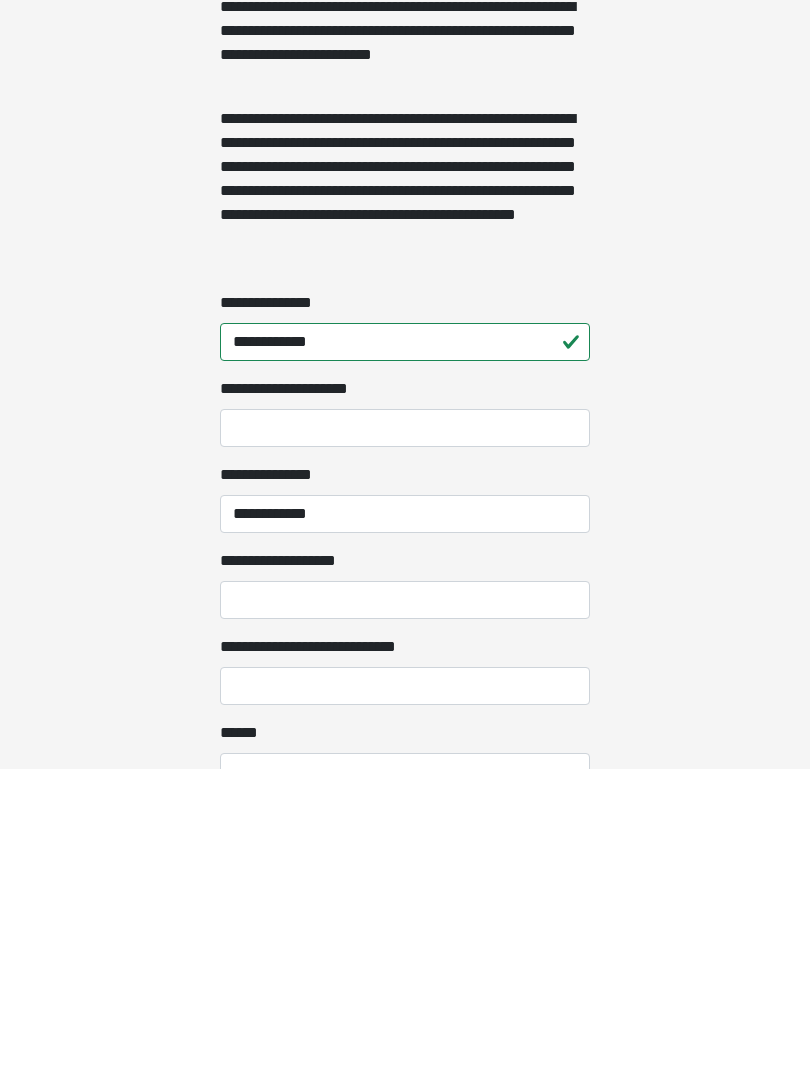 click on "**********" at bounding box center (405, 912) 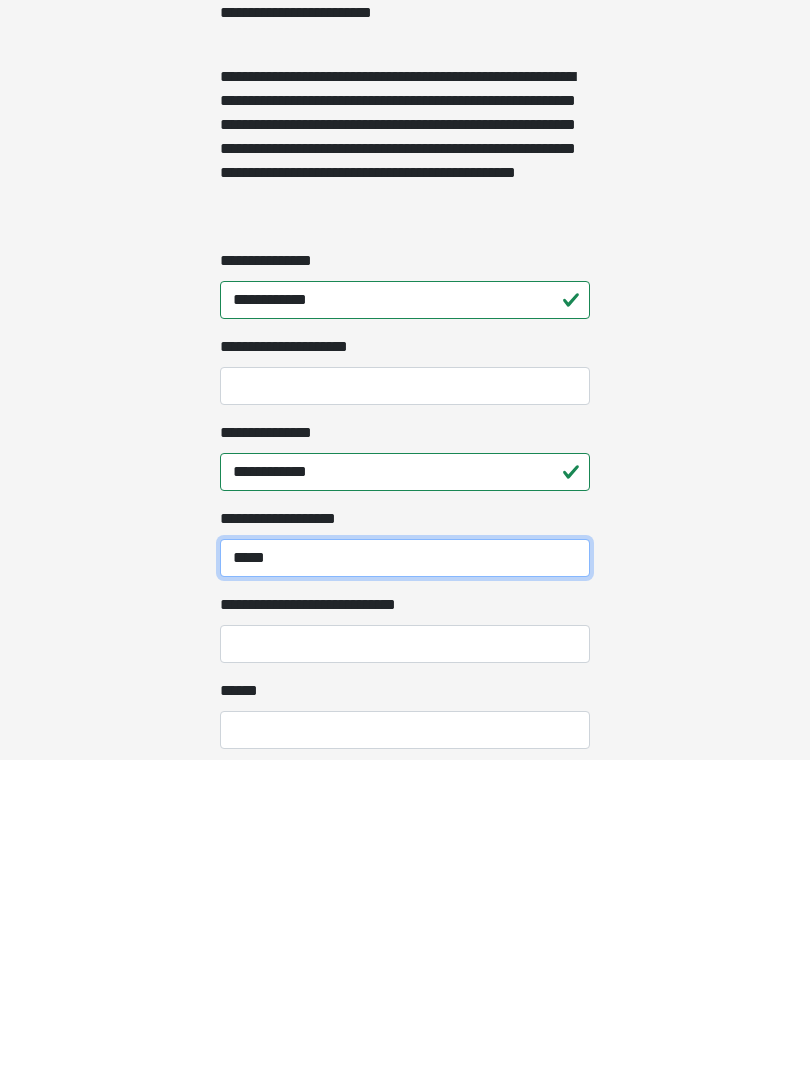 scroll, scrollTop: 1182, scrollLeft: 0, axis: vertical 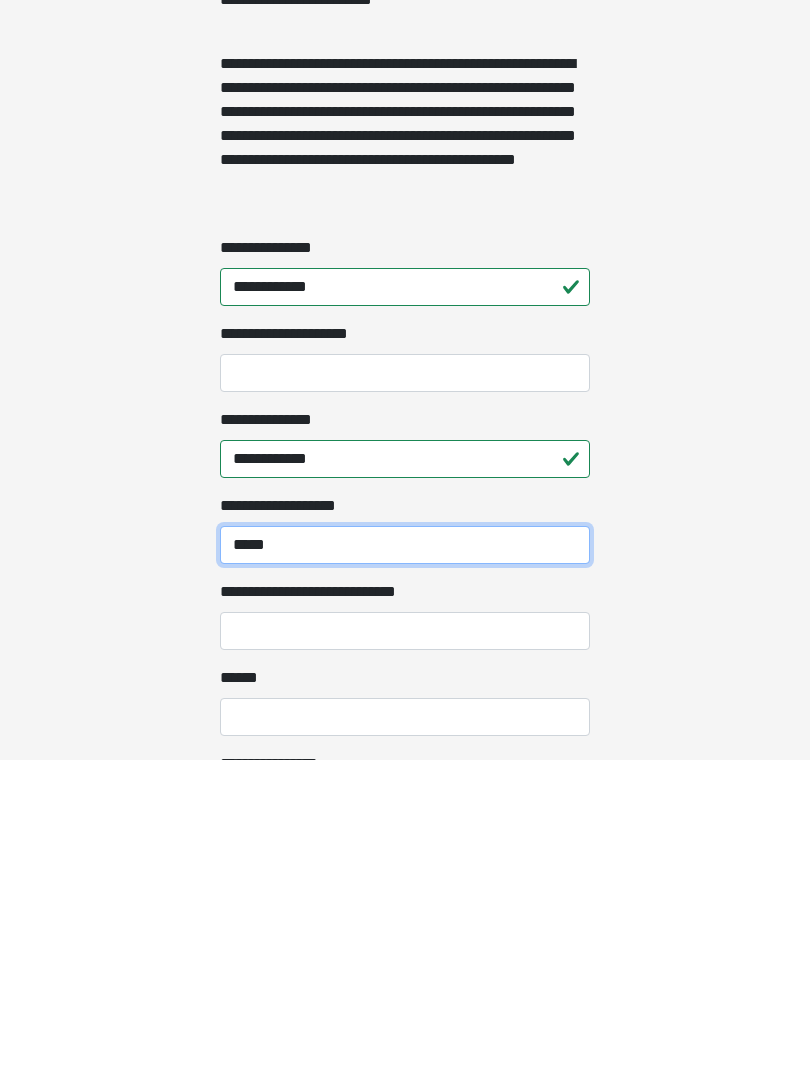 type on "*****" 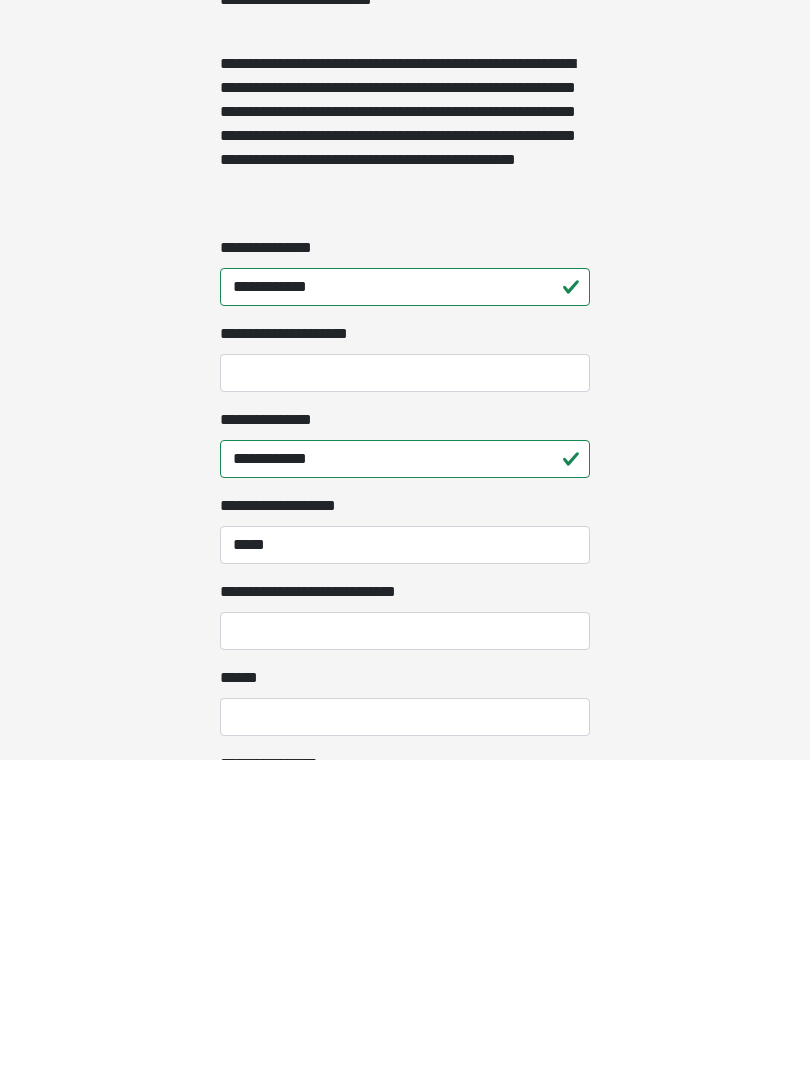 click on "**********" at bounding box center (405, 951) 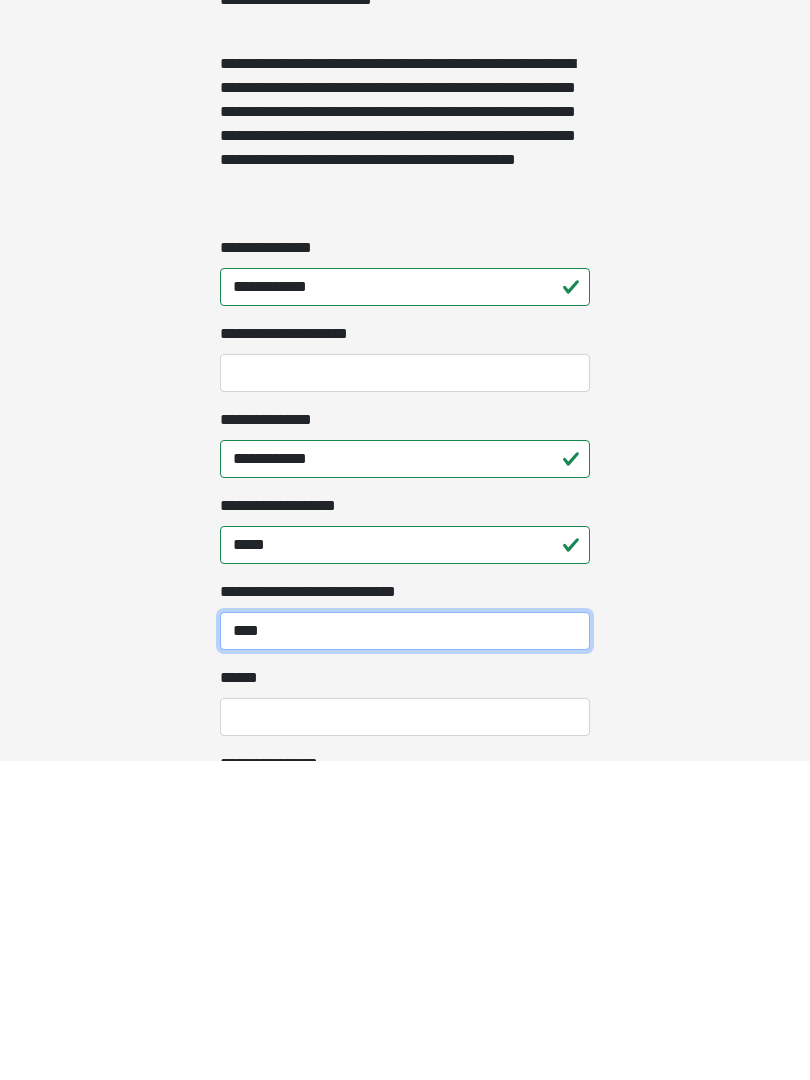 type on "****" 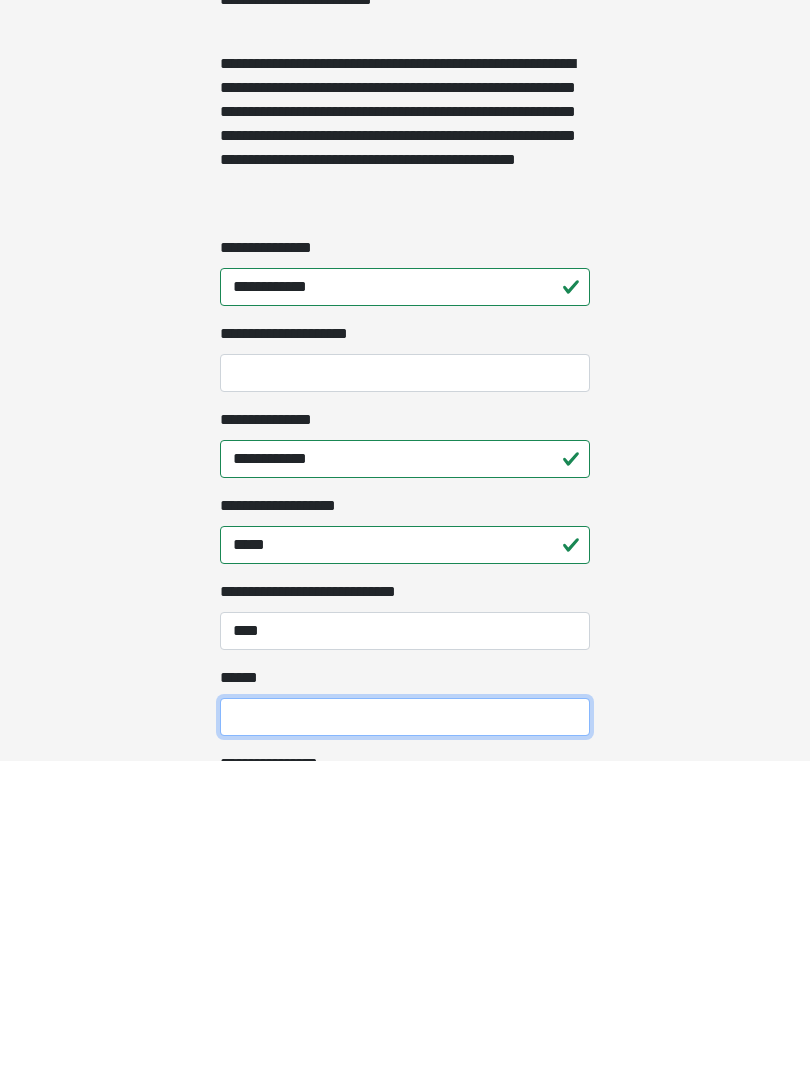 click on "**** *" at bounding box center [405, 1037] 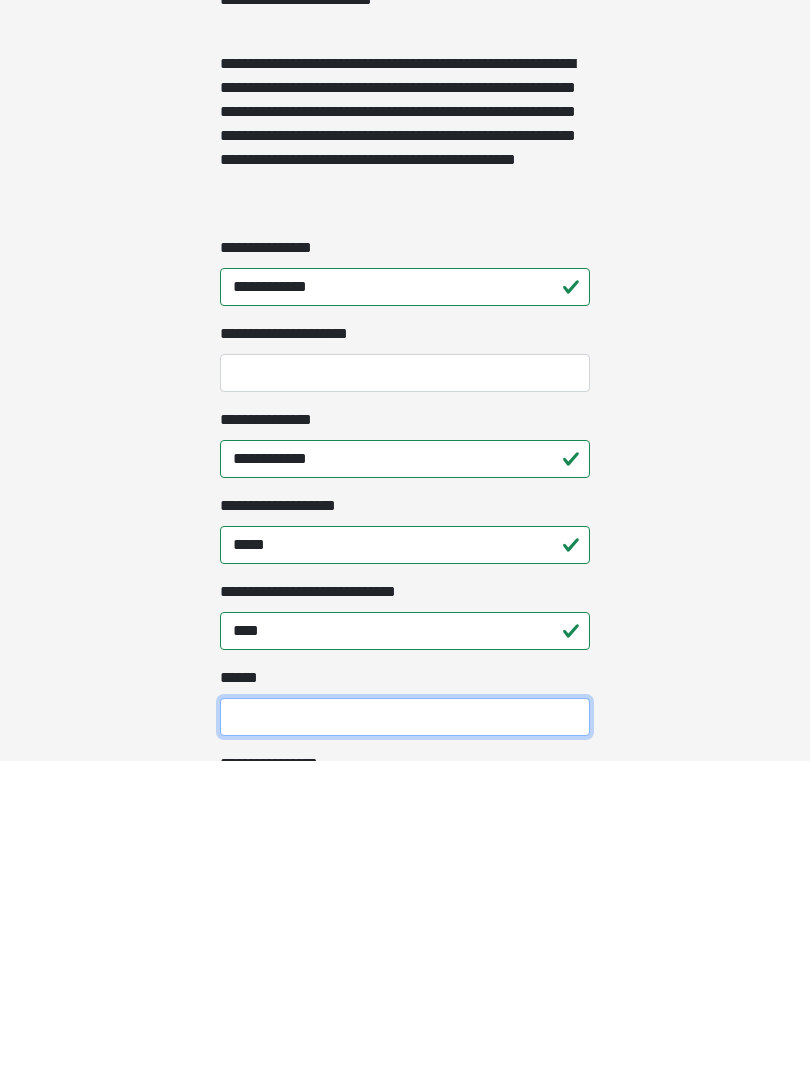 scroll, scrollTop: 1467, scrollLeft: 0, axis: vertical 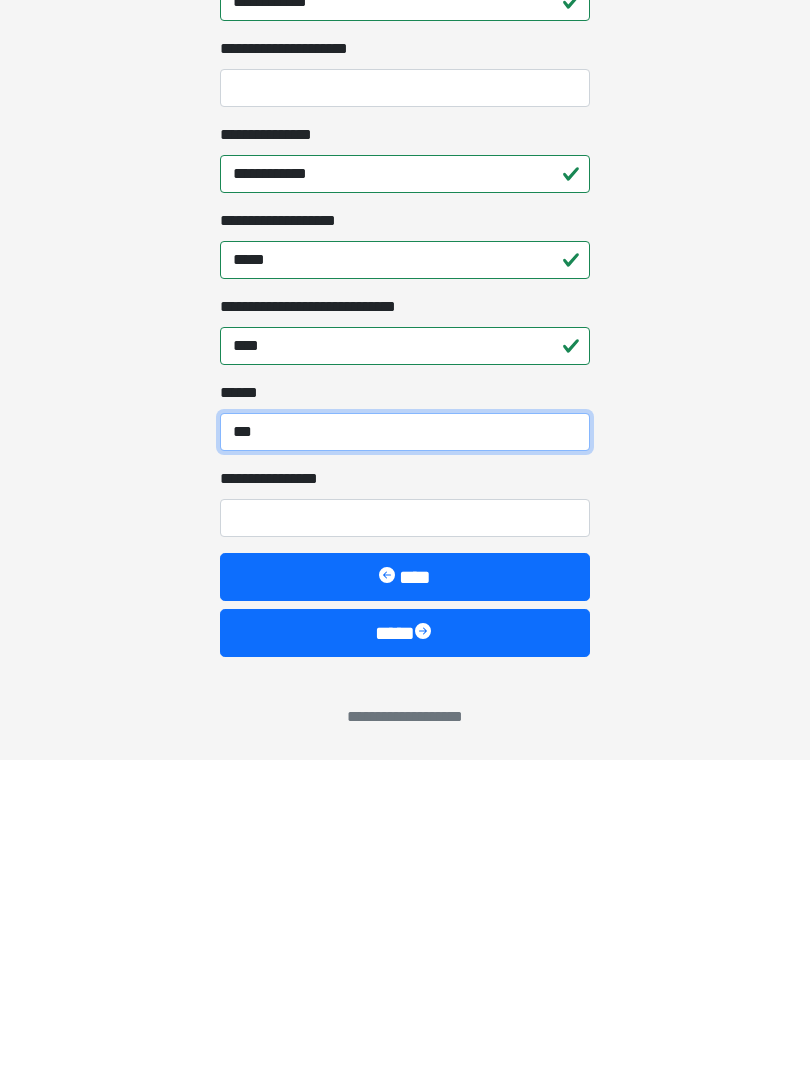type on "***" 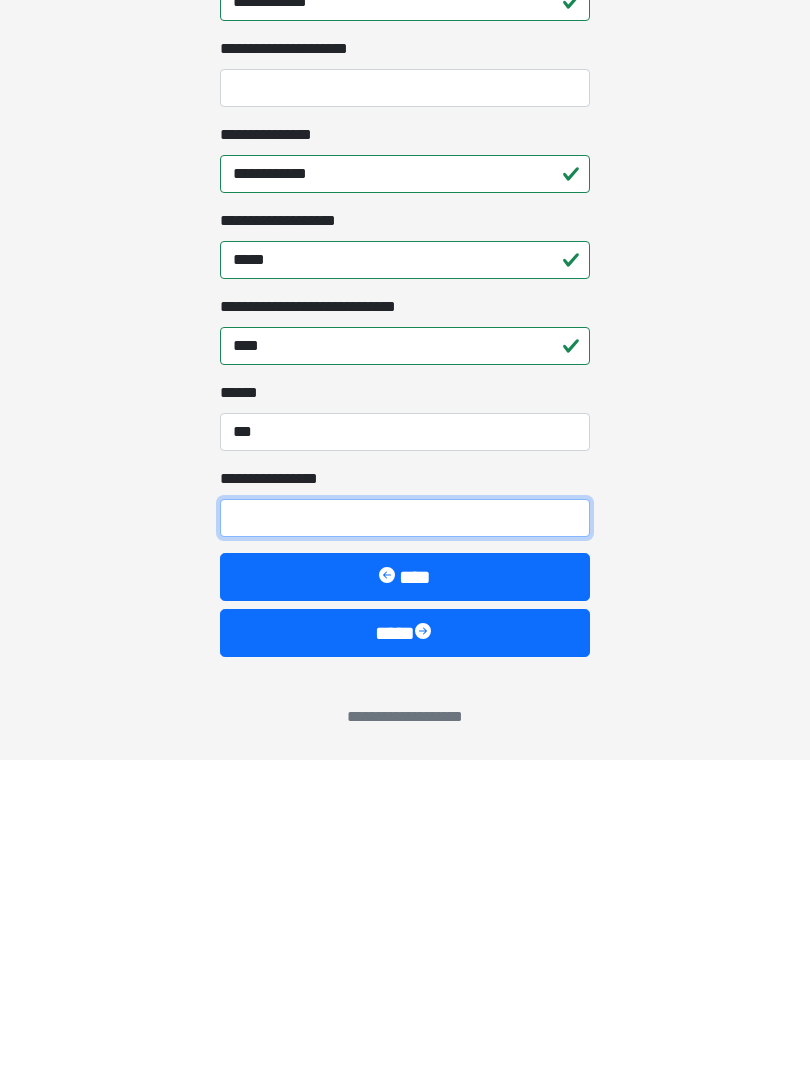 click on "**********" at bounding box center (405, 838) 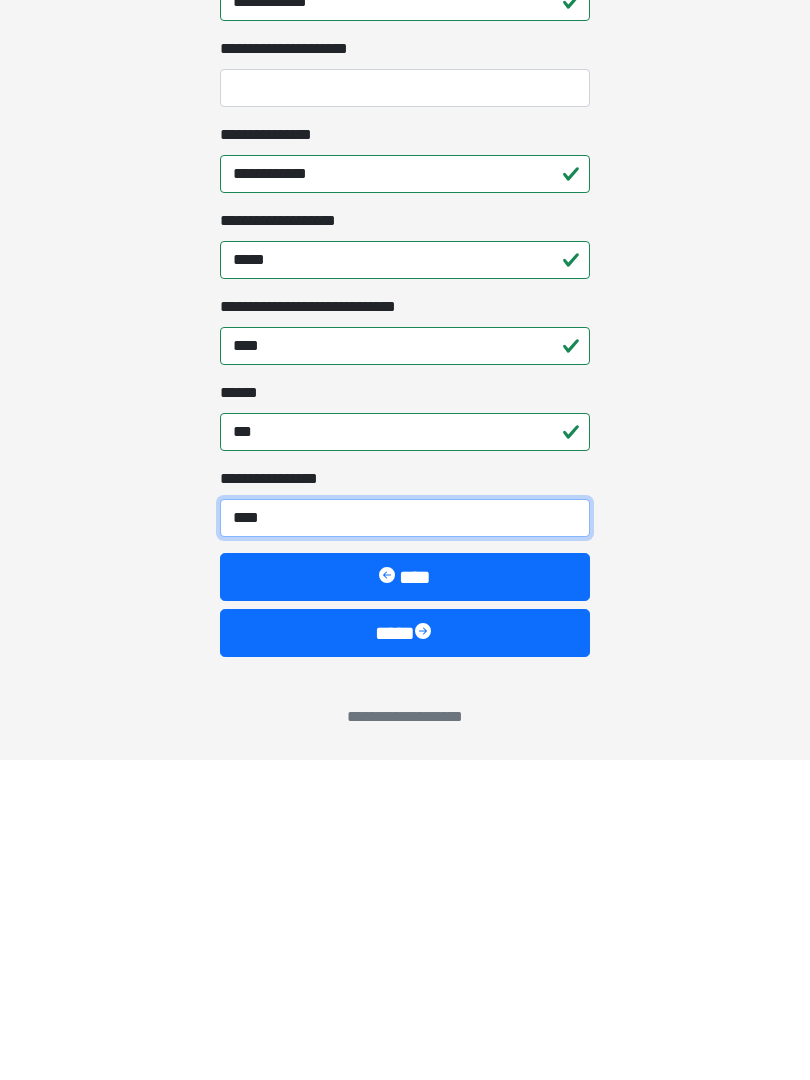 type on "*****" 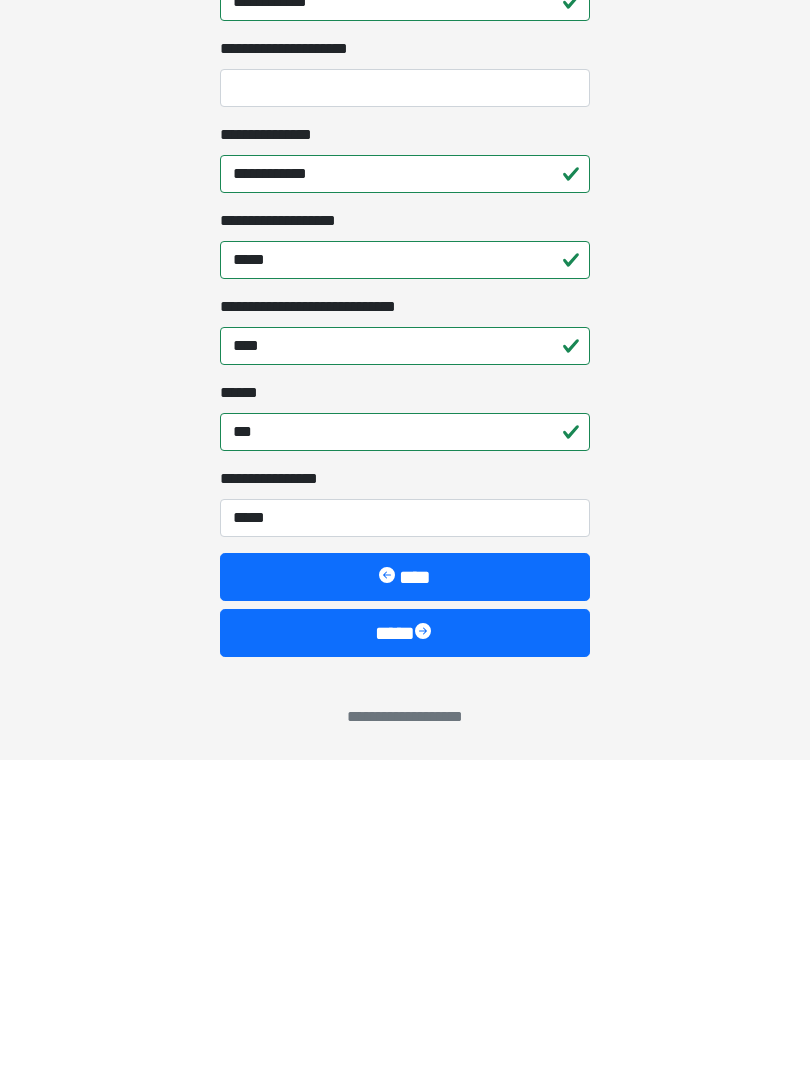 click on "****" at bounding box center (405, 953) 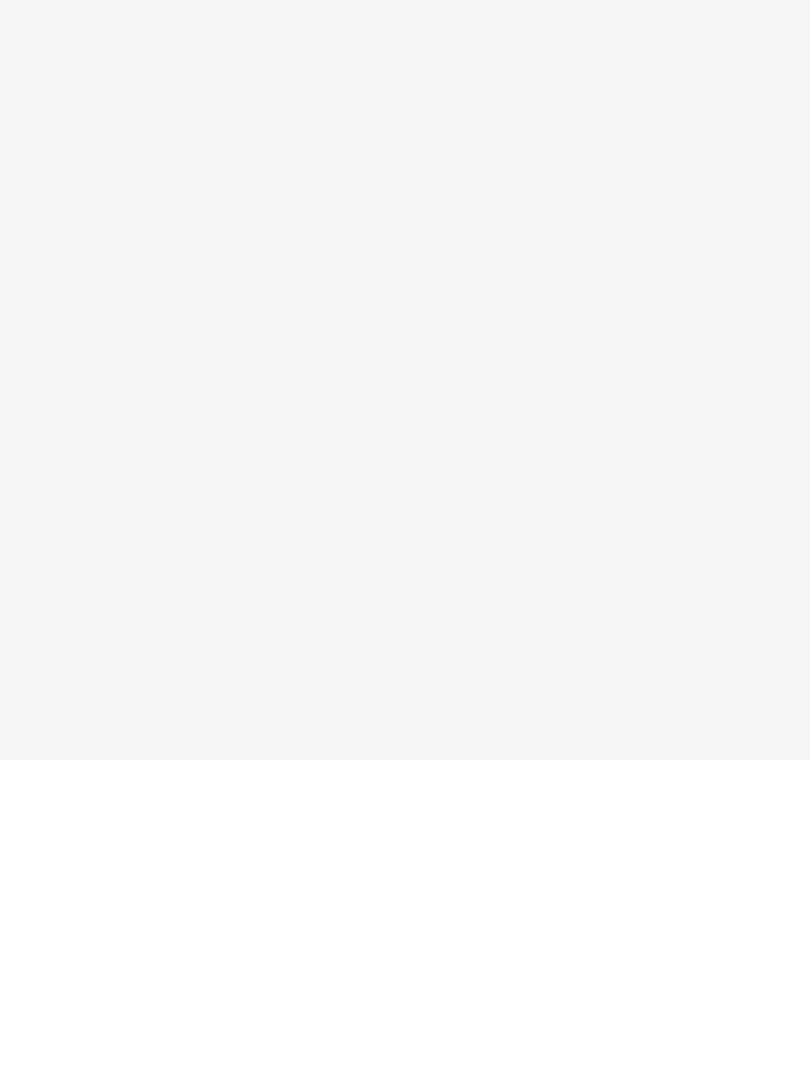scroll, scrollTop: 0, scrollLeft: 0, axis: both 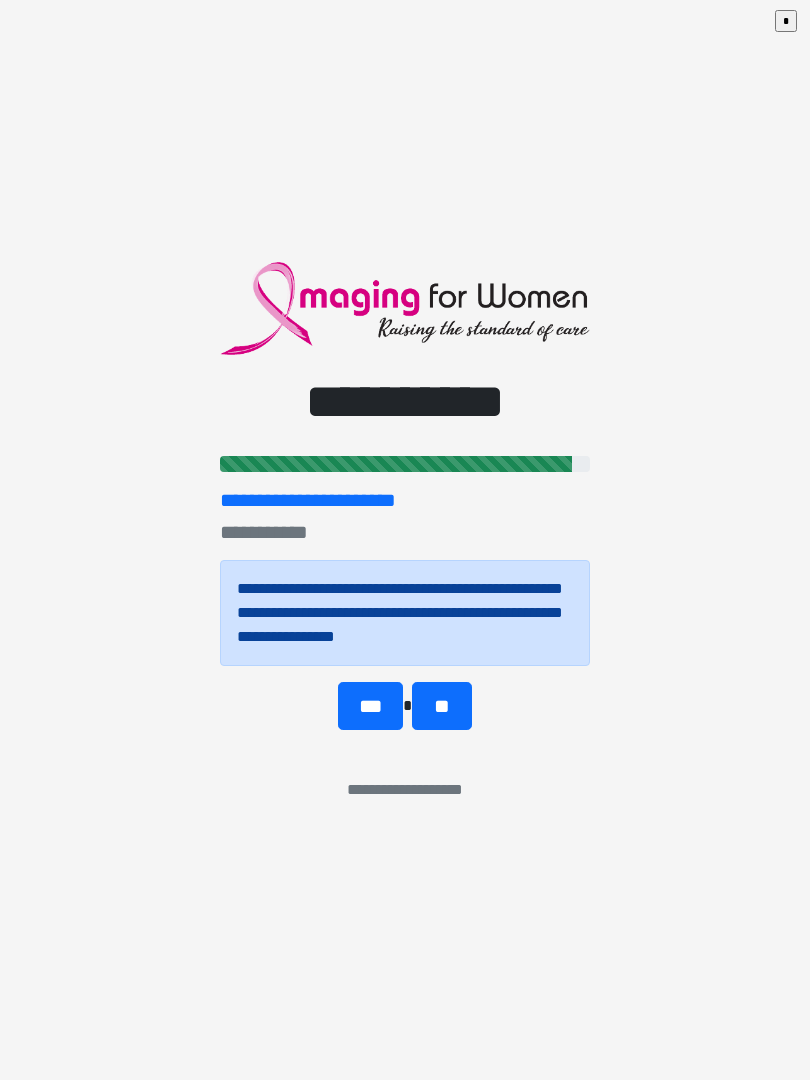 click on "***" at bounding box center [370, 706] 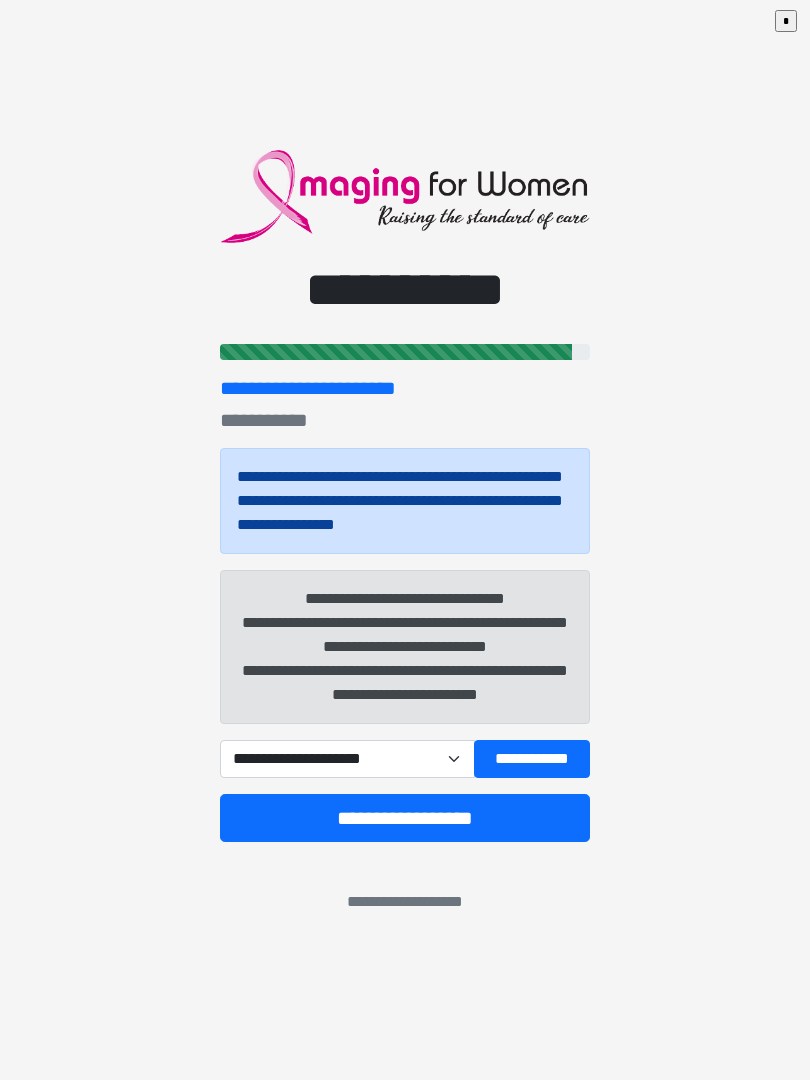 click on "**********" at bounding box center (532, 759) 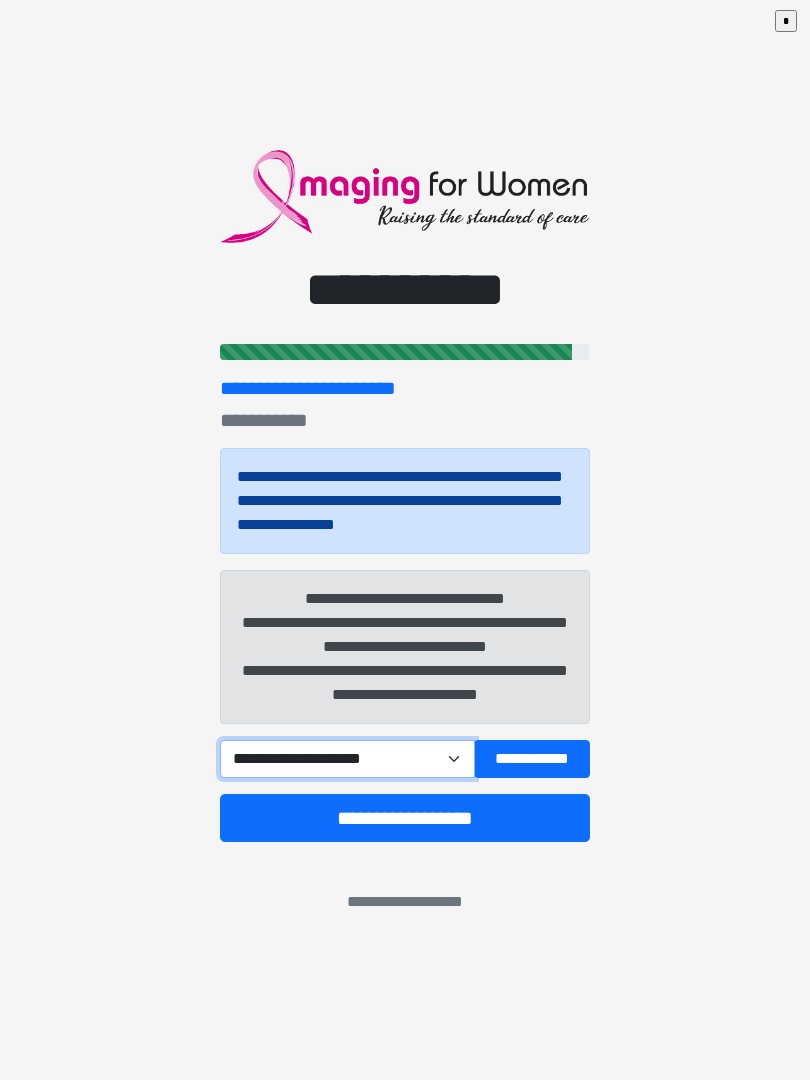 select on "****" 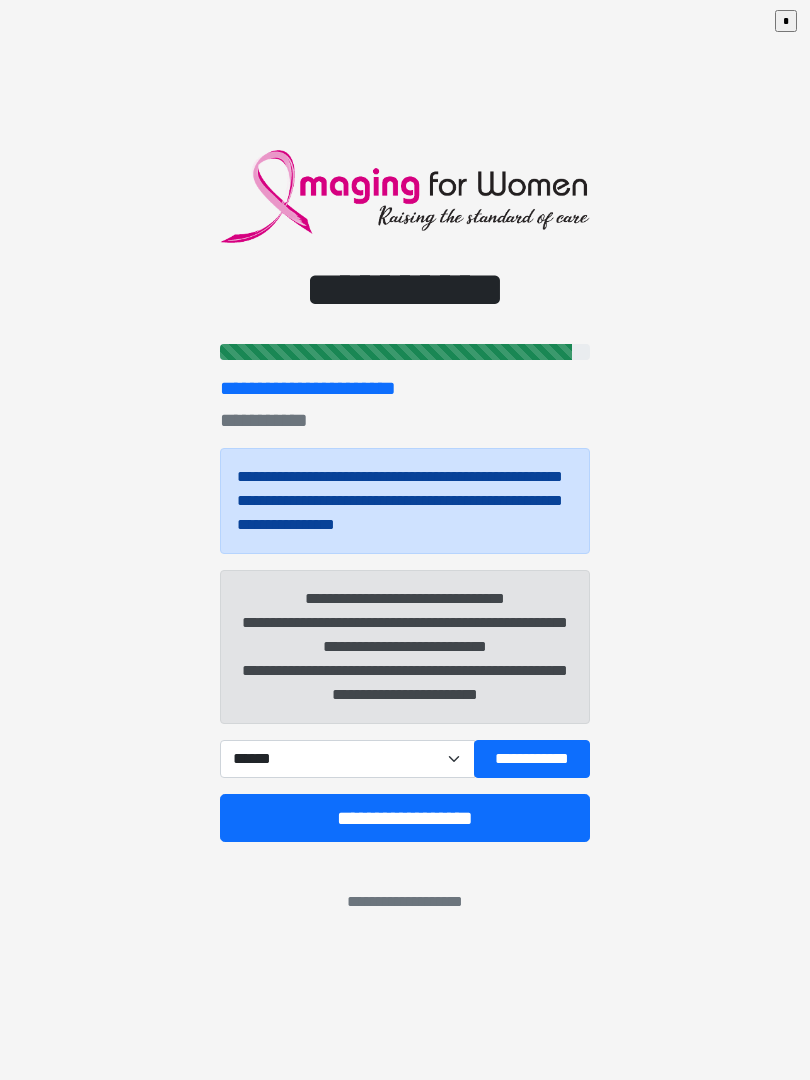 click on "**********" at bounding box center (532, 759) 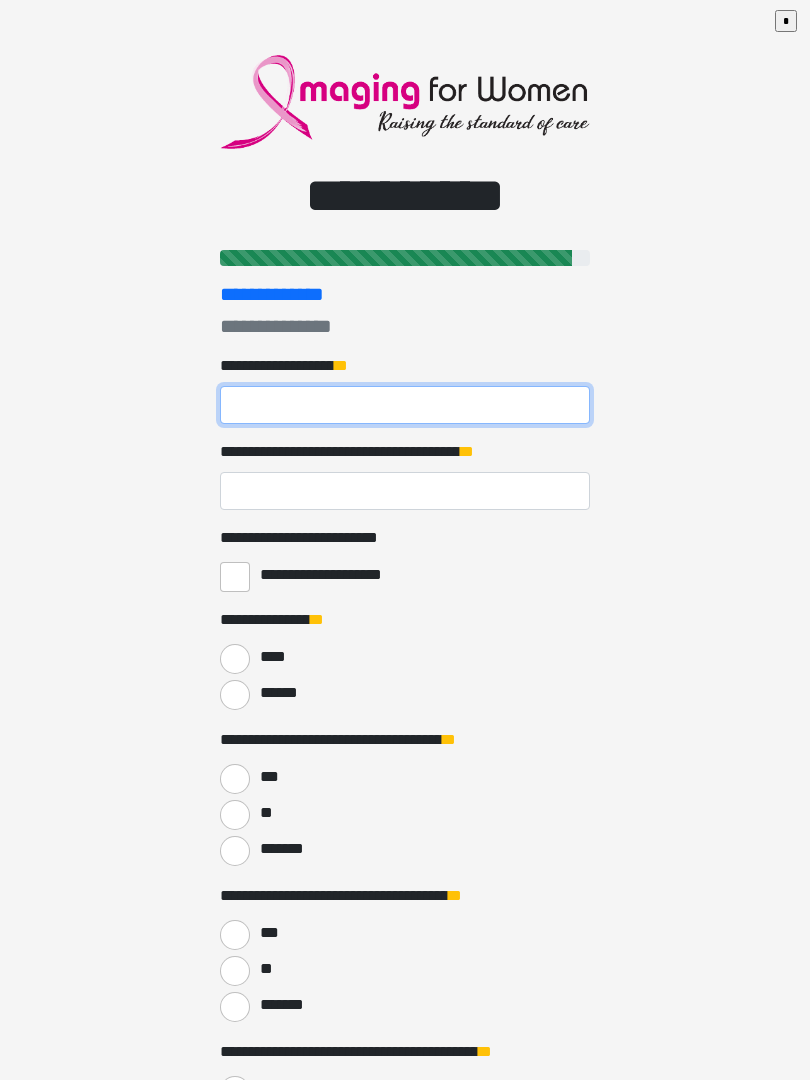 click on "**********" at bounding box center [405, 405] 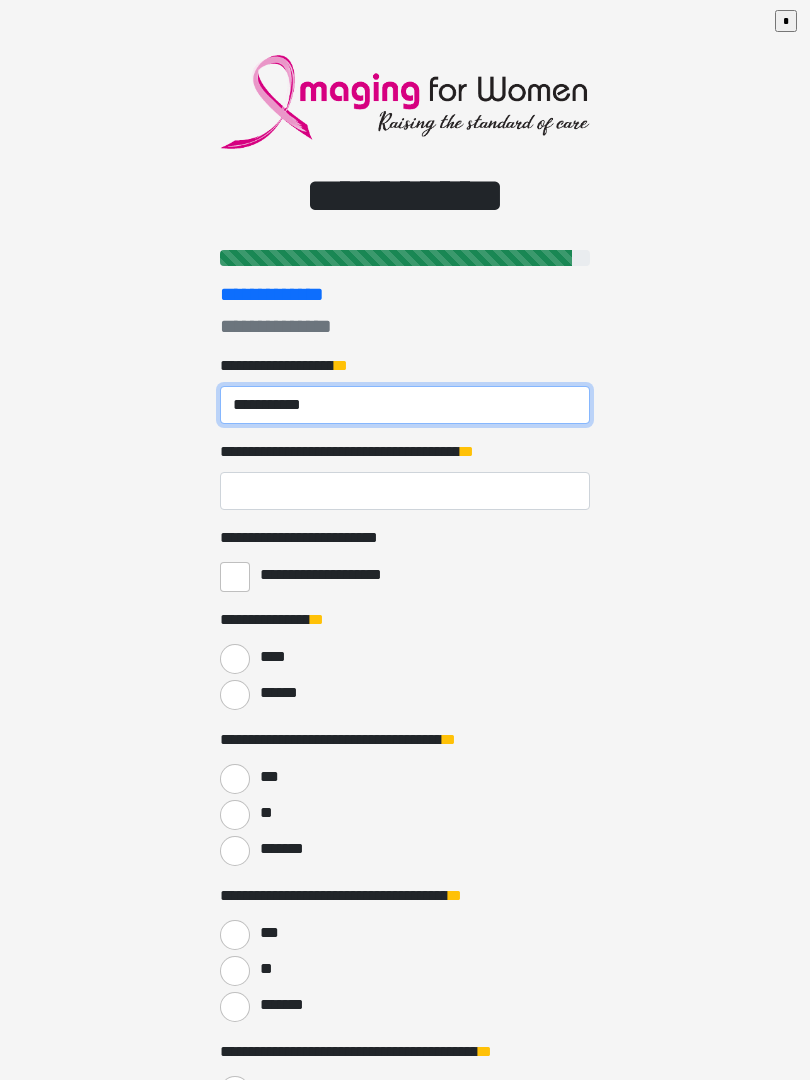 type on "**********" 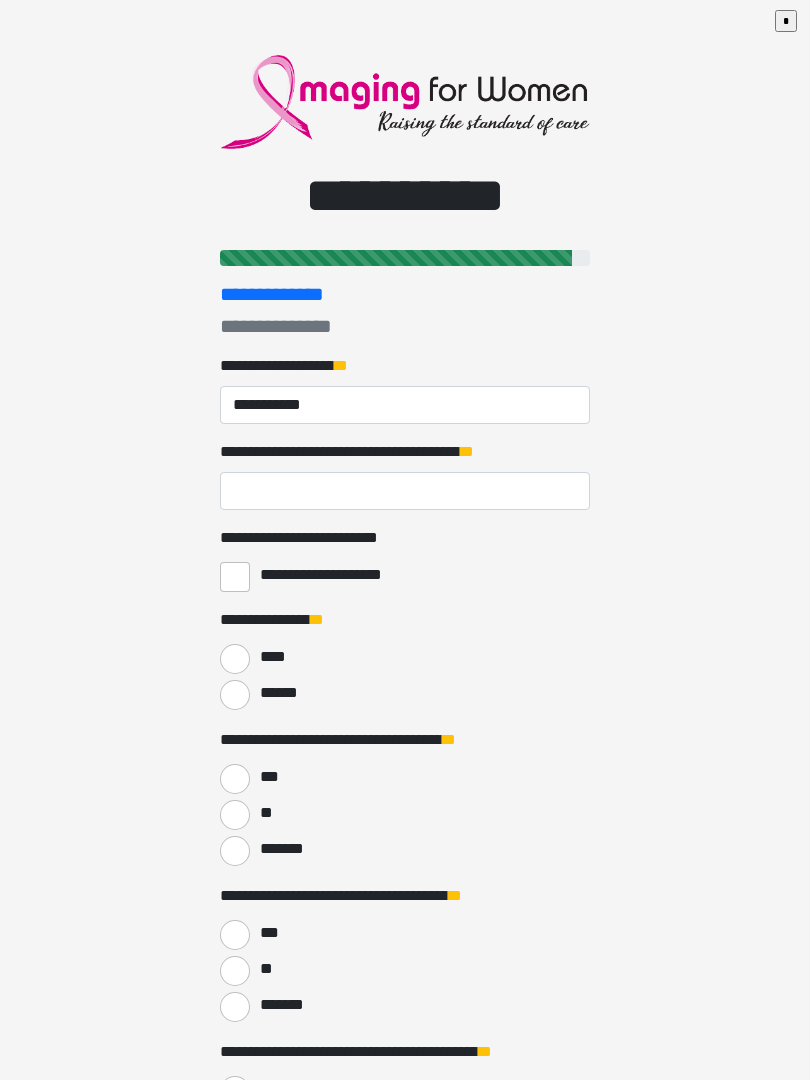 click on "**********" at bounding box center (405, 491) 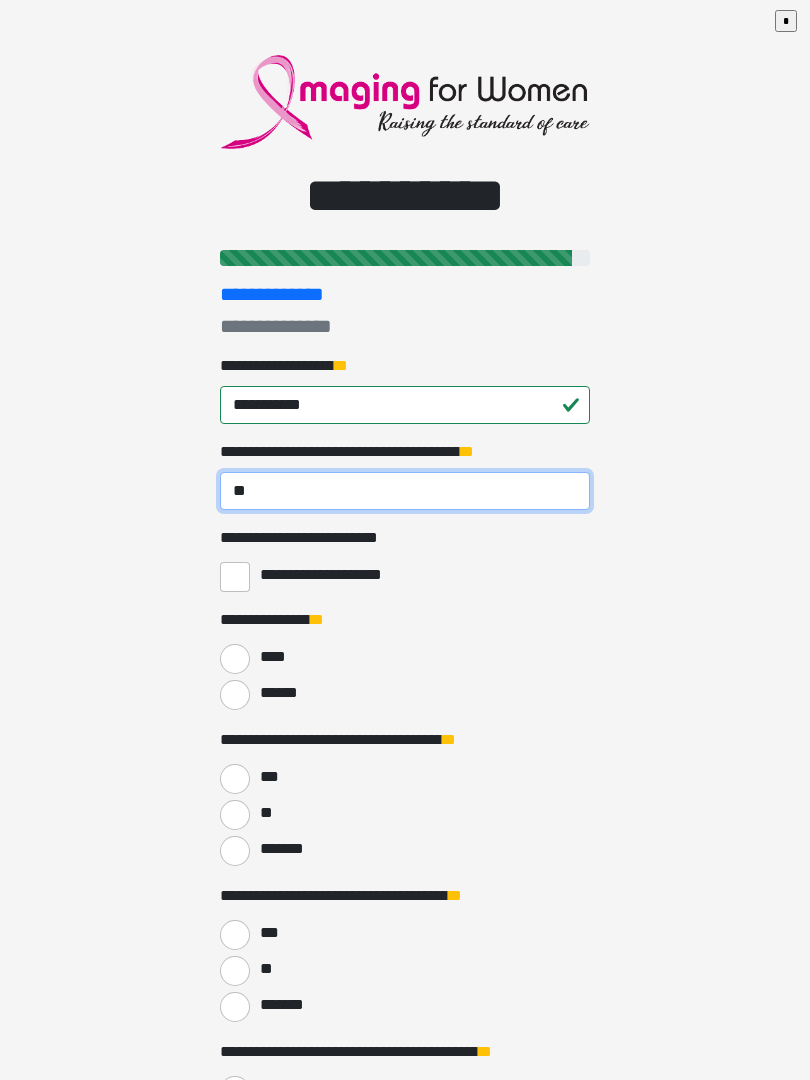 type on "**" 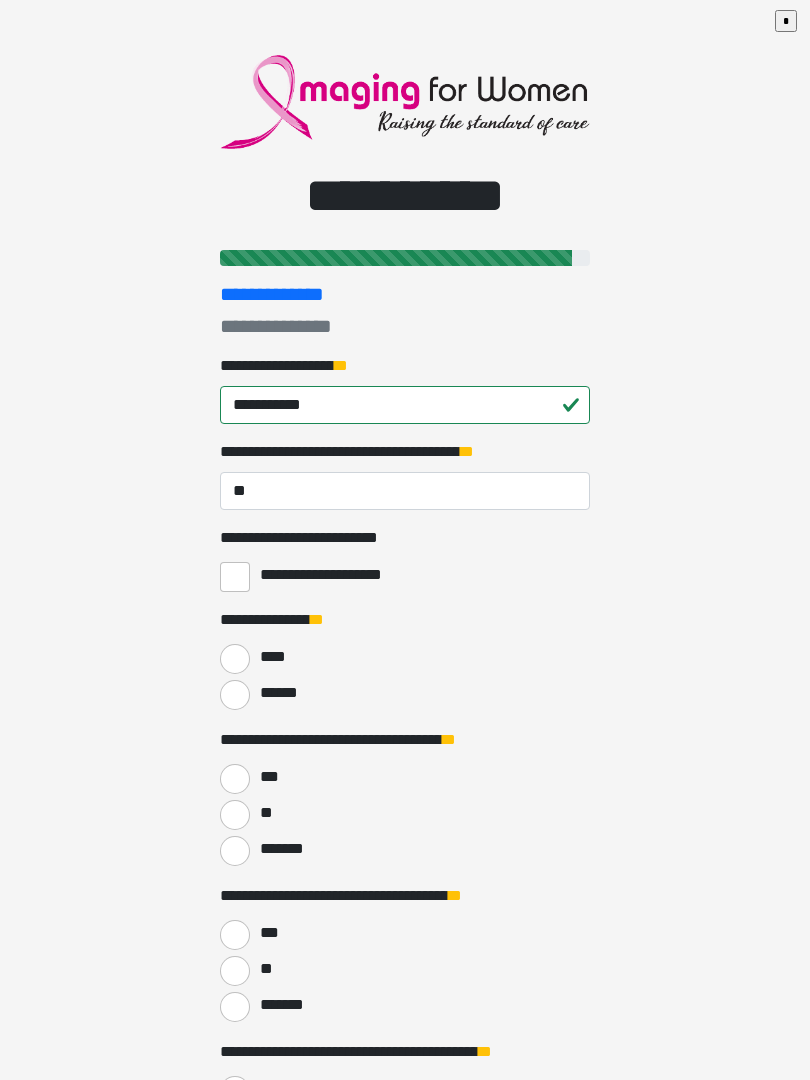 click on "**********" at bounding box center [235, 577] 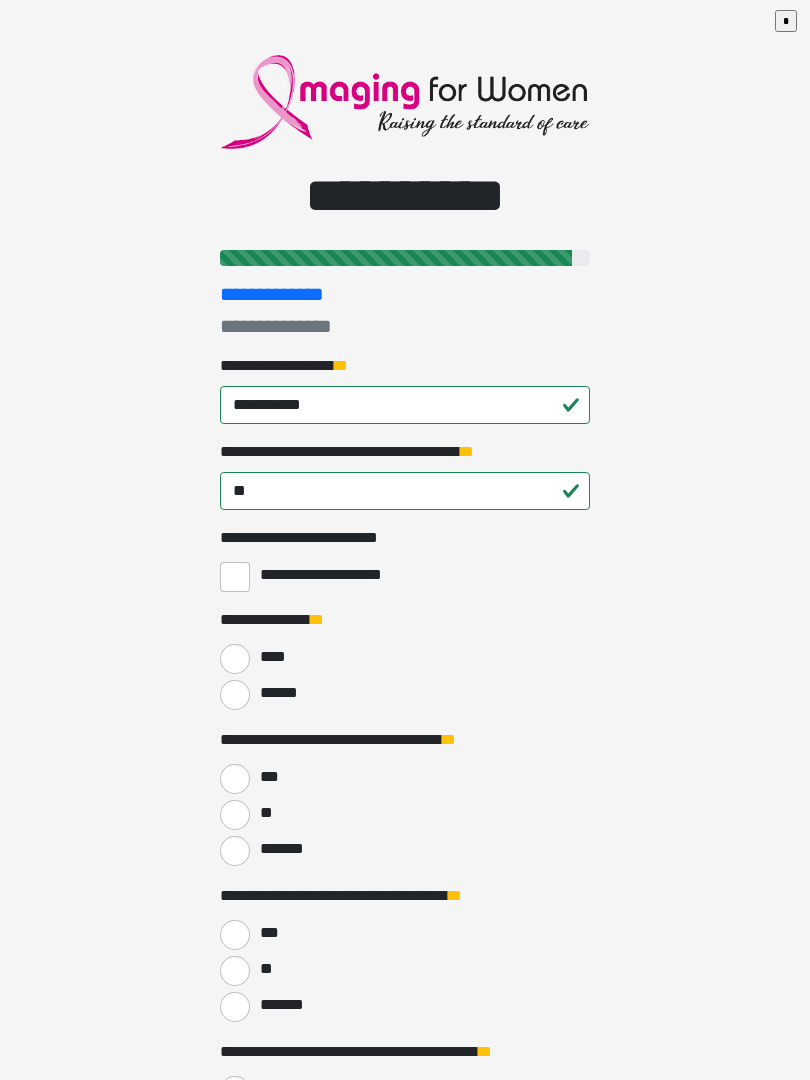 click on "******" at bounding box center [235, 695] 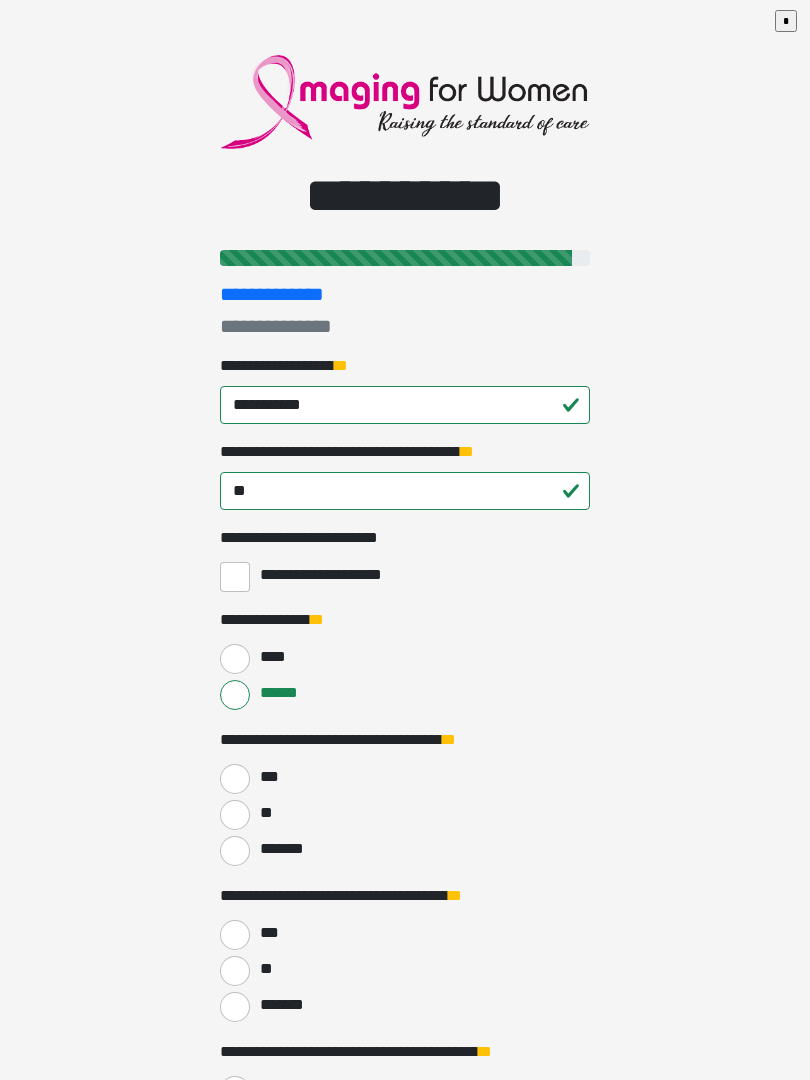 click on "***" at bounding box center (235, 779) 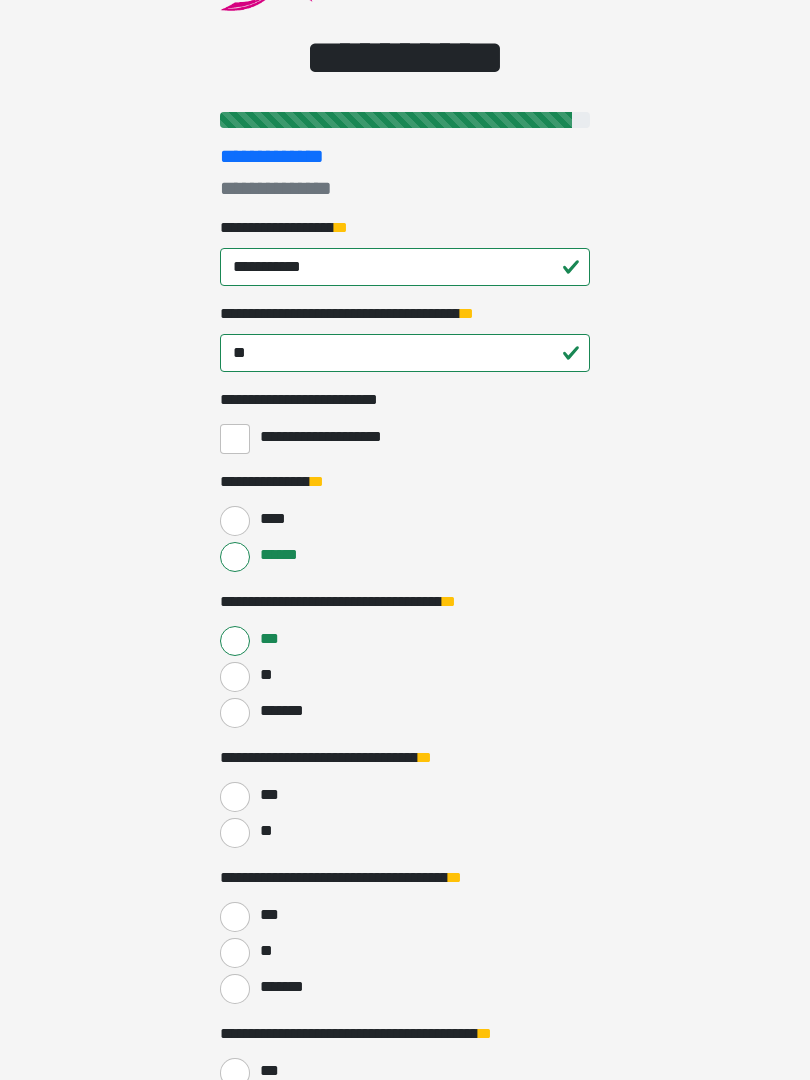 scroll, scrollTop: 138, scrollLeft: 0, axis: vertical 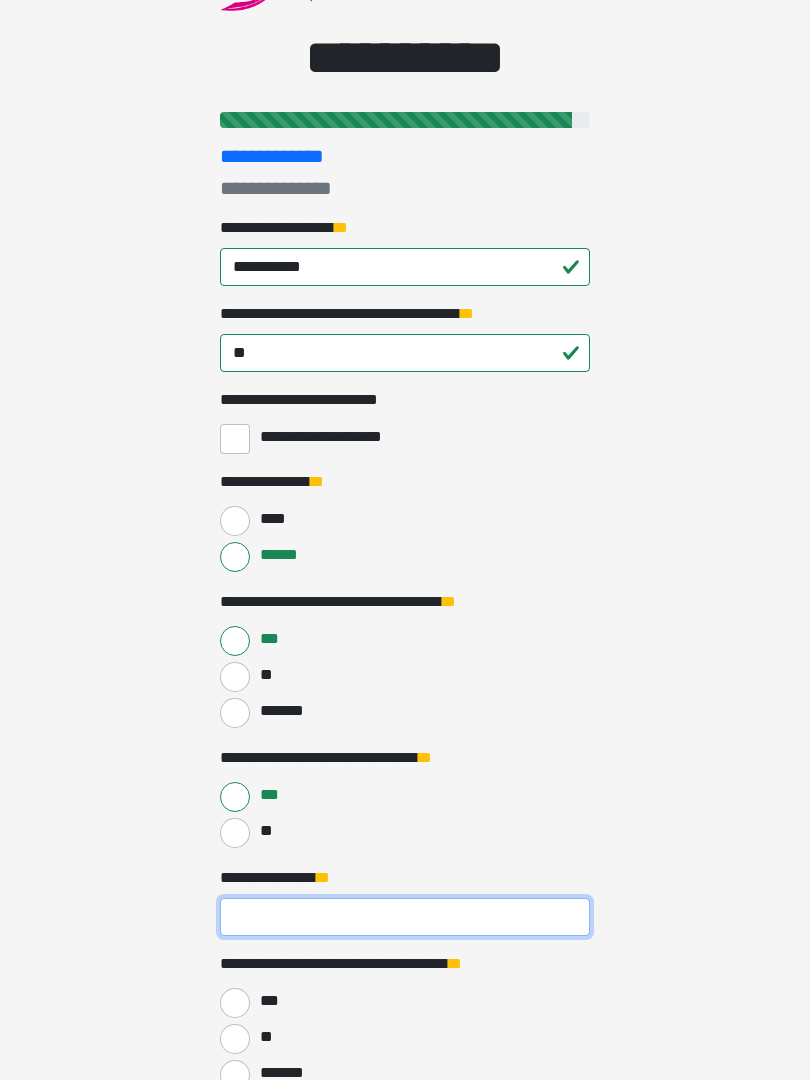 click on "**********" at bounding box center [405, 917] 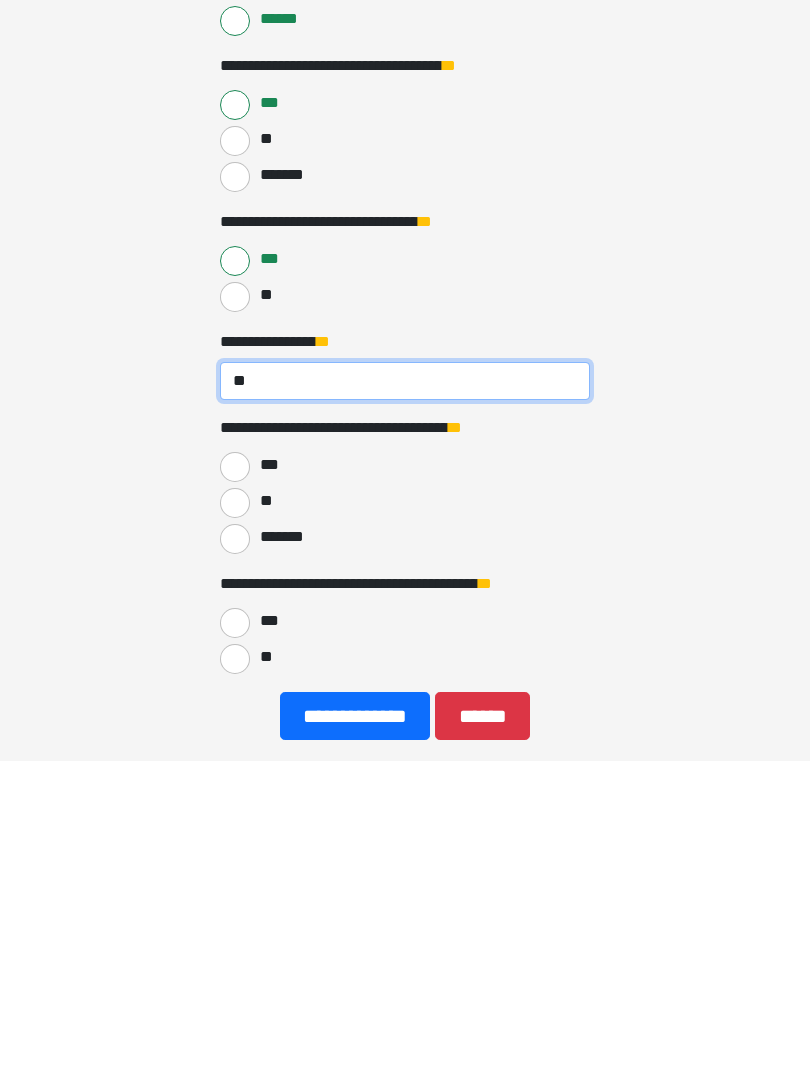 type on "**" 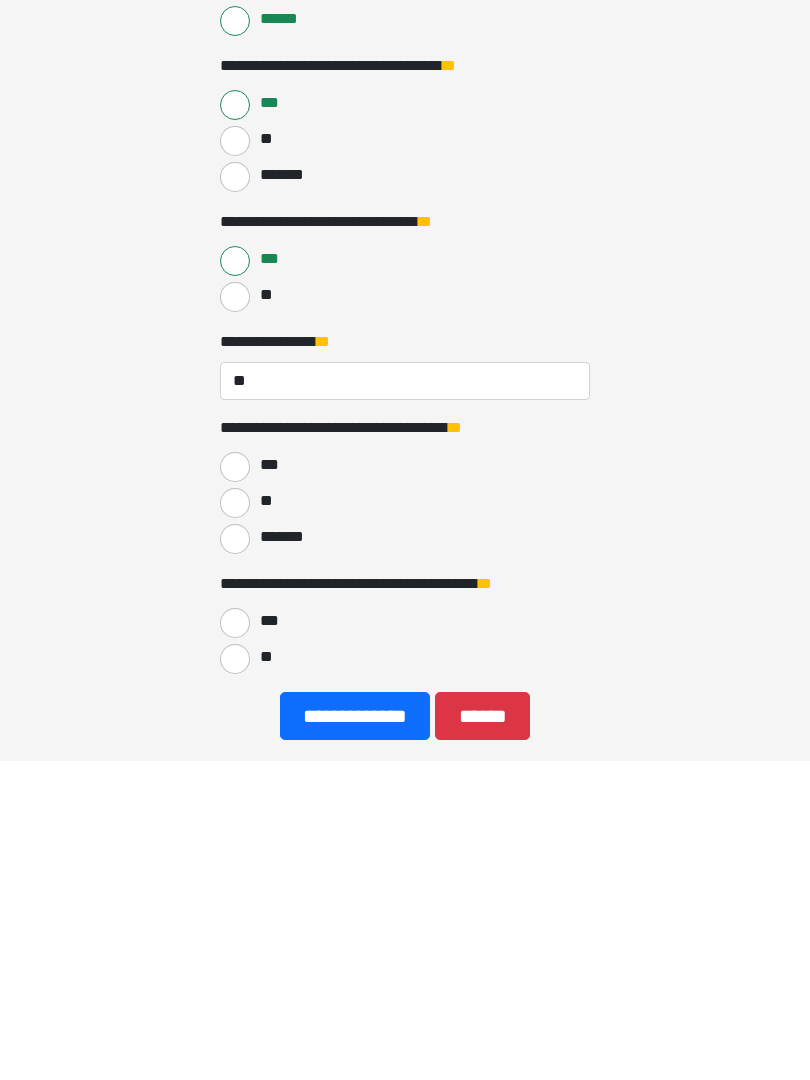 click on "**" at bounding box center (235, 823) 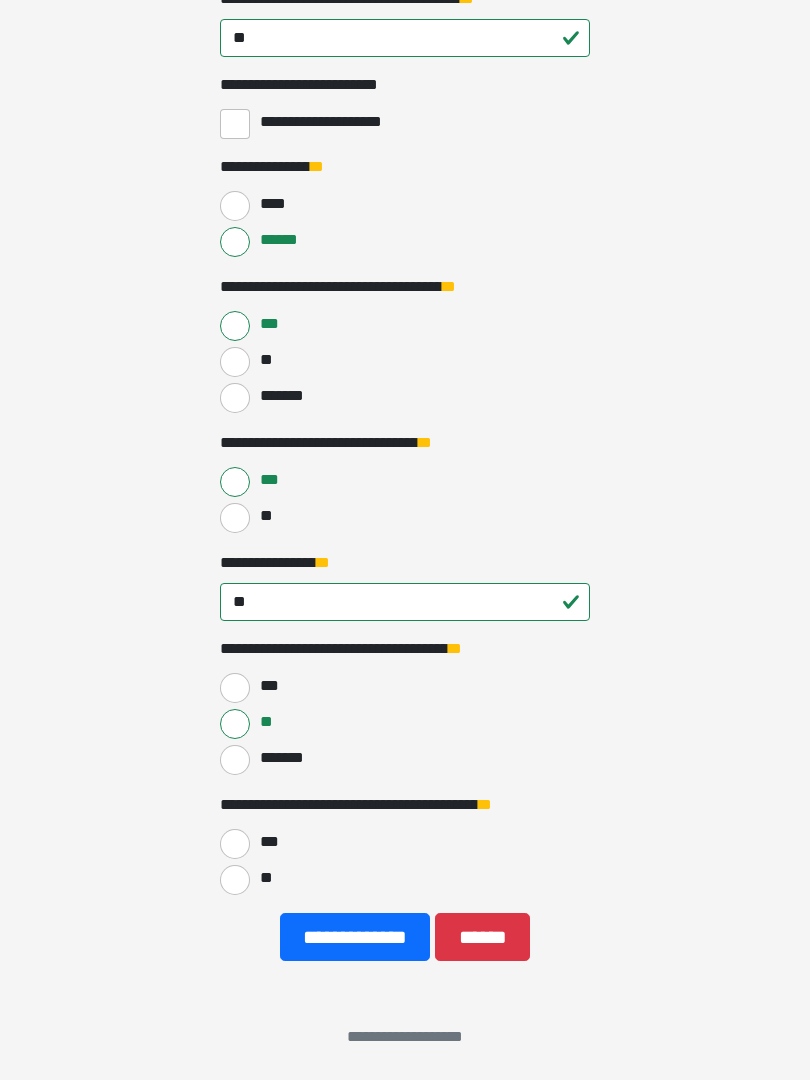 click on "**" at bounding box center (235, 880) 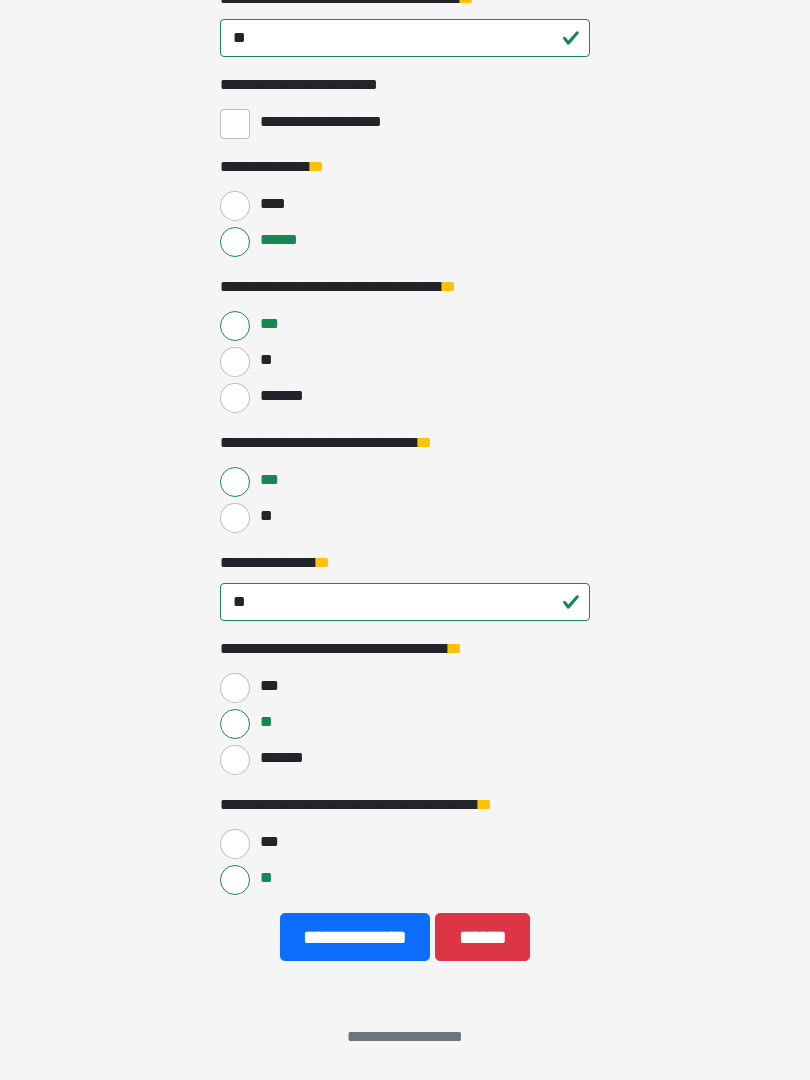 click on "**********" at bounding box center [355, 937] 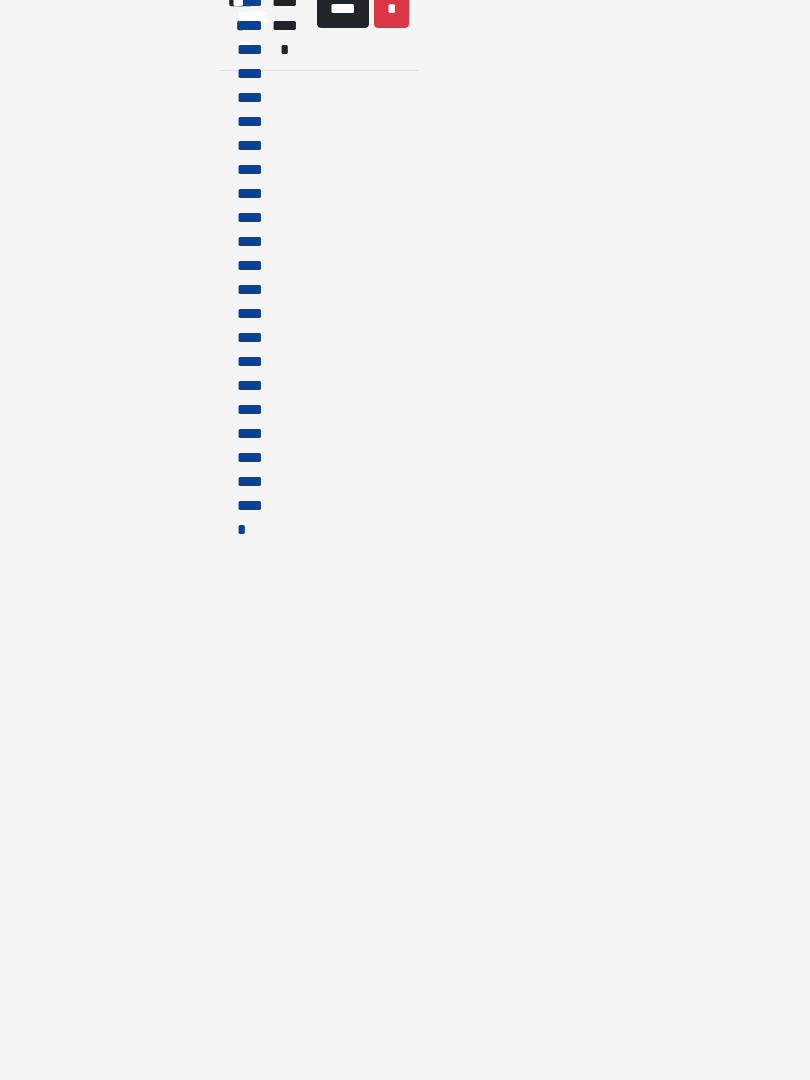 scroll, scrollTop: 0, scrollLeft: 0, axis: both 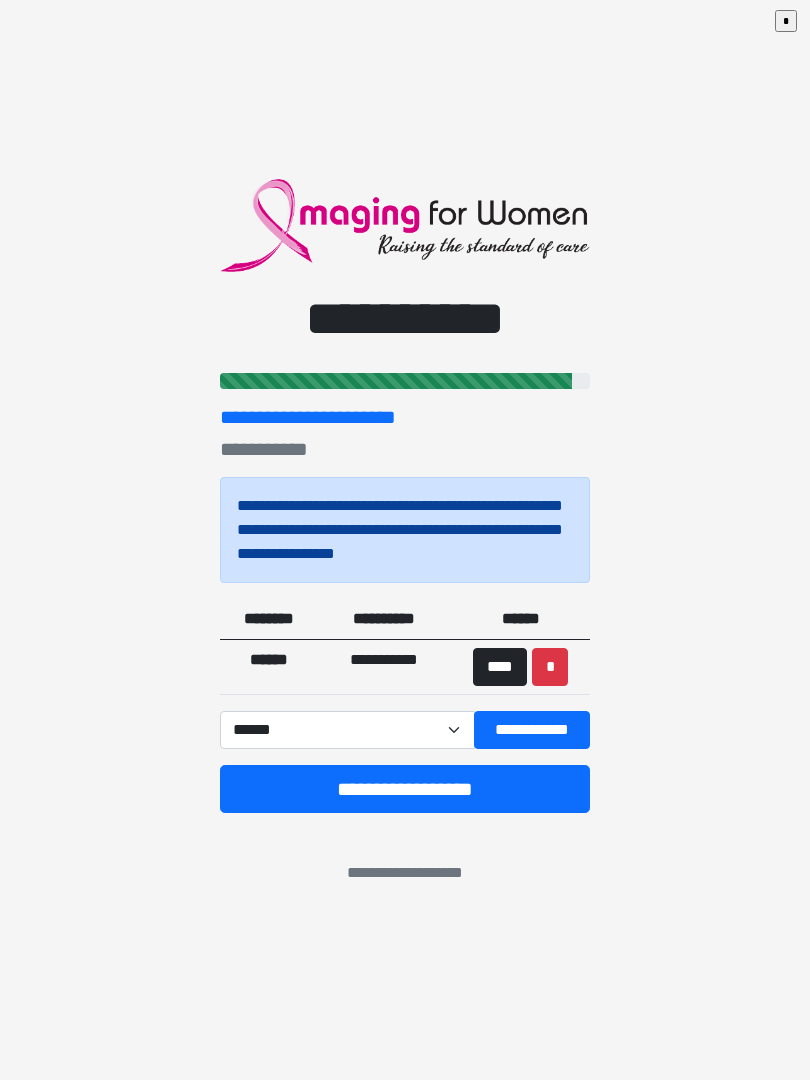 click on "**********" at bounding box center [532, 730] 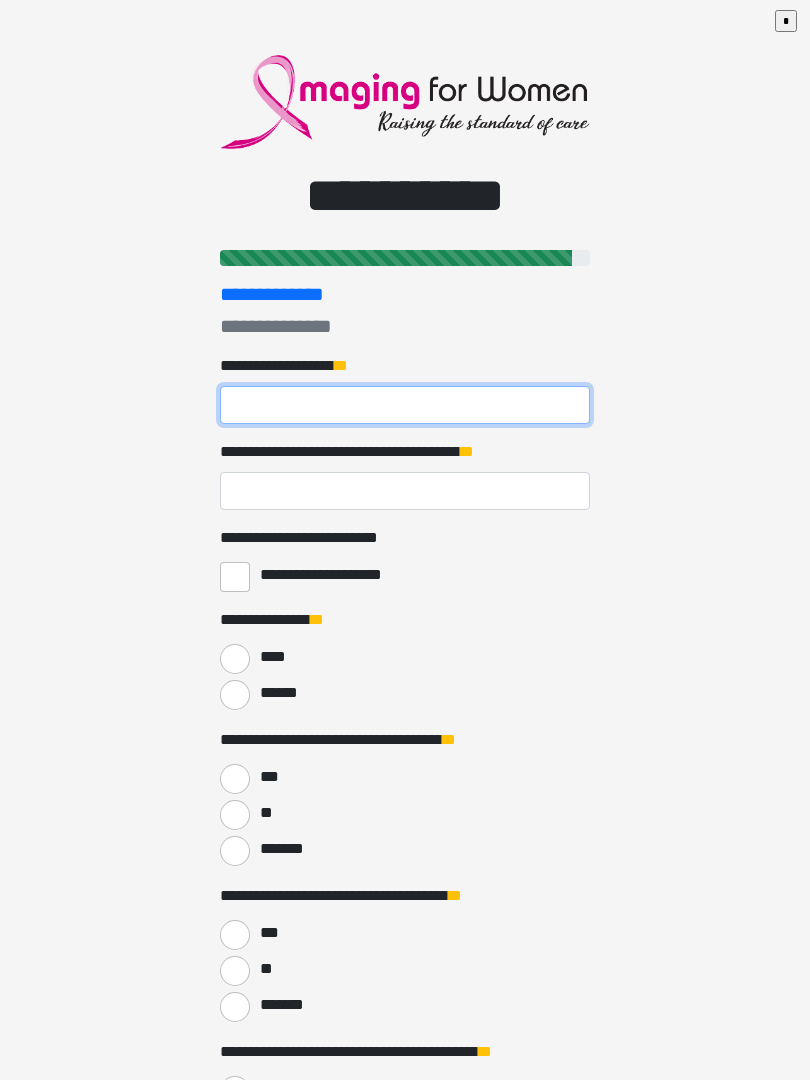 click on "**********" at bounding box center (405, 405) 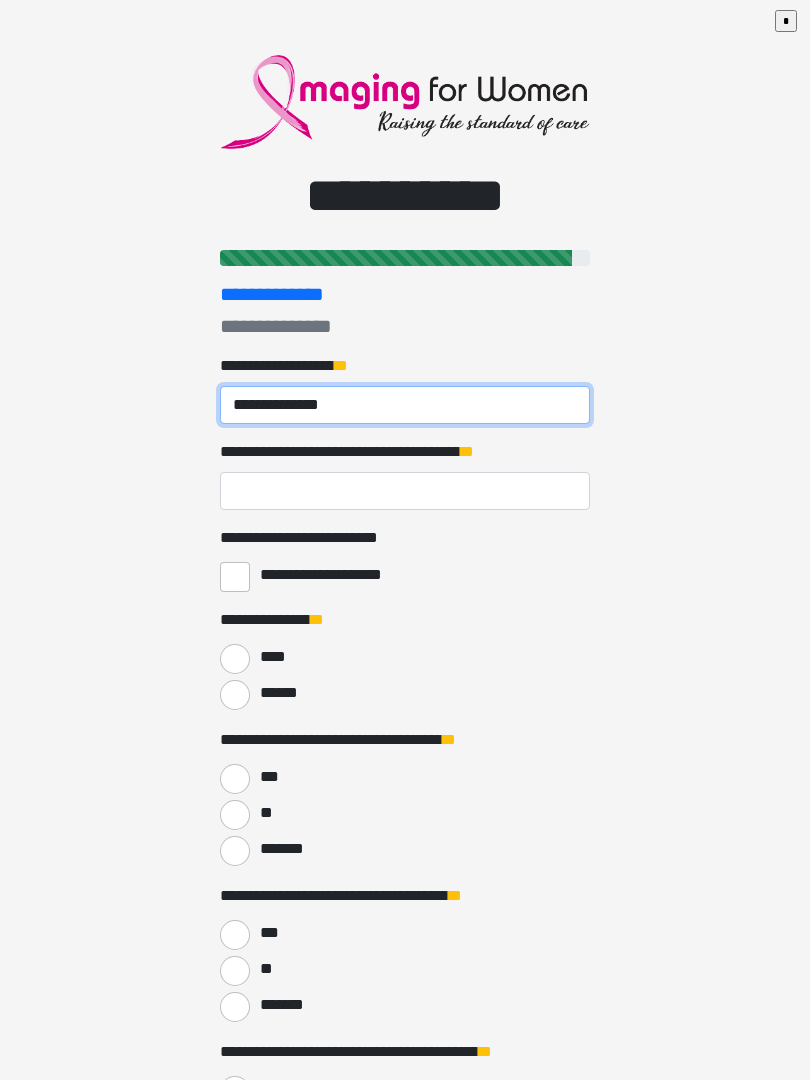 type on "**********" 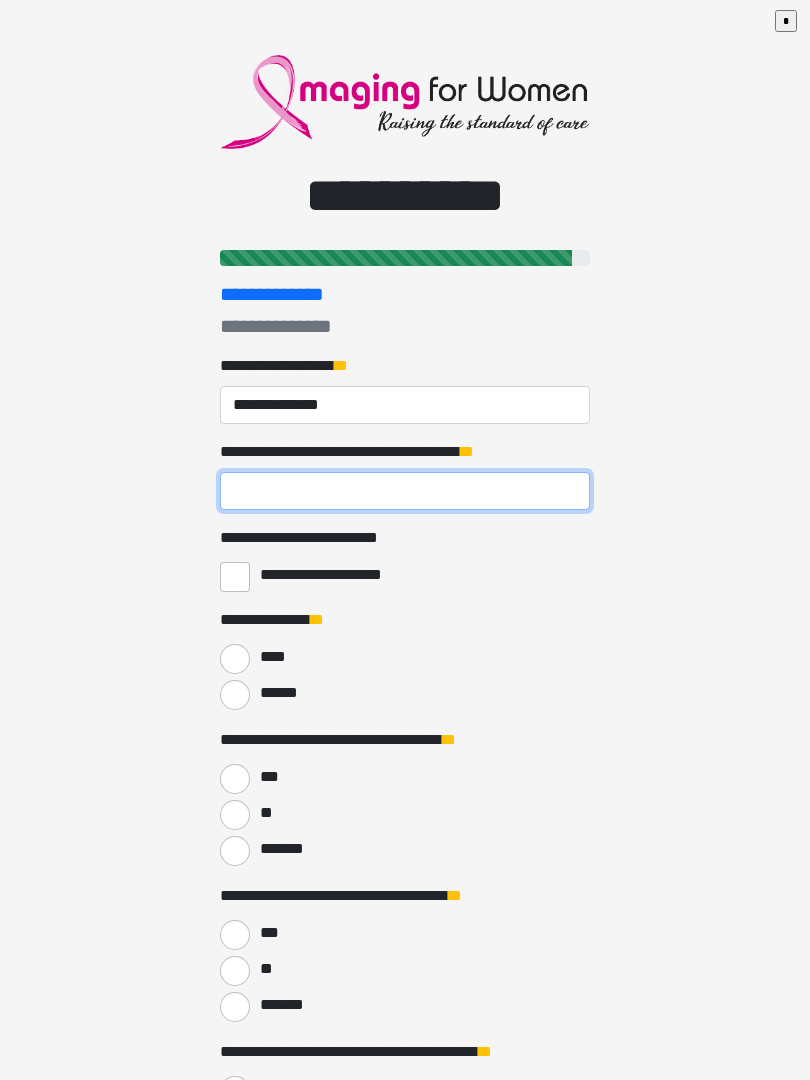 click on "**********" at bounding box center [405, 491] 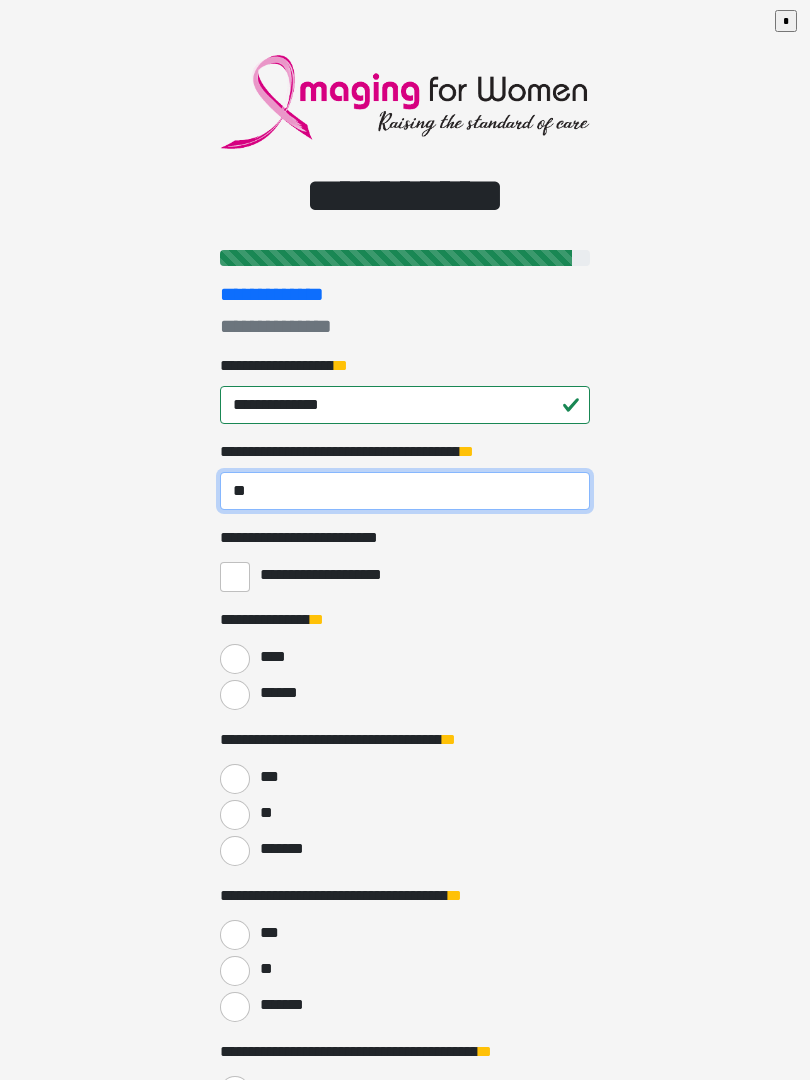 type on "**" 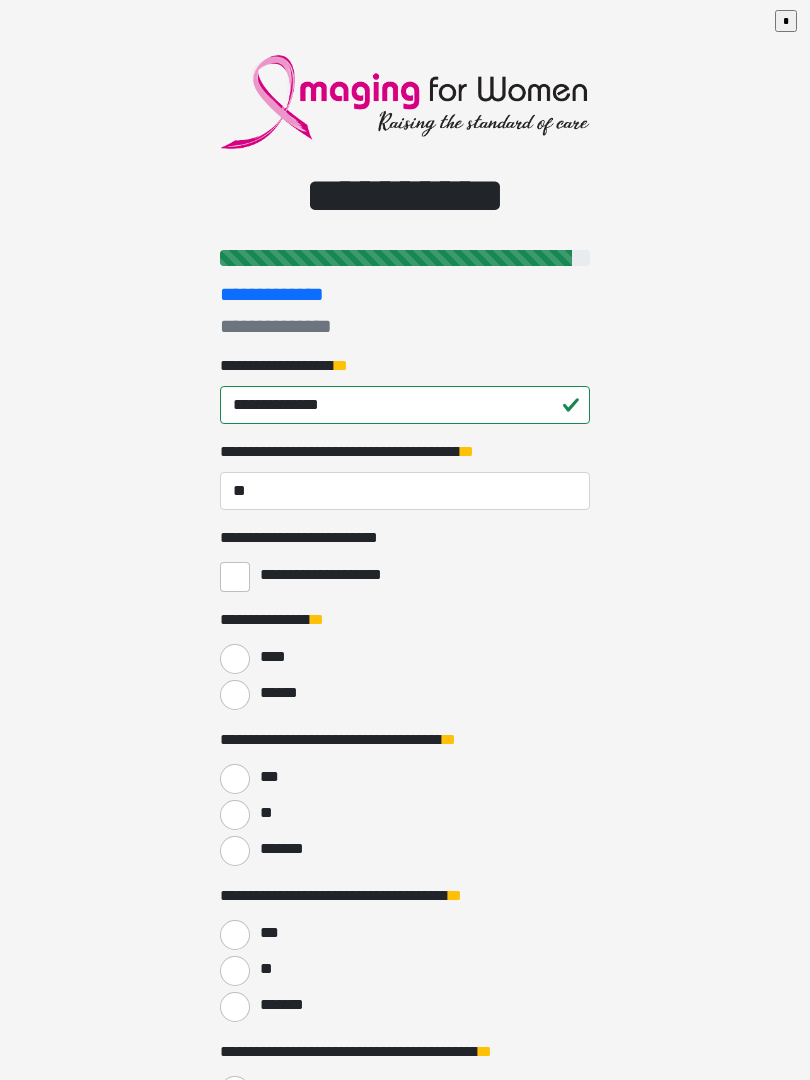click on "**********" at bounding box center (235, 577) 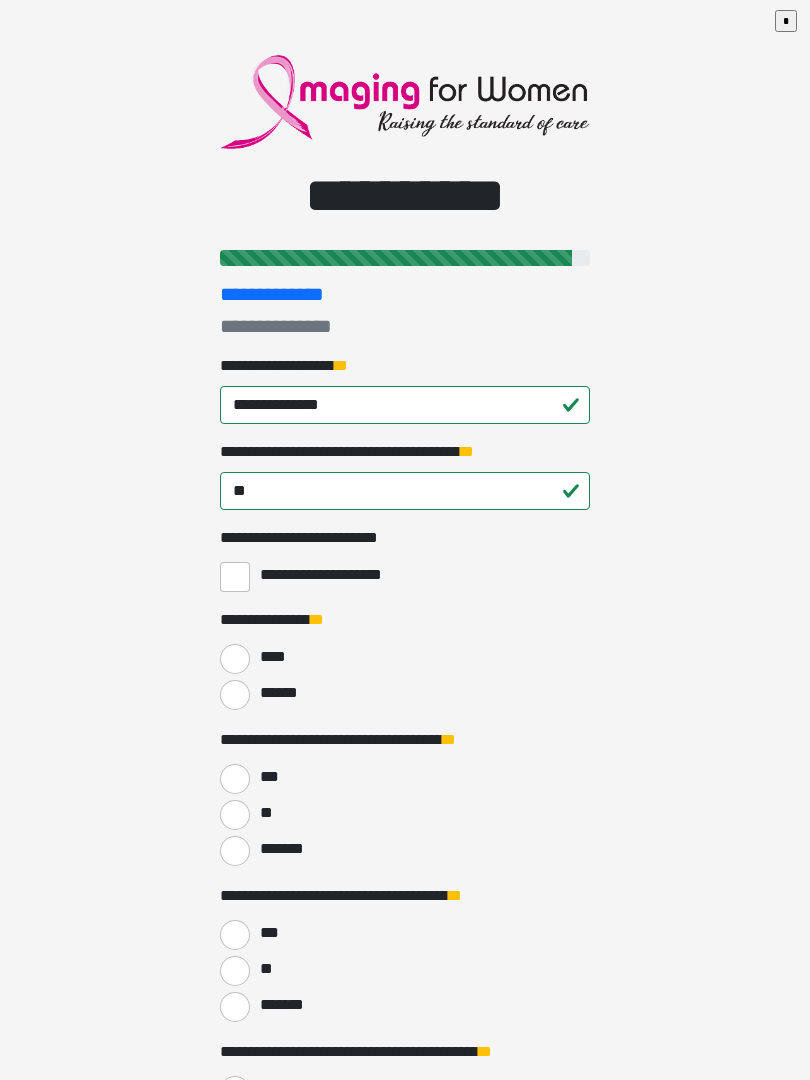 click on "******" at bounding box center (235, 695) 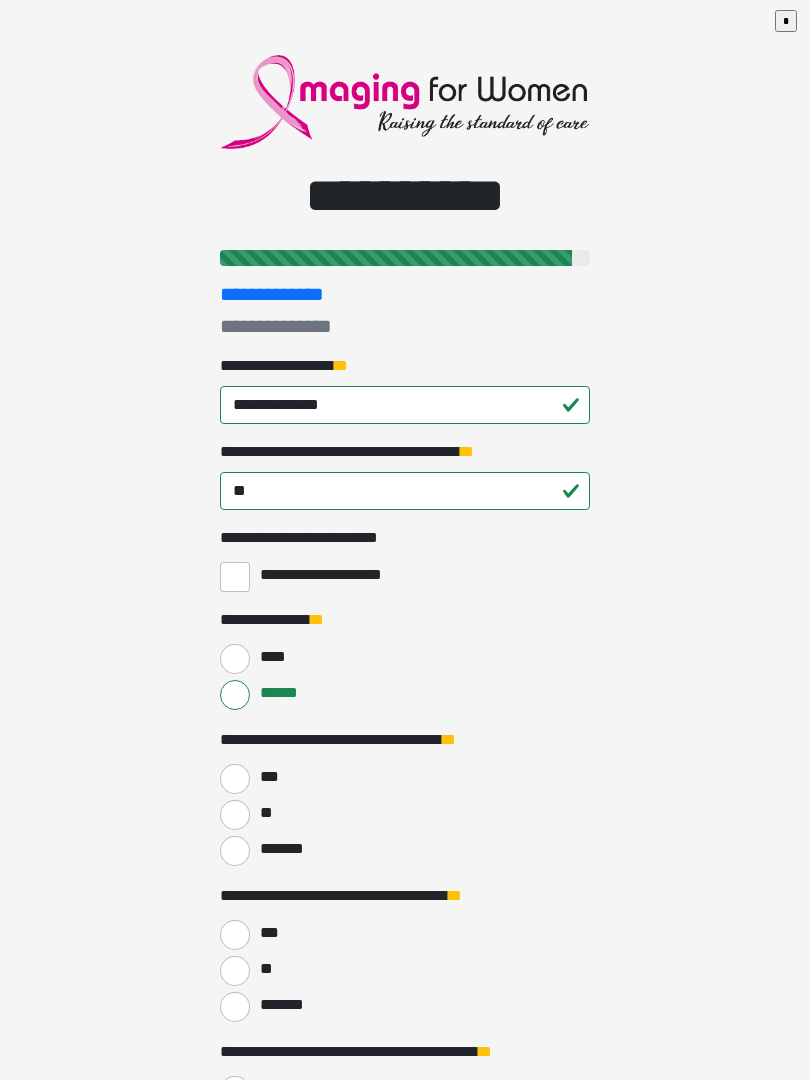 click on "**" at bounding box center (235, 815) 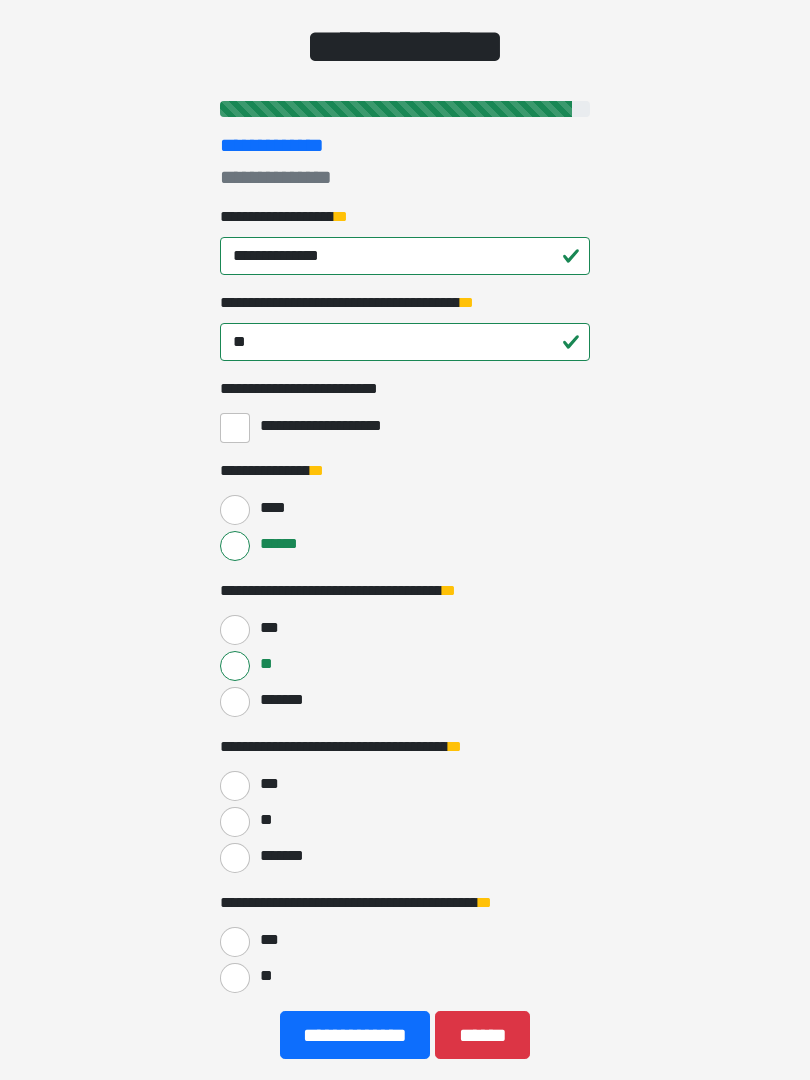 click on "***" at bounding box center (235, 787) 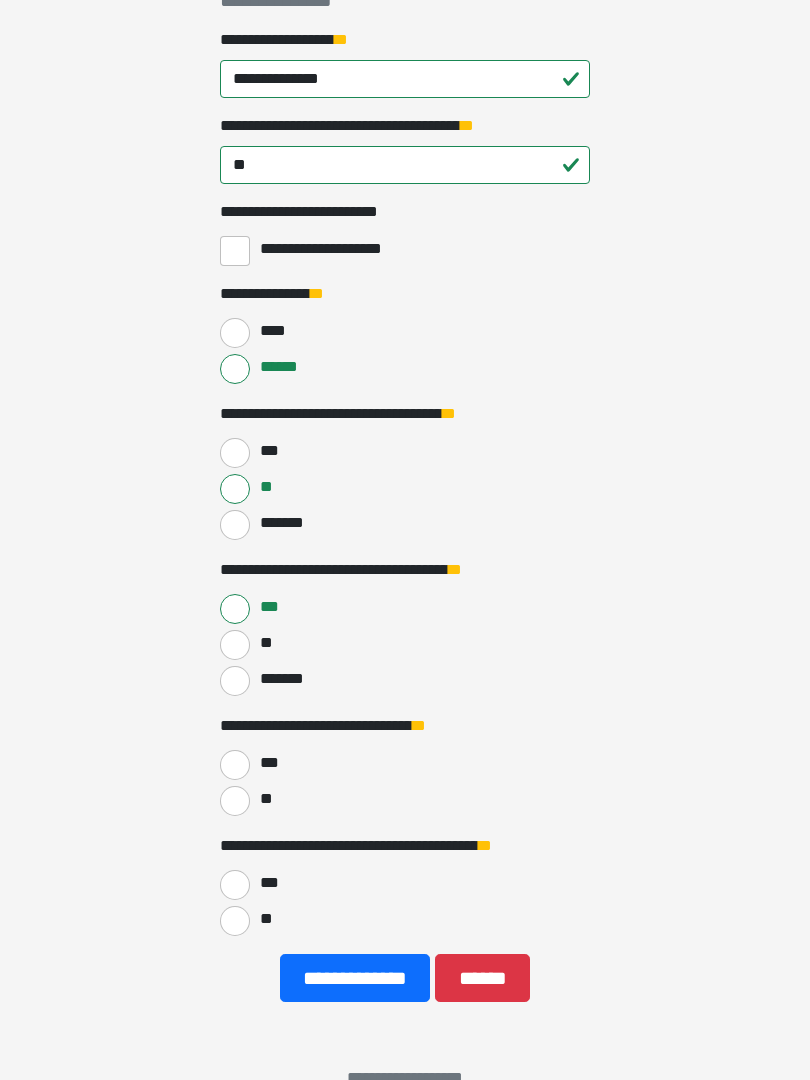scroll, scrollTop: 325, scrollLeft: 0, axis: vertical 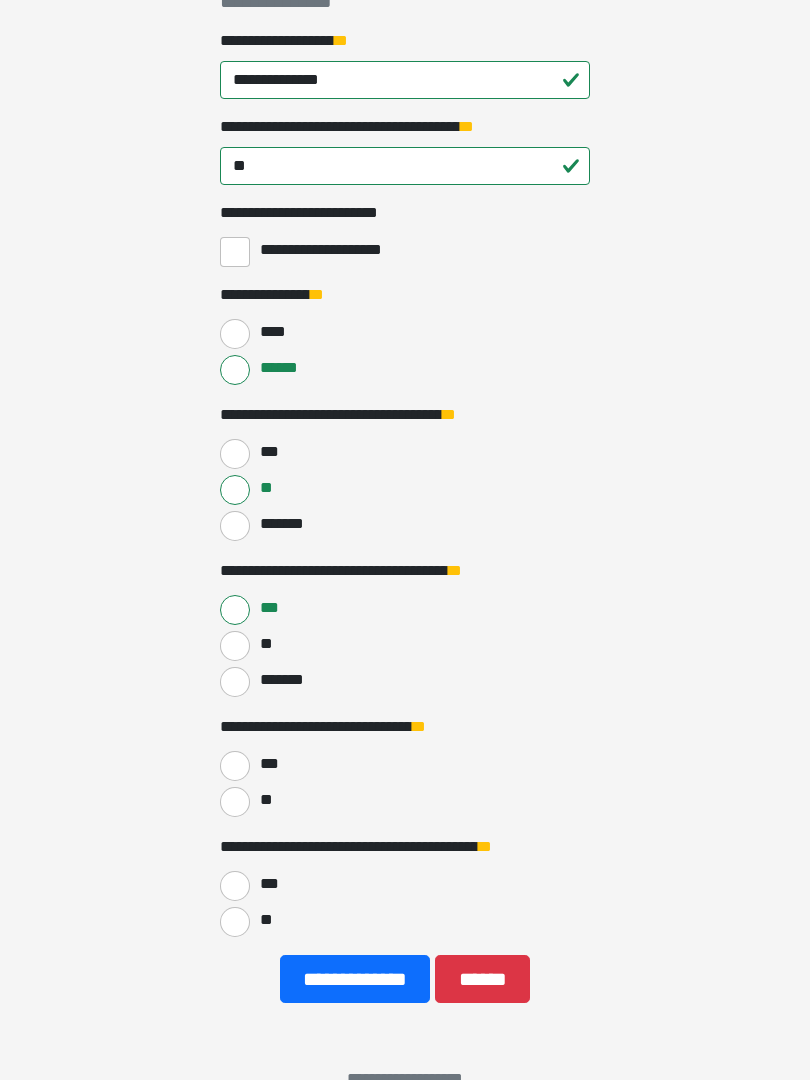 click on "***" at bounding box center (235, 766) 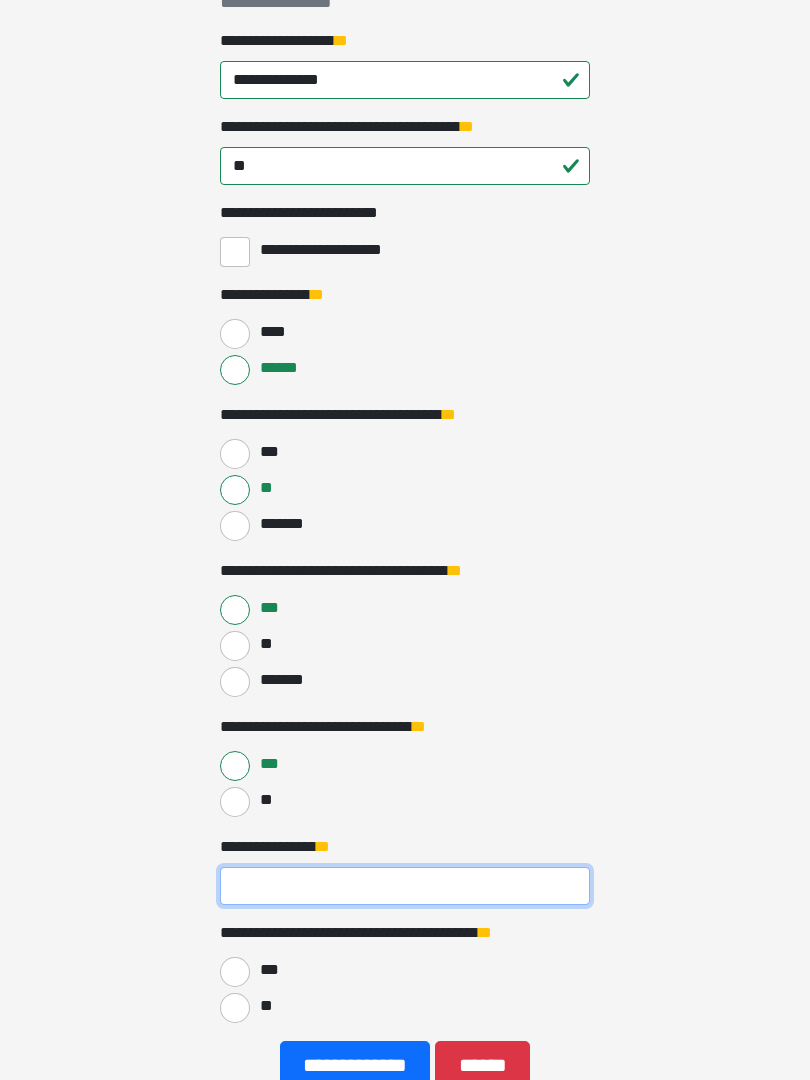 click on "**********" at bounding box center (405, 886) 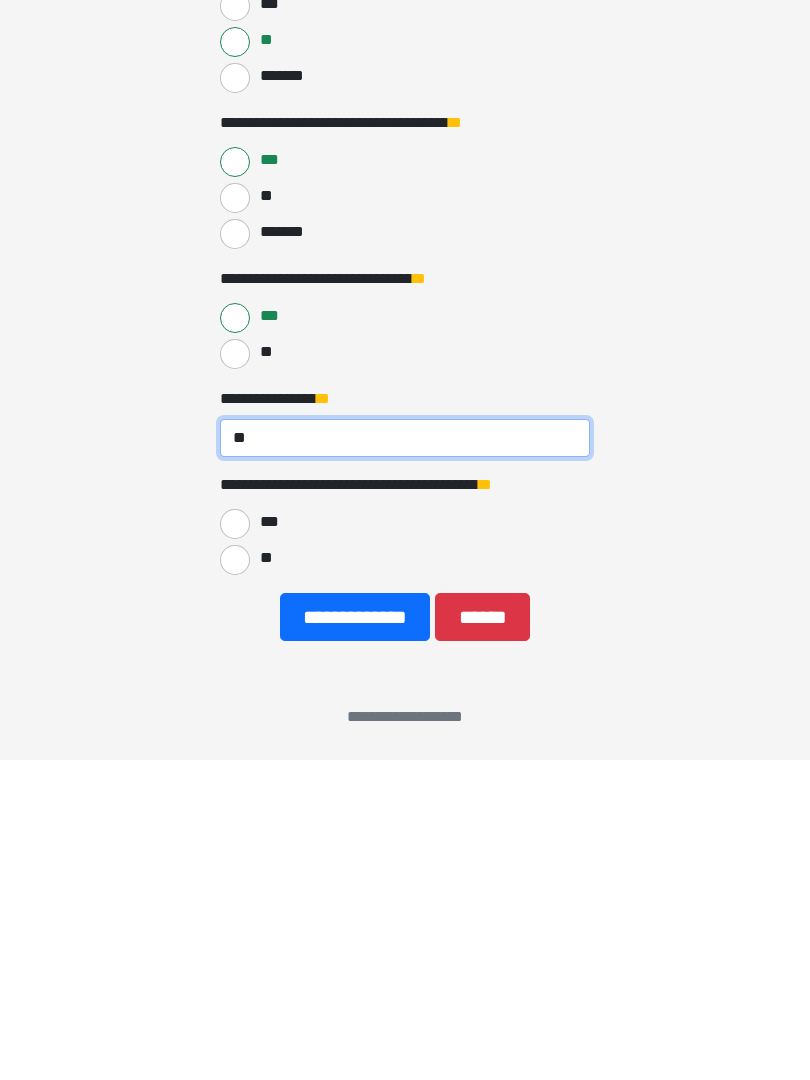 type on "**" 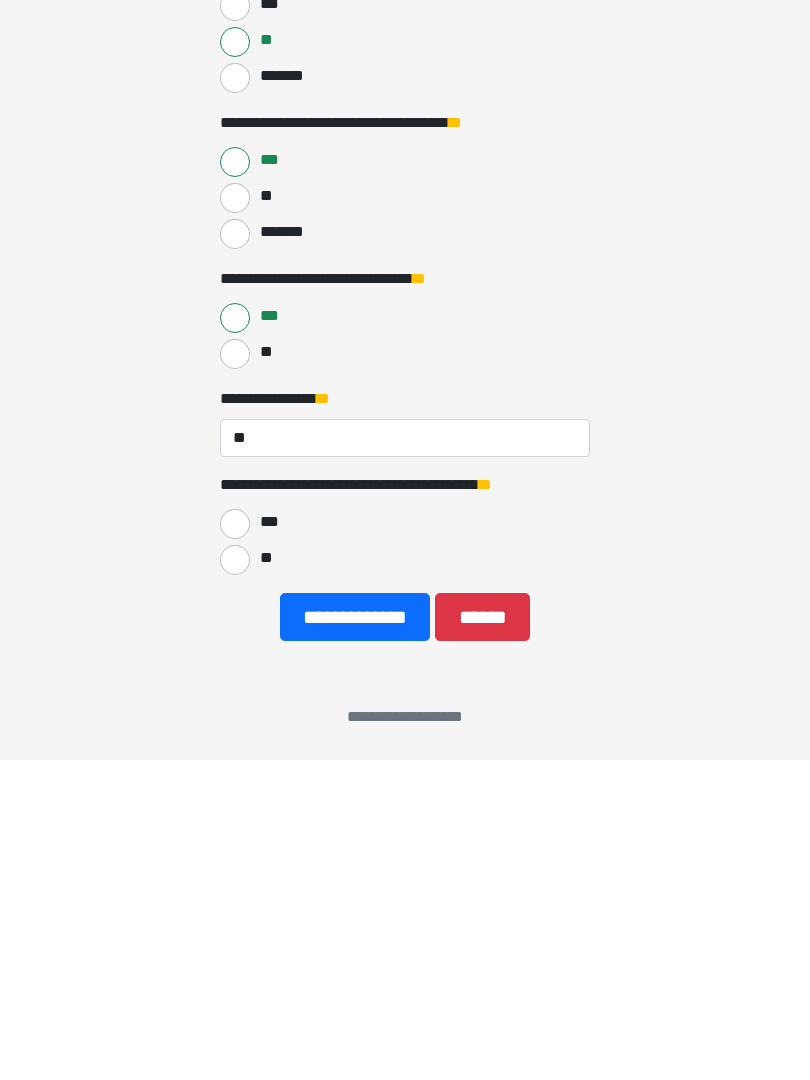 click on "**" at bounding box center [235, 880] 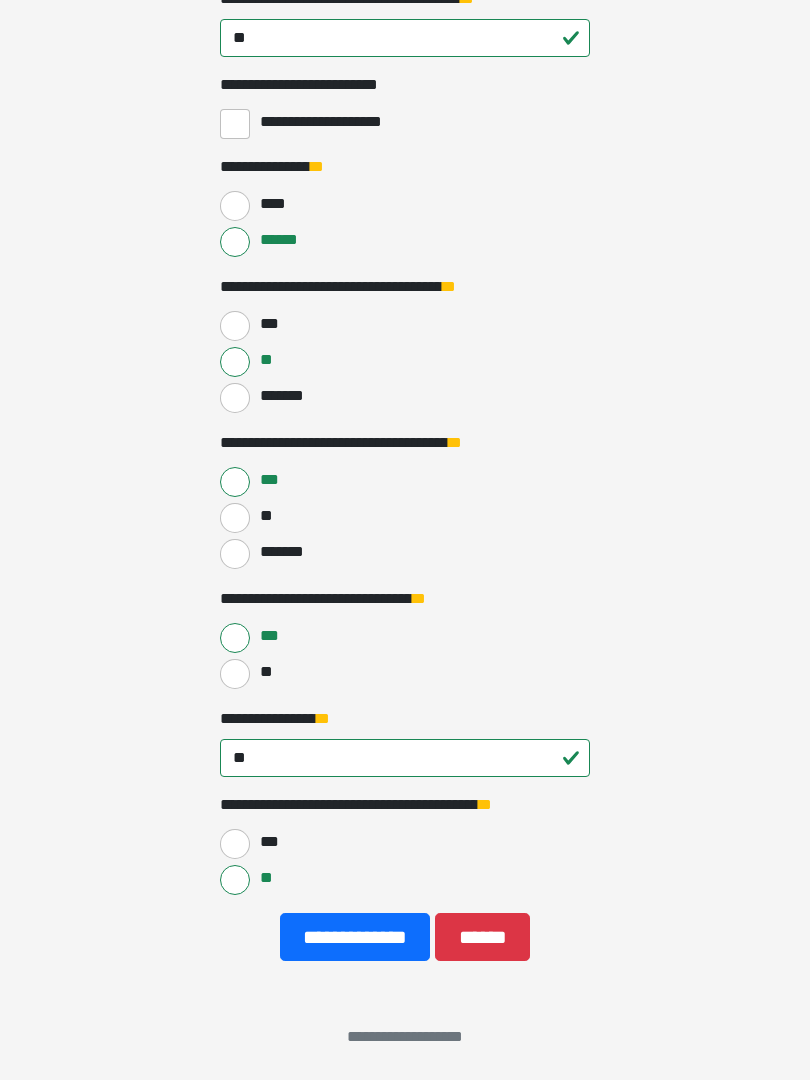 click on "**********" at bounding box center (355, 937) 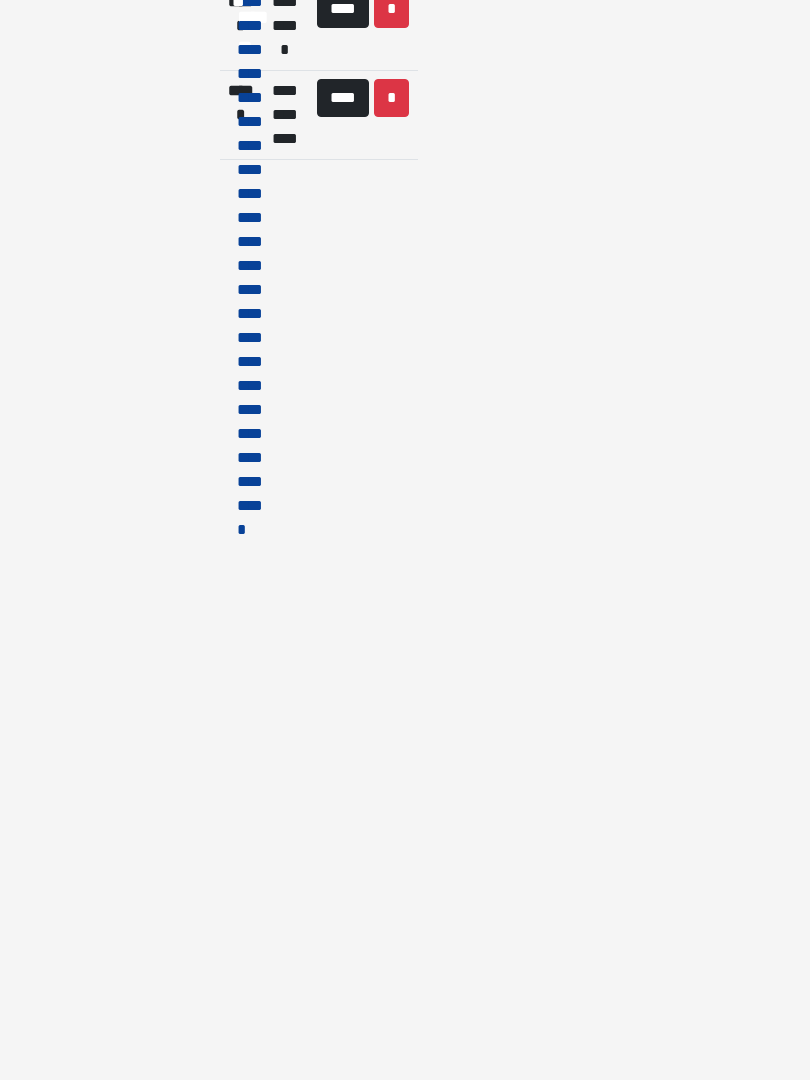 scroll, scrollTop: 0, scrollLeft: 0, axis: both 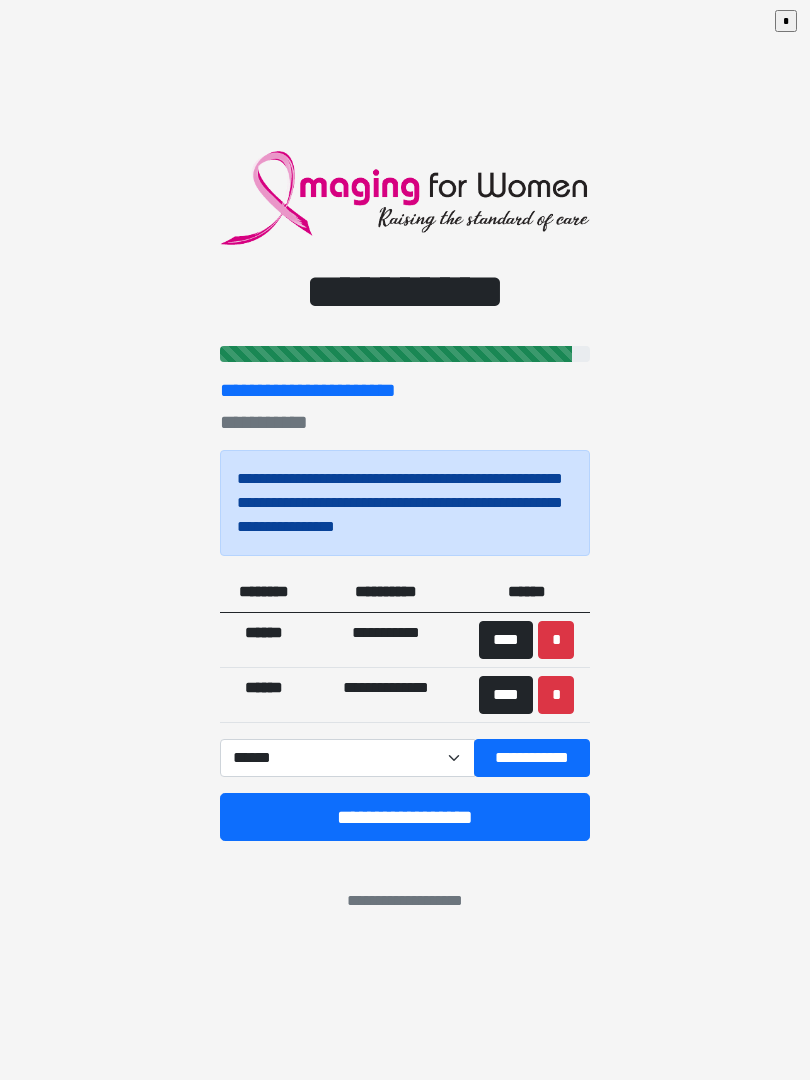 click on "**********" at bounding box center (405, 817) 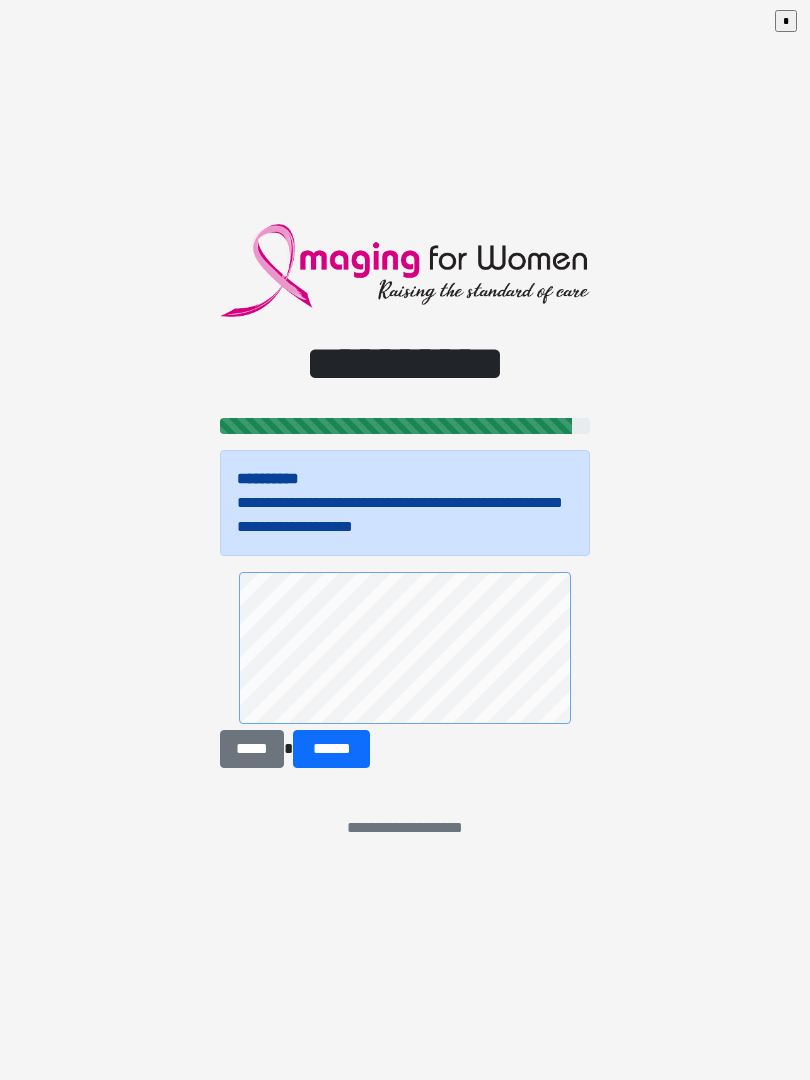 click on "******" at bounding box center (331, 749) 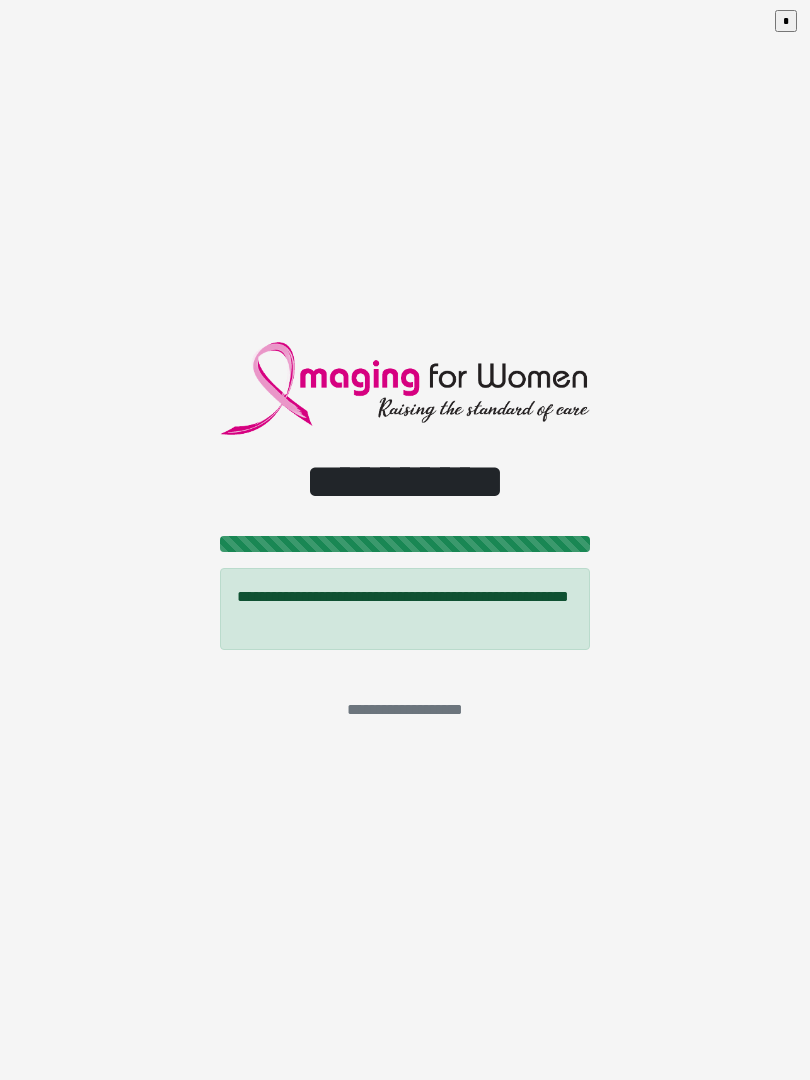 click on "*" at bounding box center [786, 21] 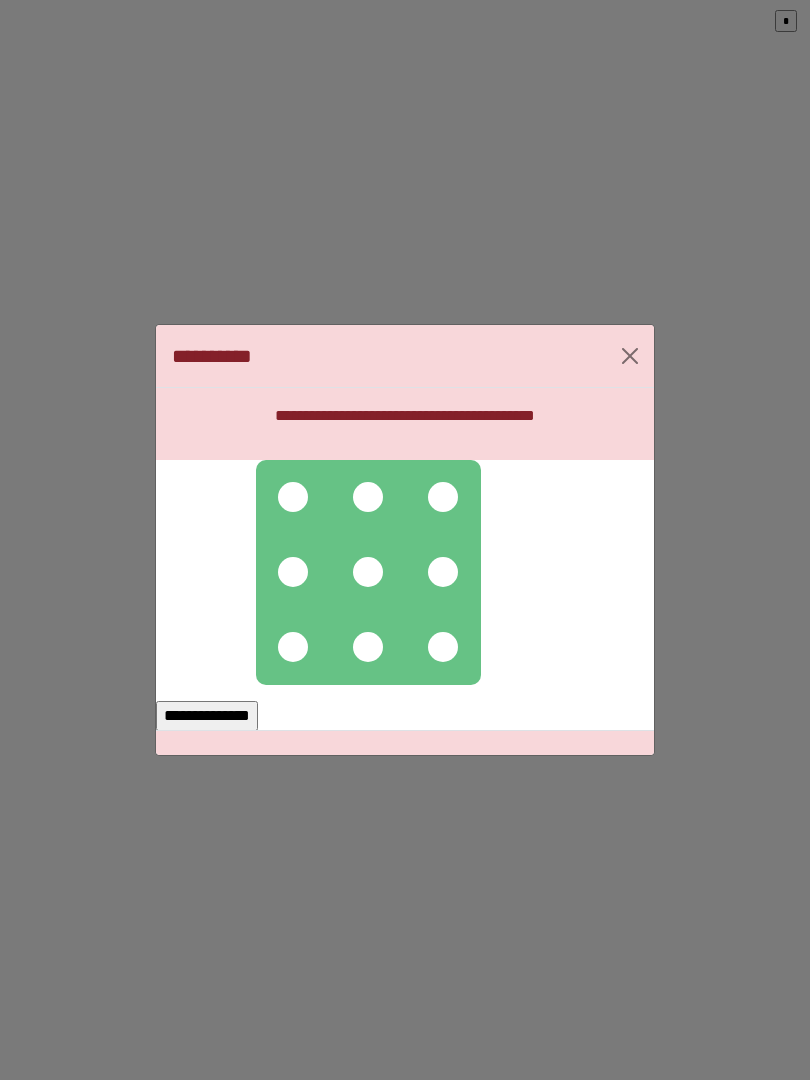 click at bounding box center (293, 497) 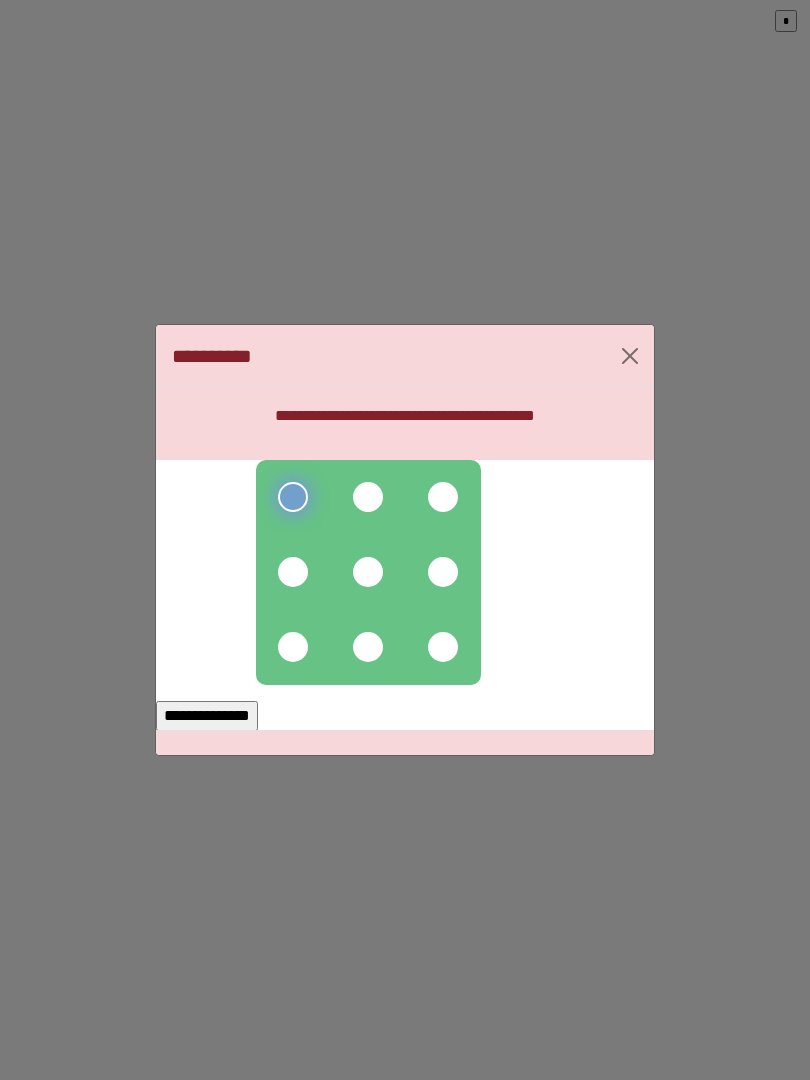 click at bounding box center [368, 497] 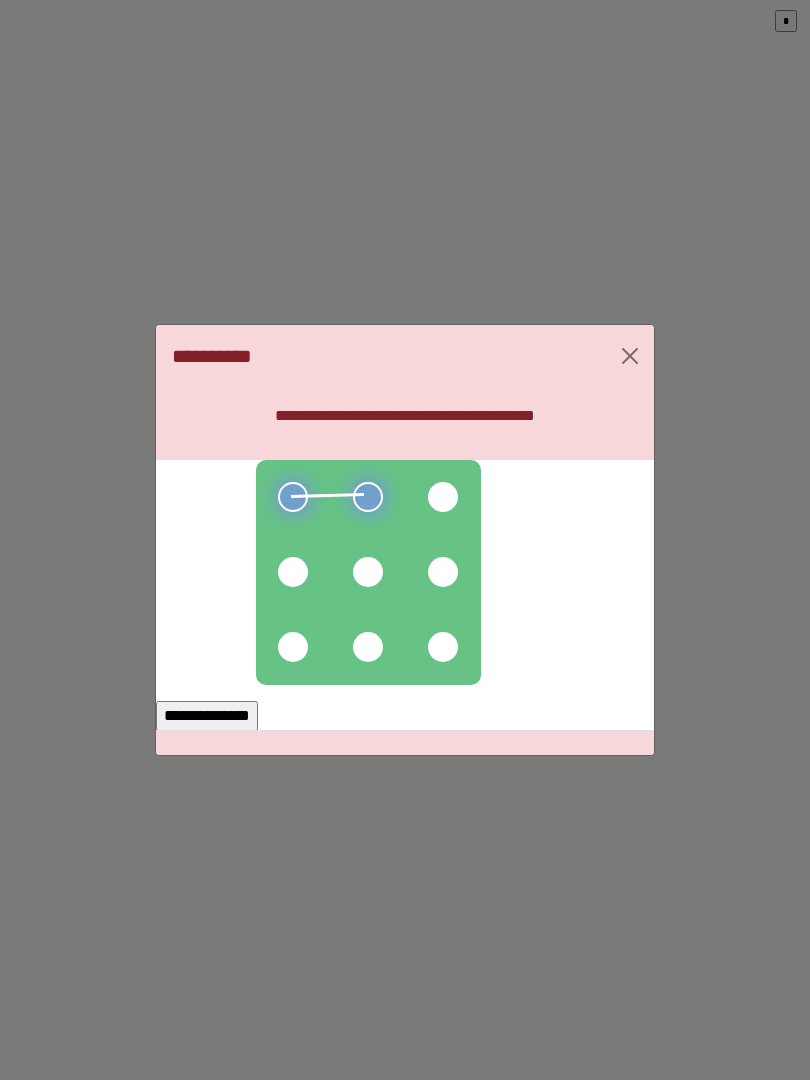click at bounding box center (443, 497) 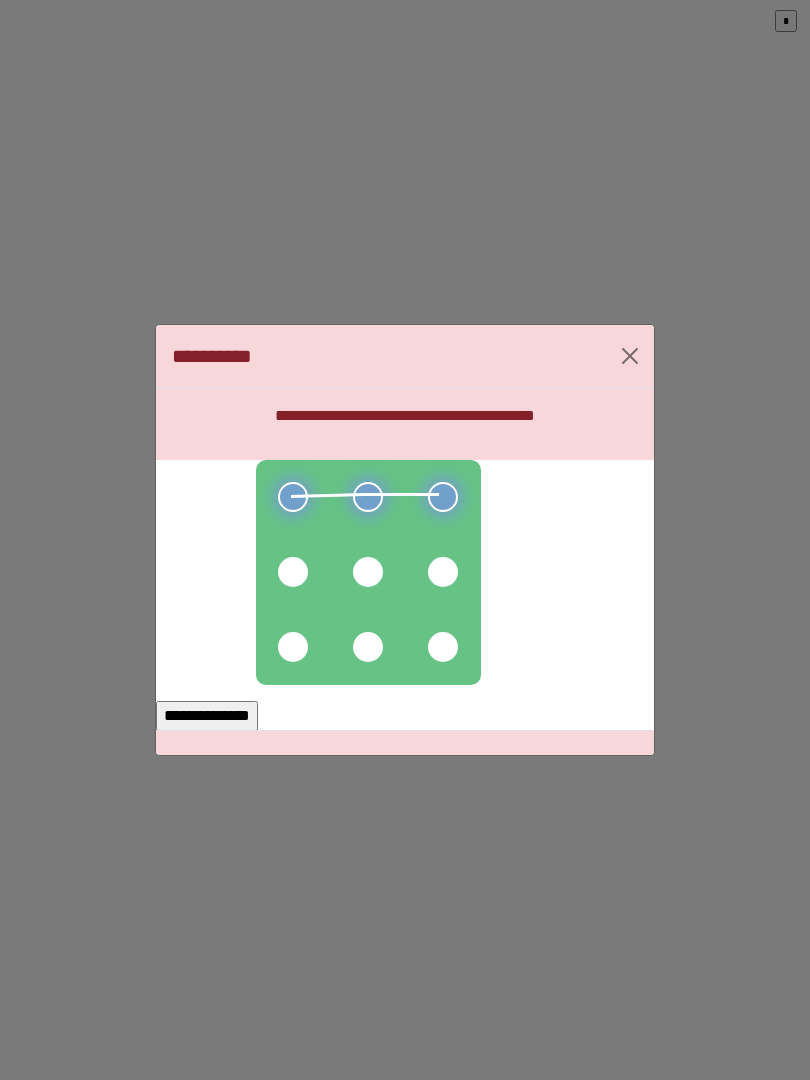 click at bounding box center [443, 572] 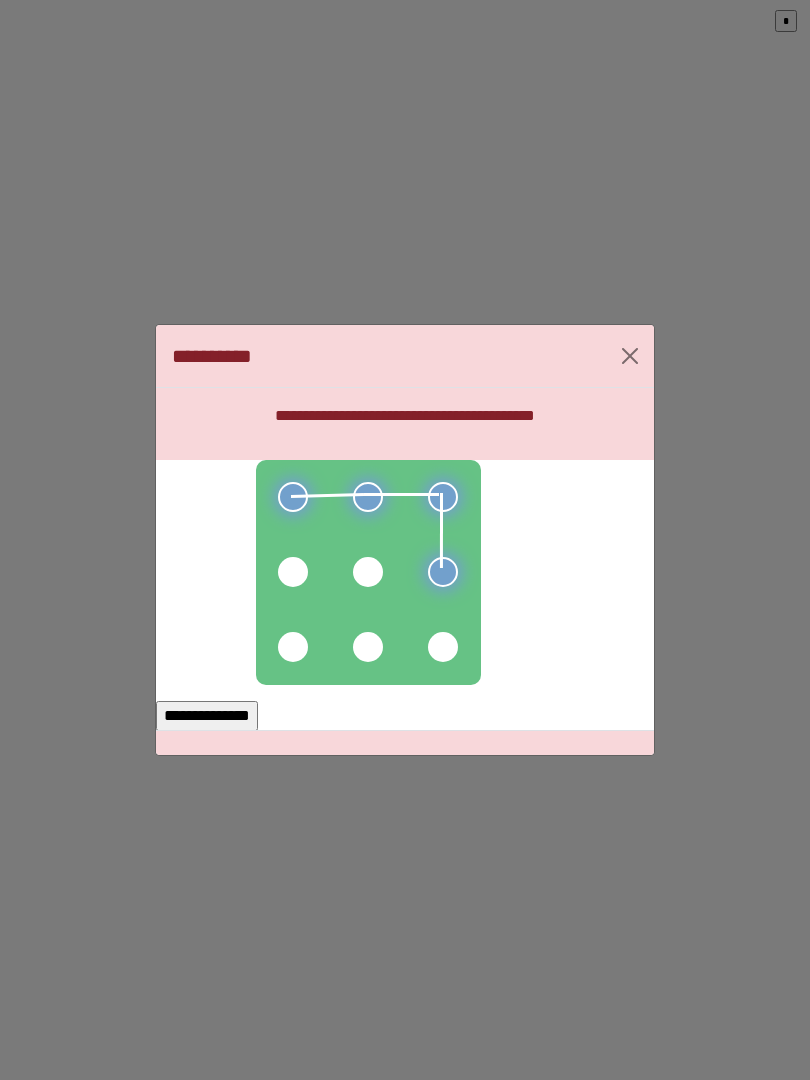 click at bounding box center (443, 647) 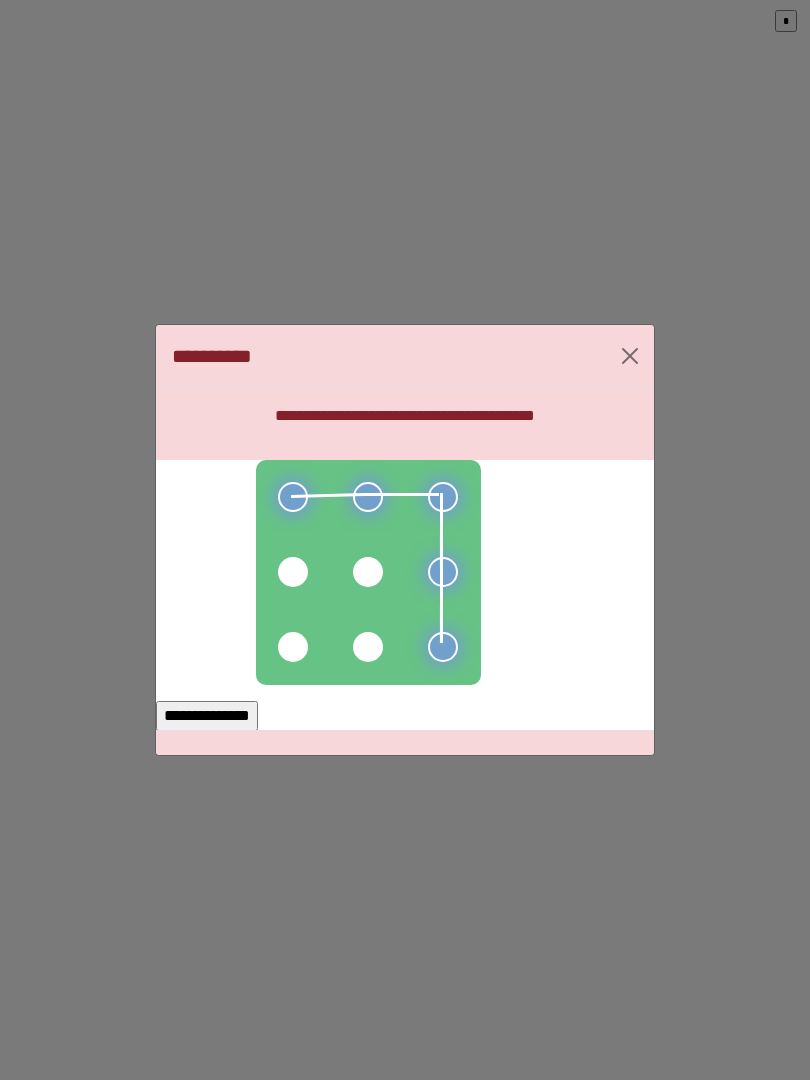 click at bounding box center [368, 647] 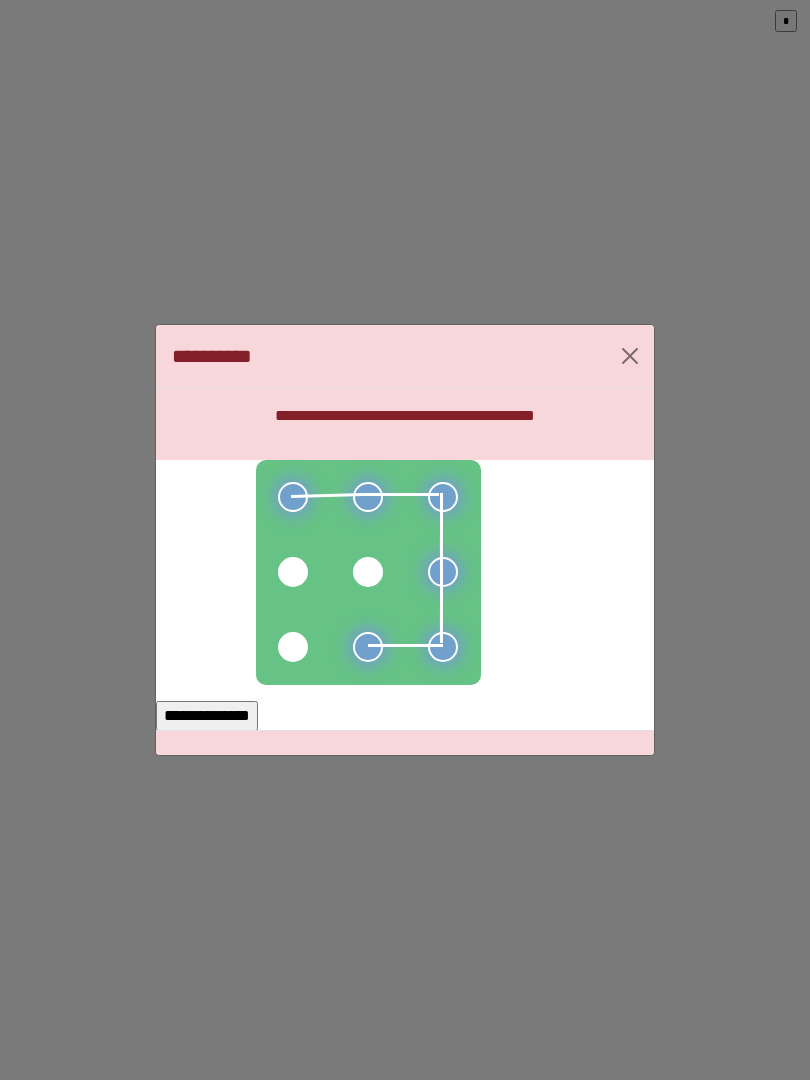click at bounding box center (293, 647) 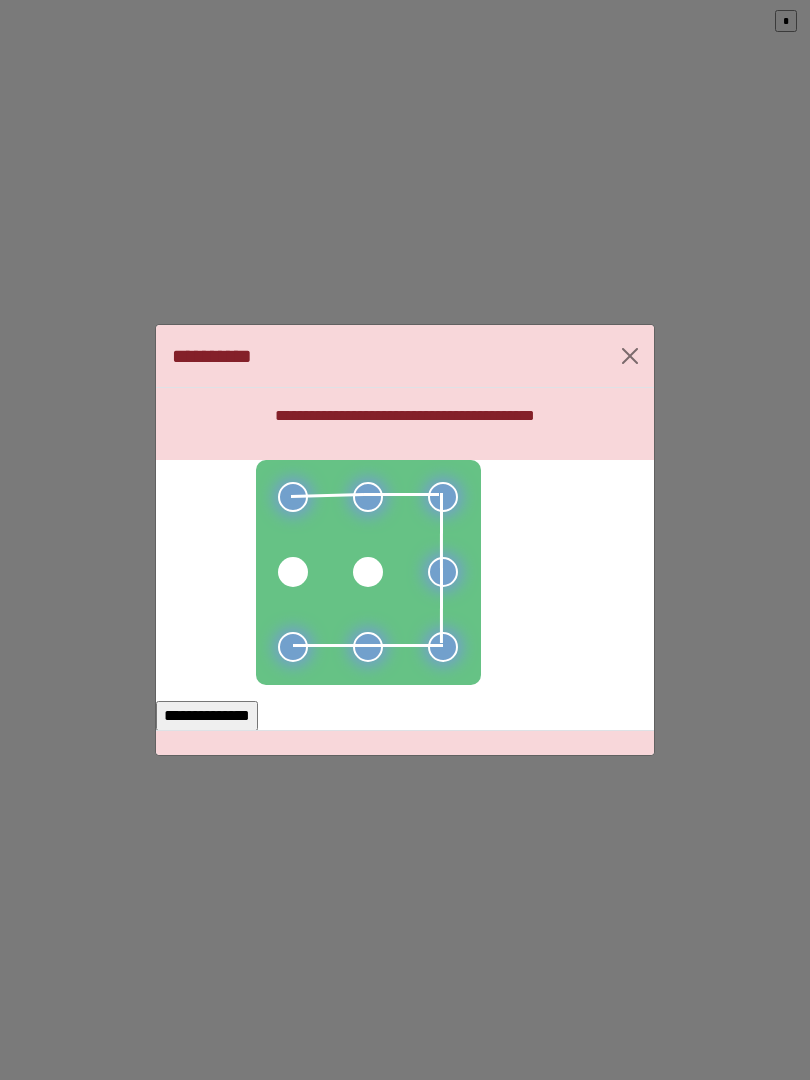 click on "**********" at bounding box center [207, 716] 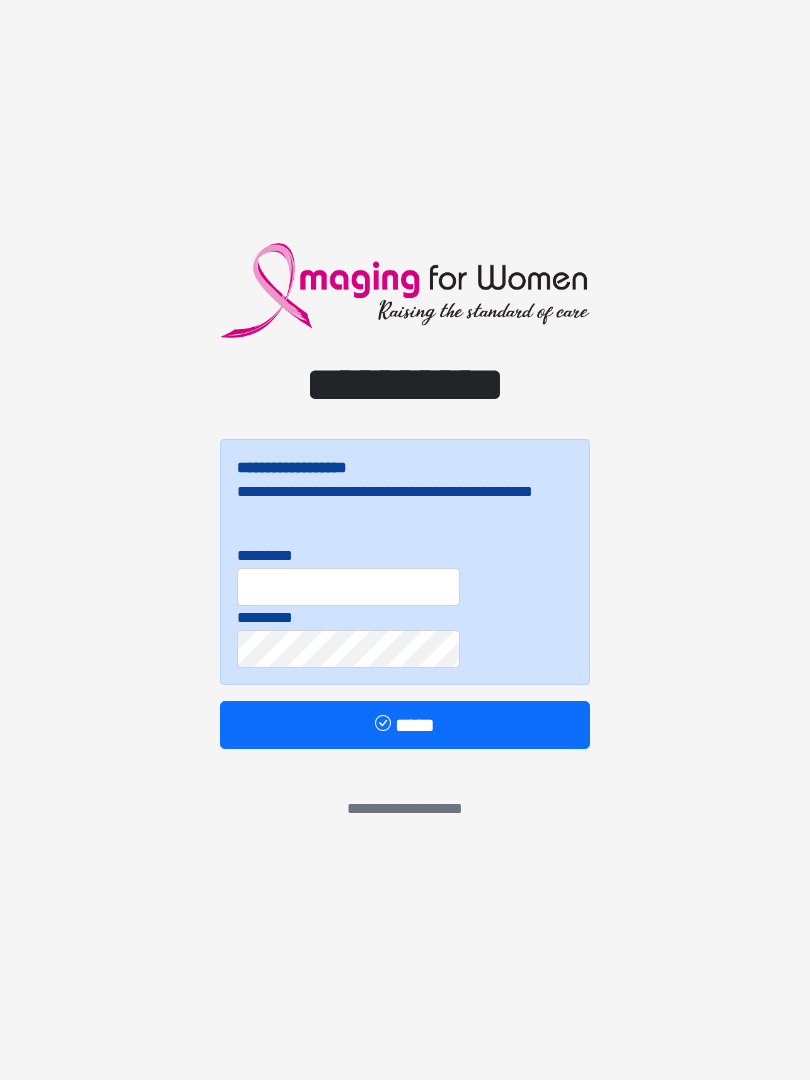 scroll, scrollTop: 0, scrollLeft: 0, axis: both 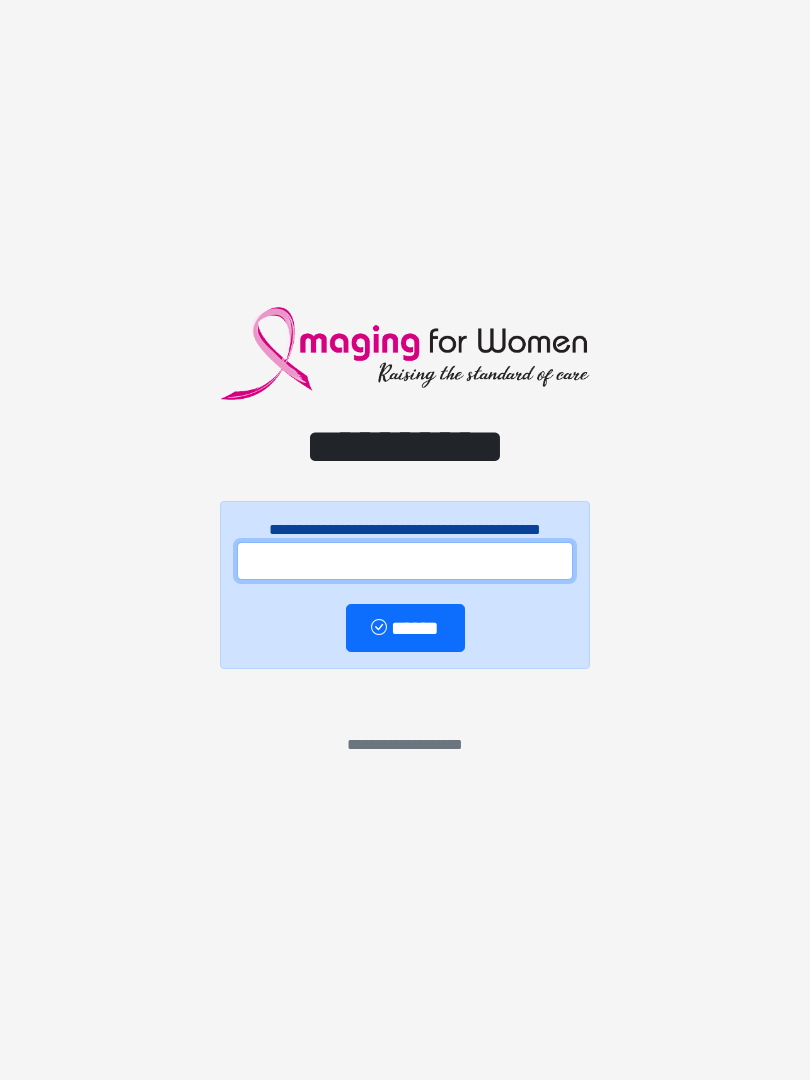 click at bounding box center [405, 561] 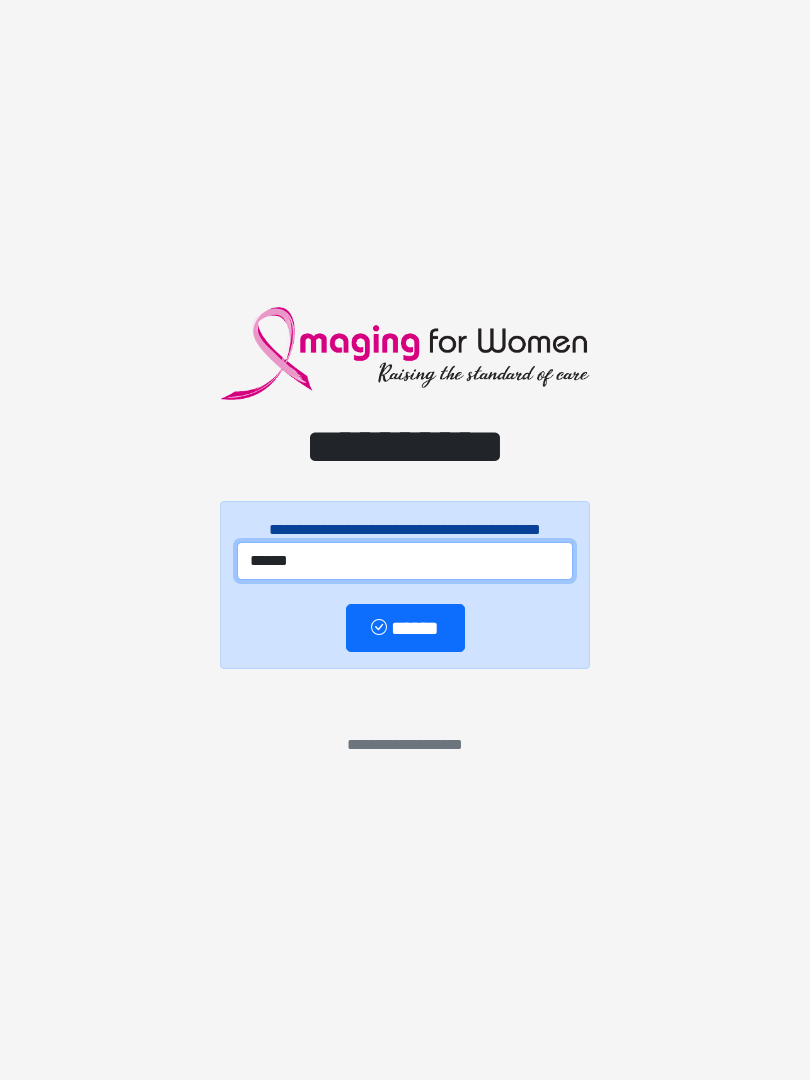 type on "******" 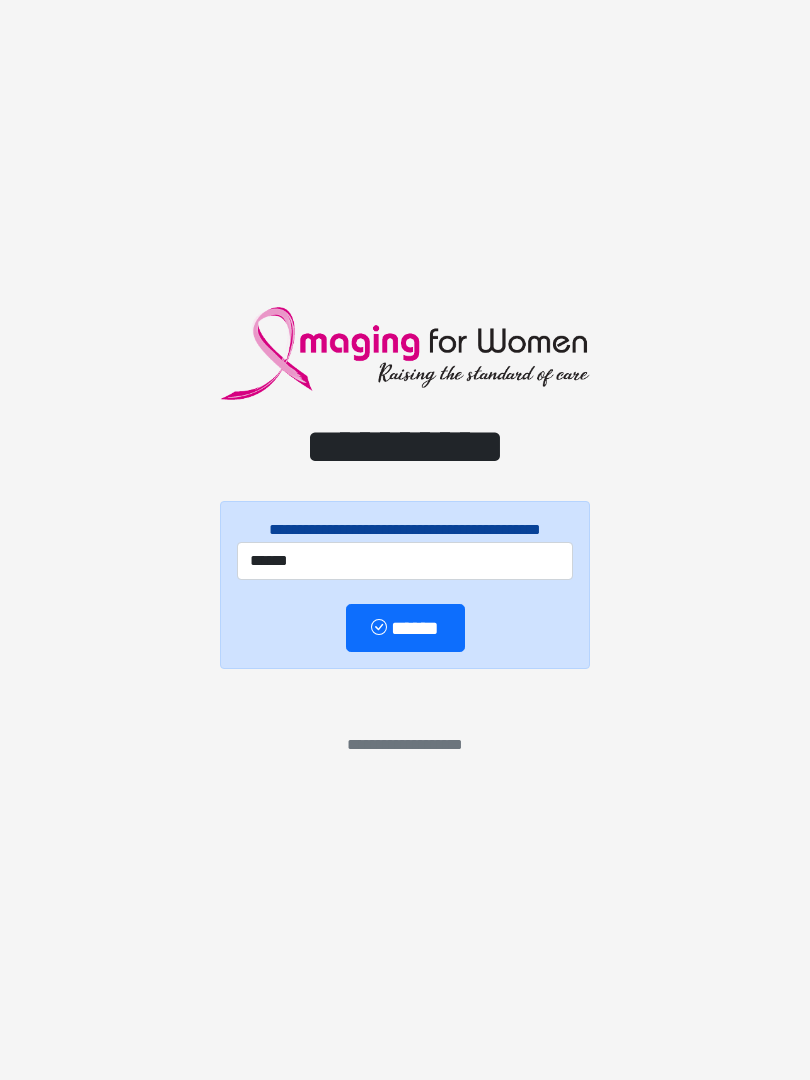 click on "******" at bounding box center [405, 628] 